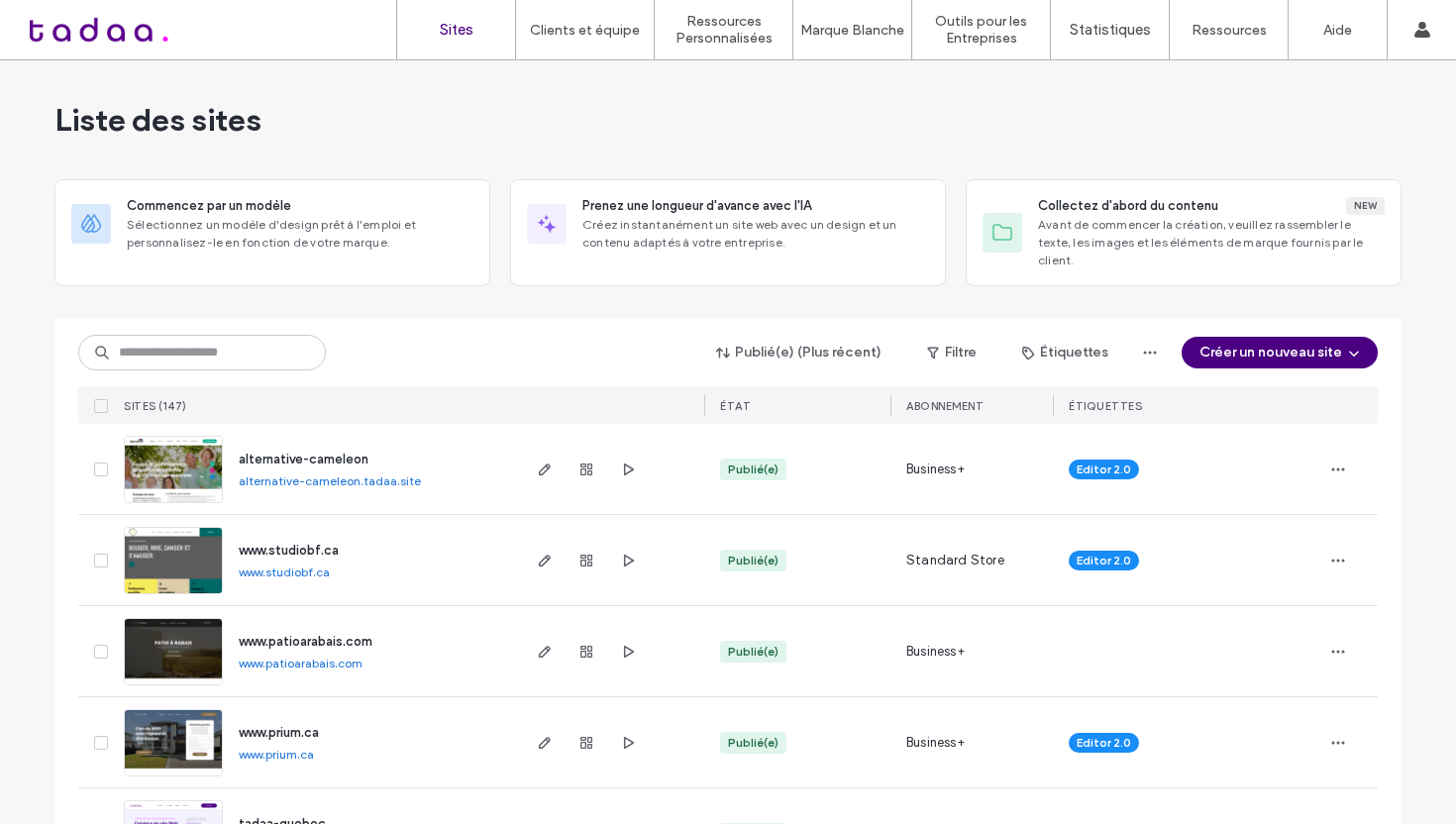 scroll, scrollTop: 0, scrollLeft: 0, axis: both 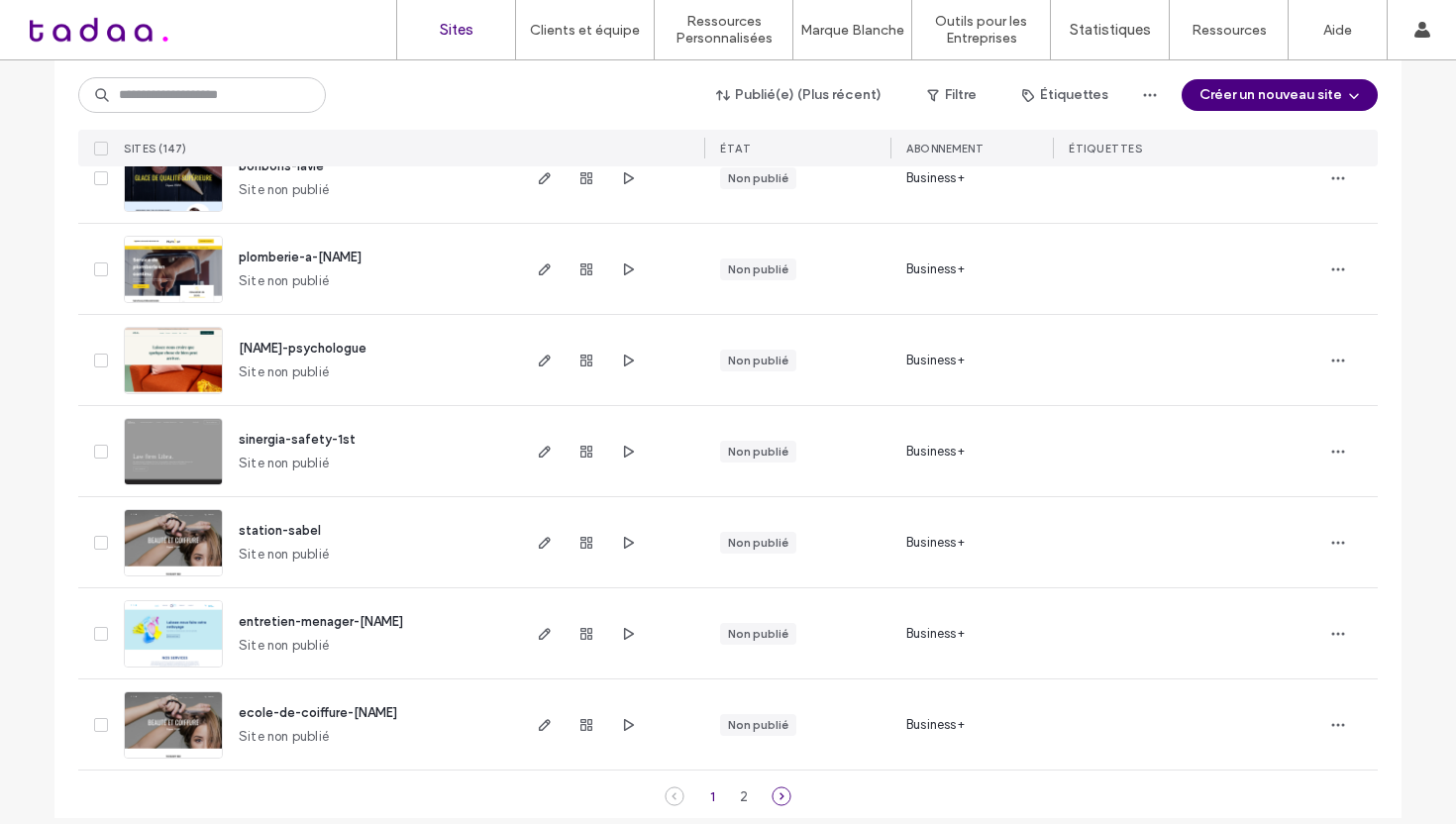 click 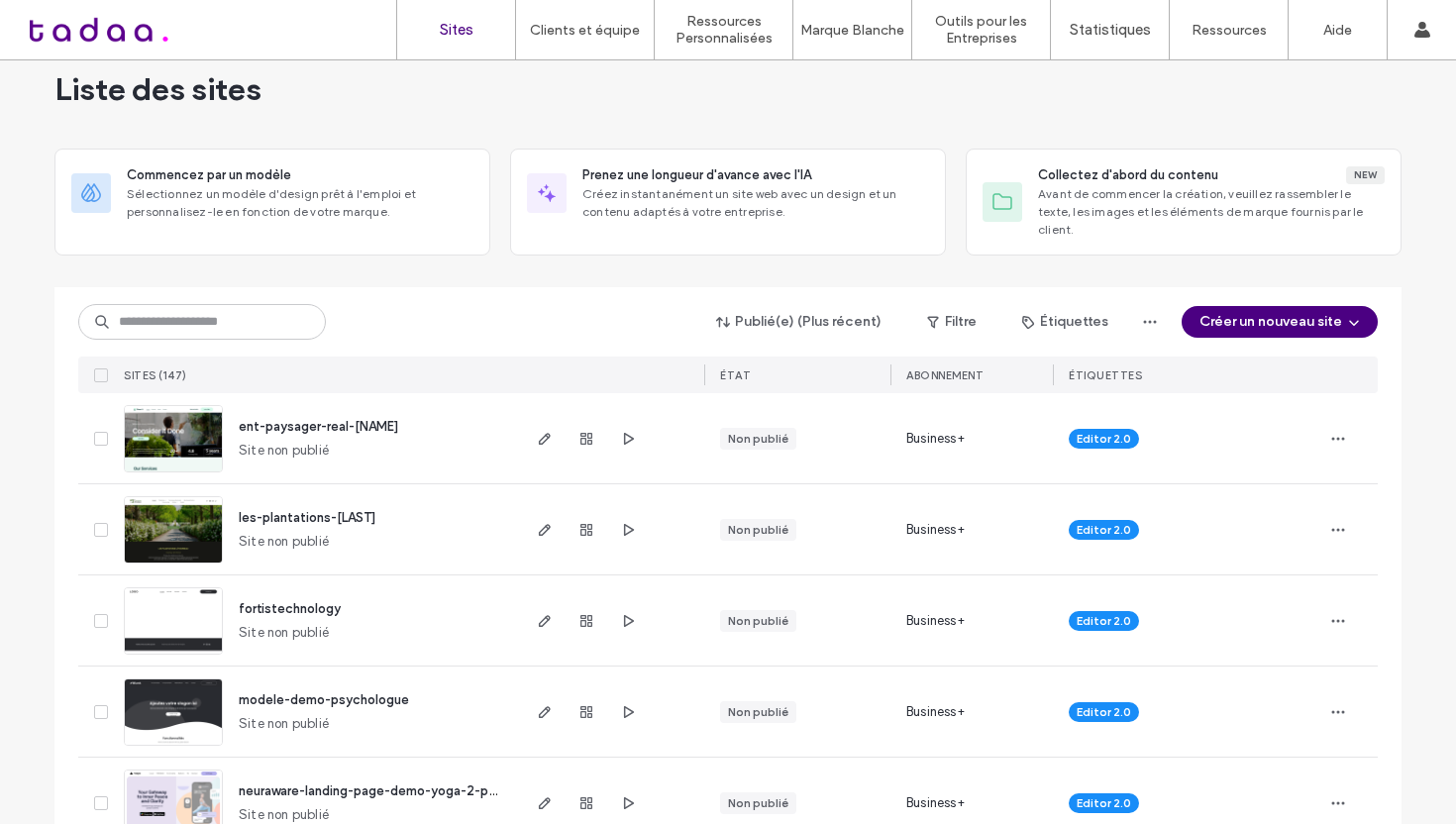 scroll, scrollTop: 0, scrollLeft: 0, axis: both 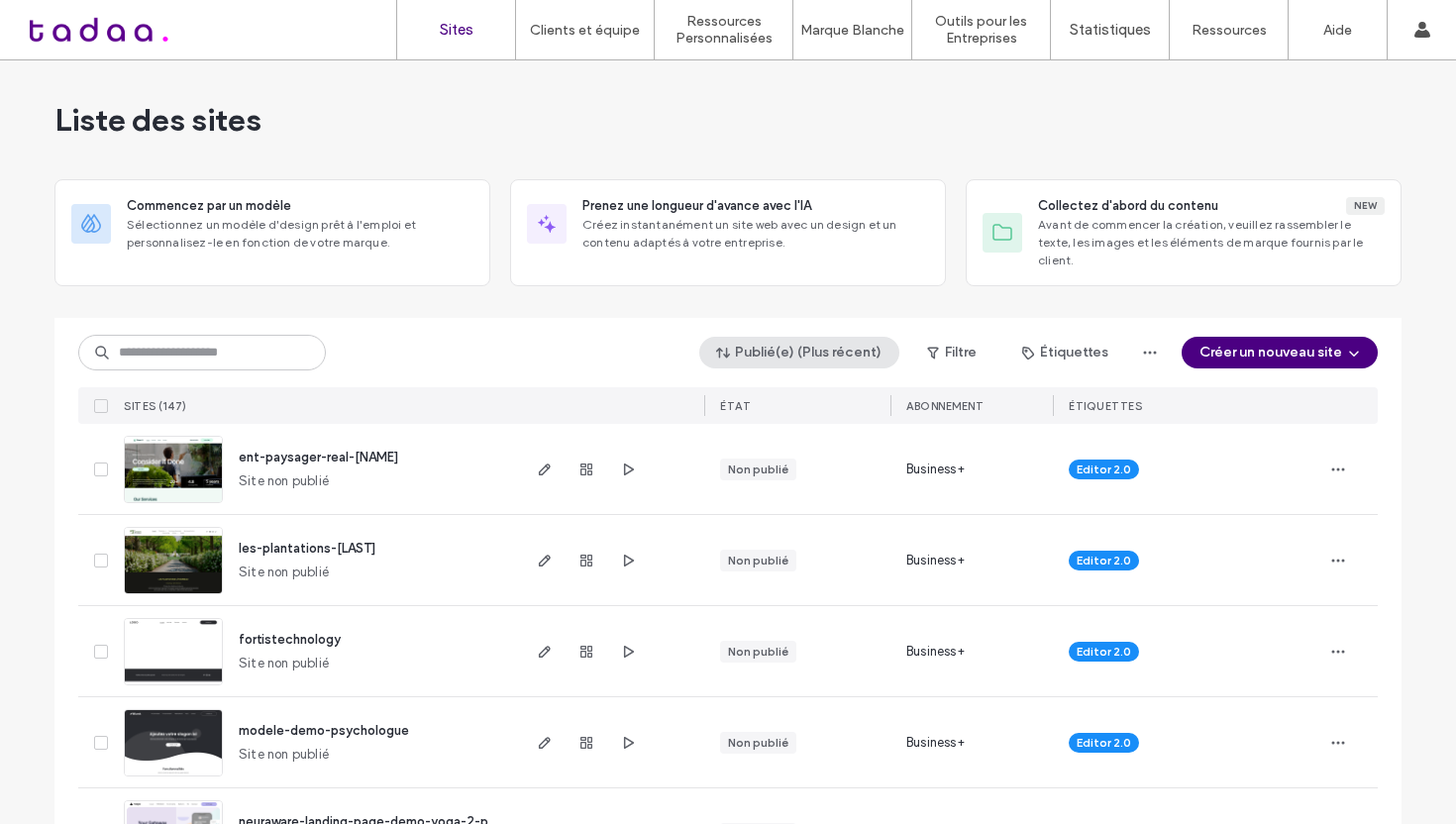 click on "Publié(e) (Plus récent)" at bounding box center [799, 353] 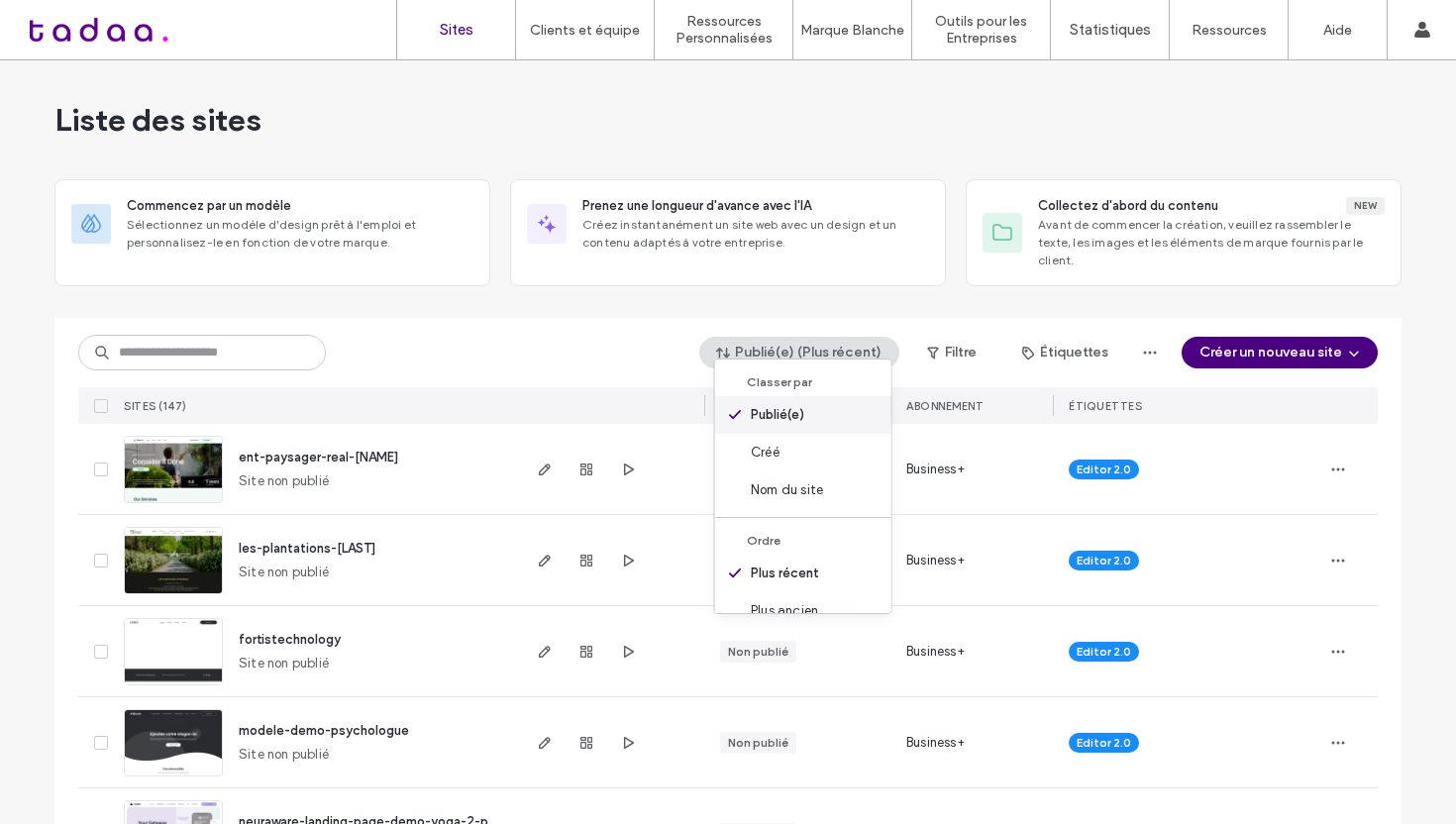 click on "Publié(e)" at bounding box center (778, 415) 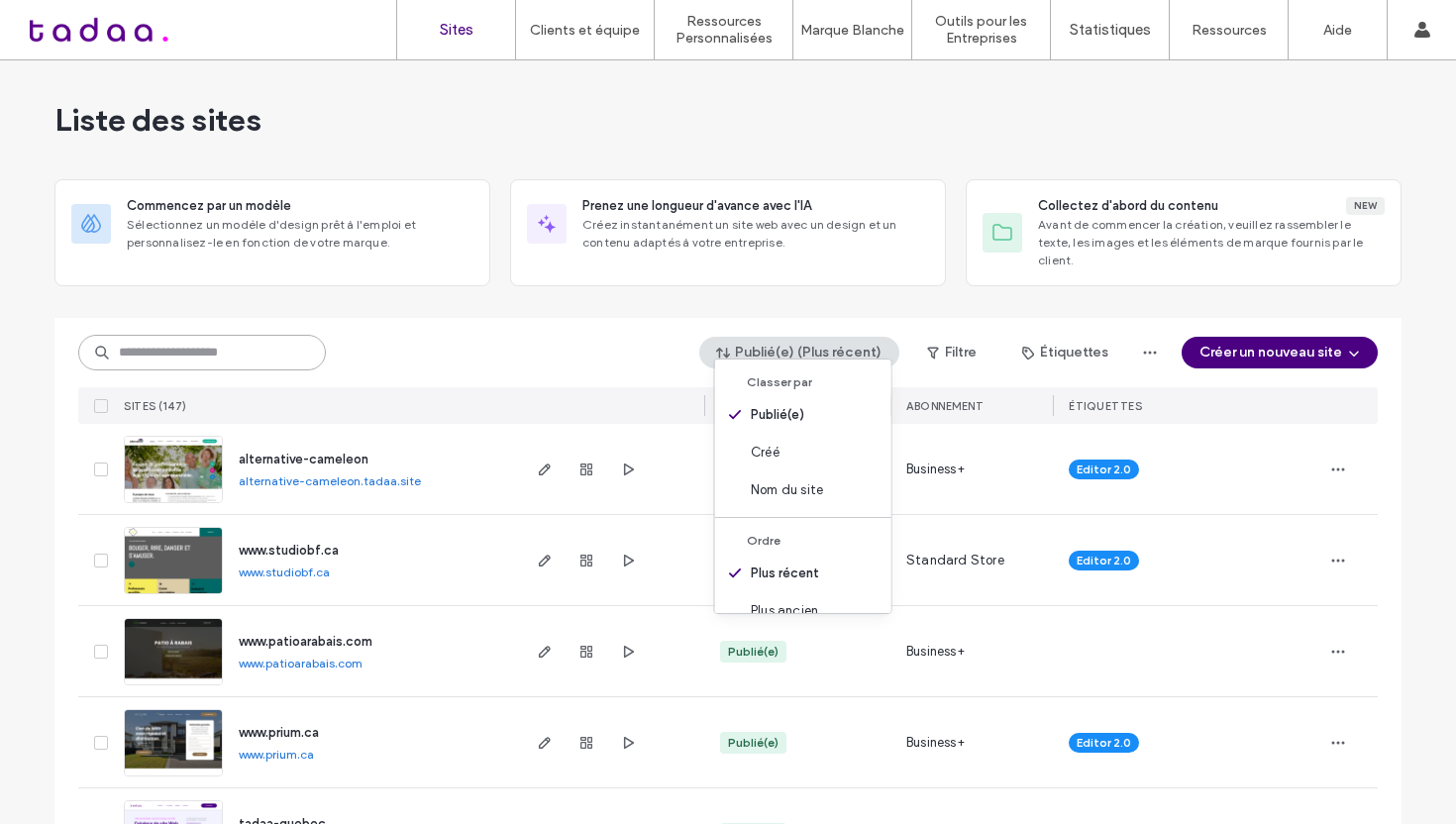 click at bounding box center [202, 353] 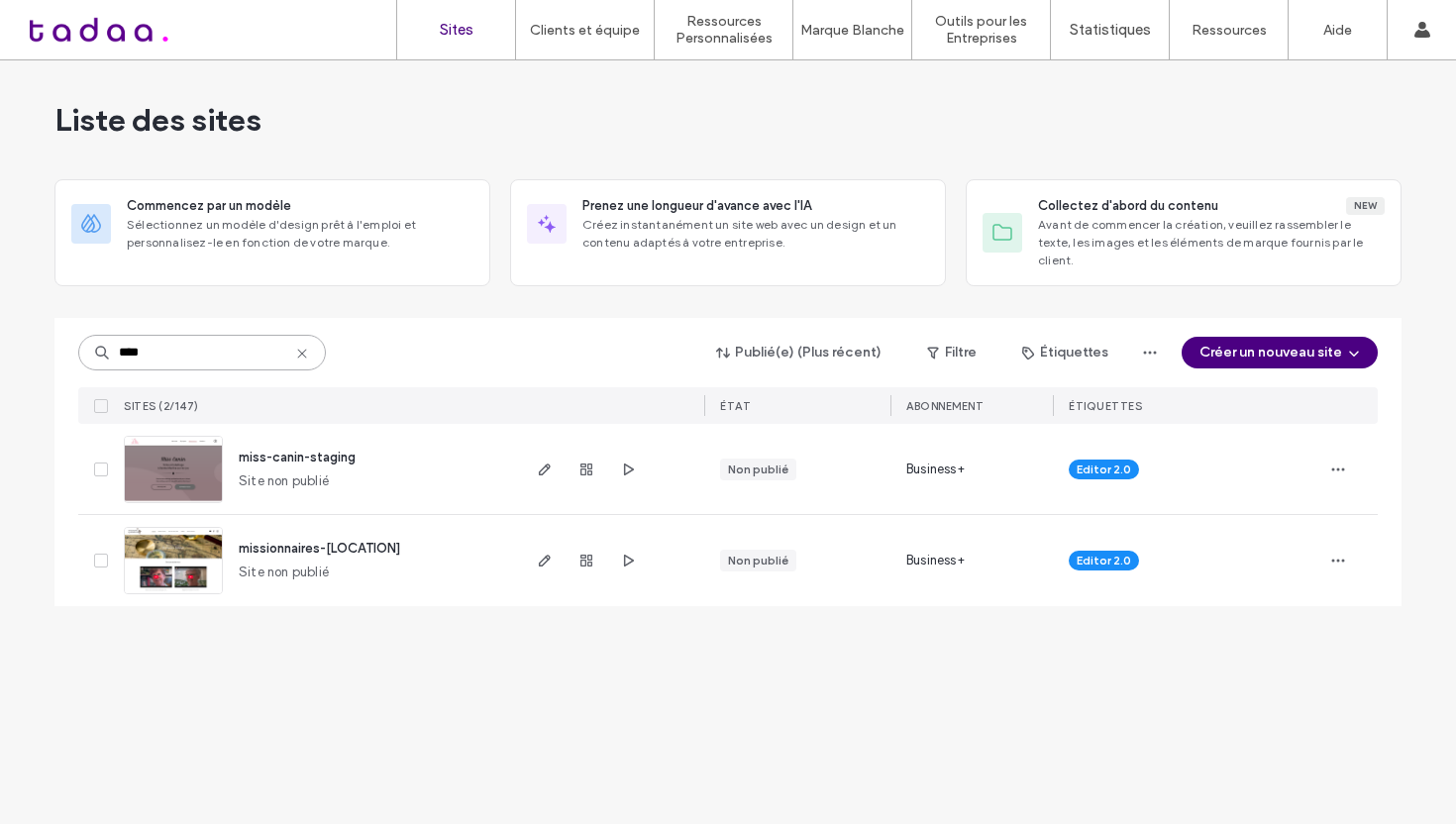 type on "****" 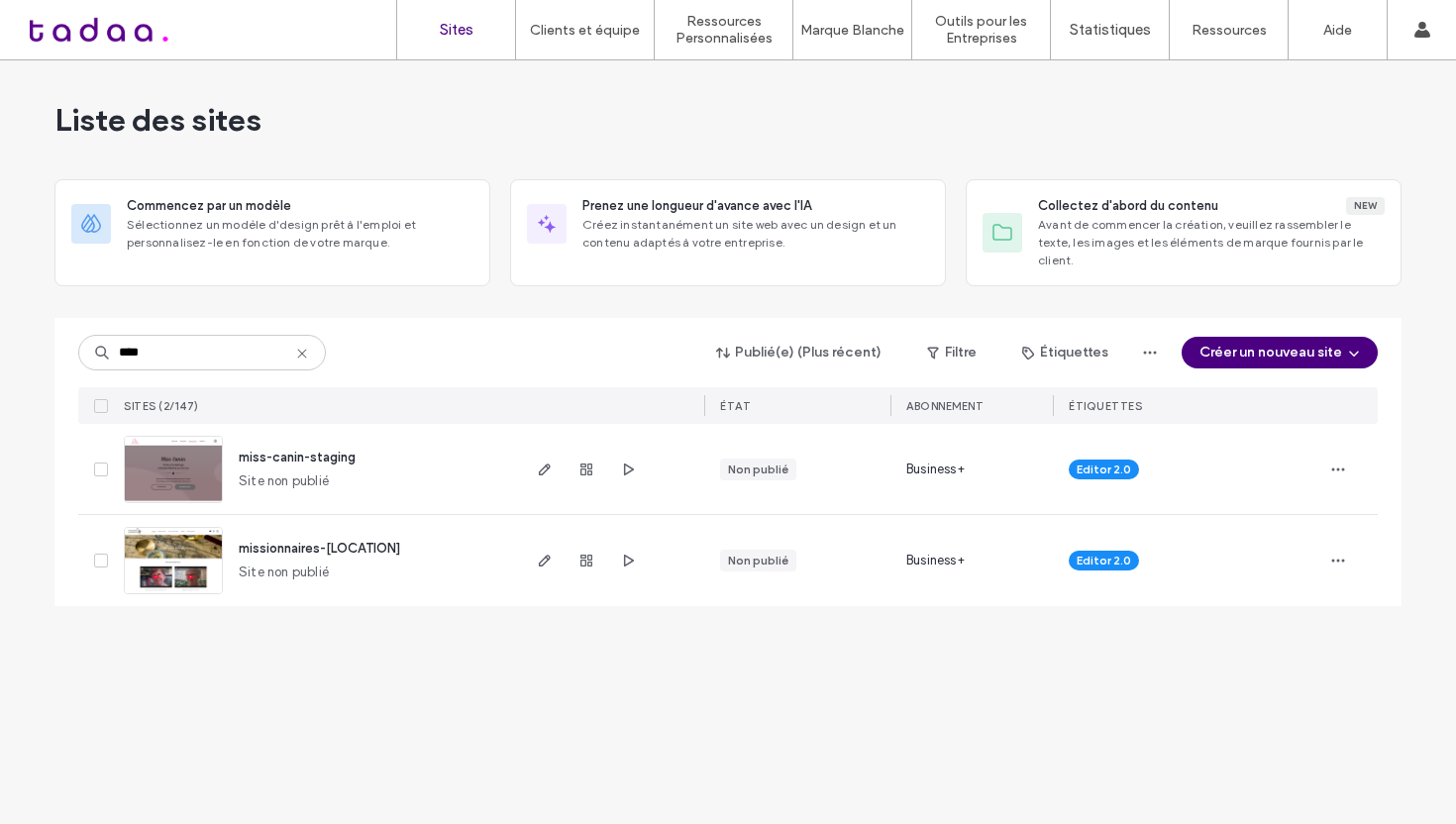 click 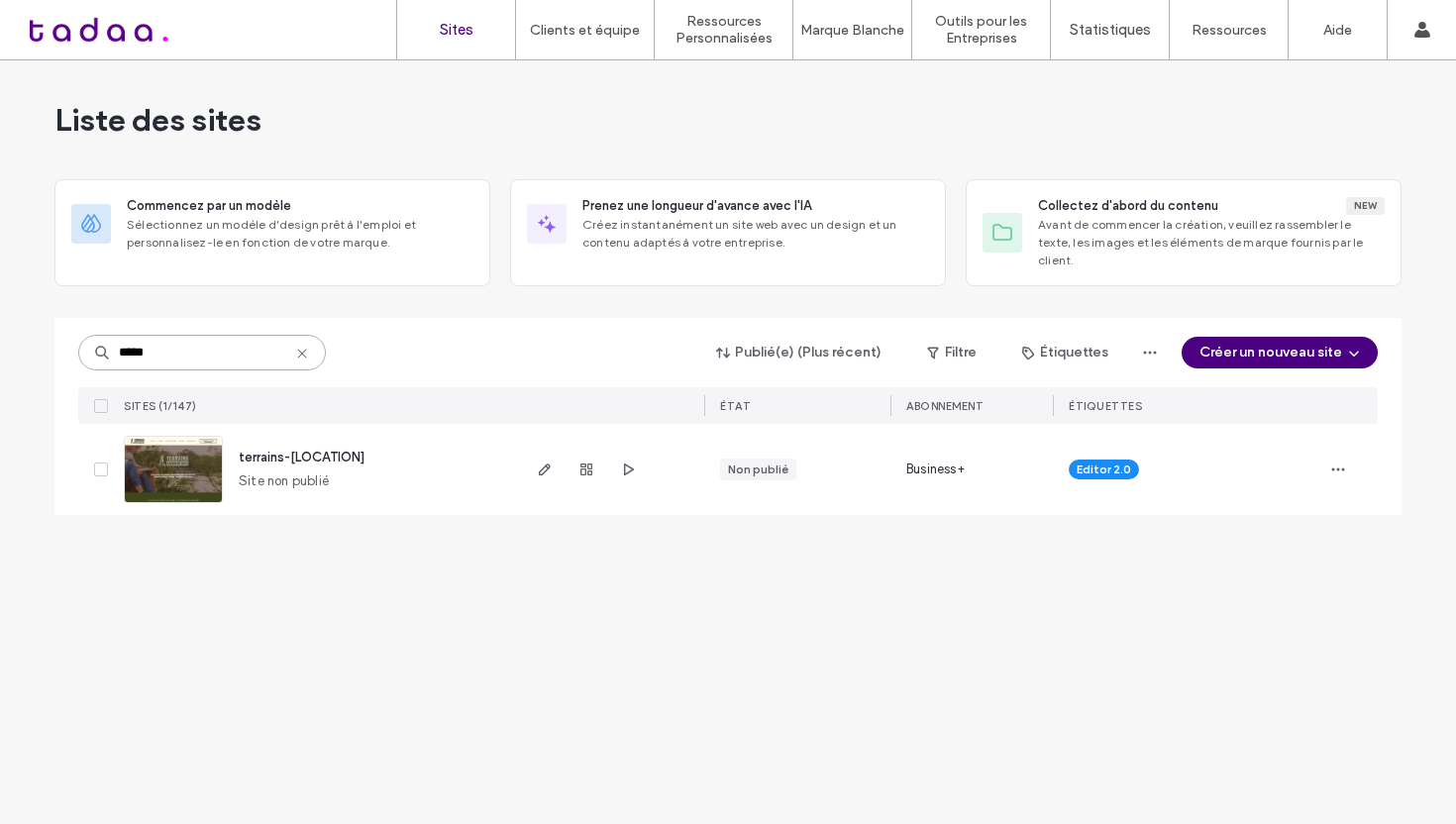 type on "*****" 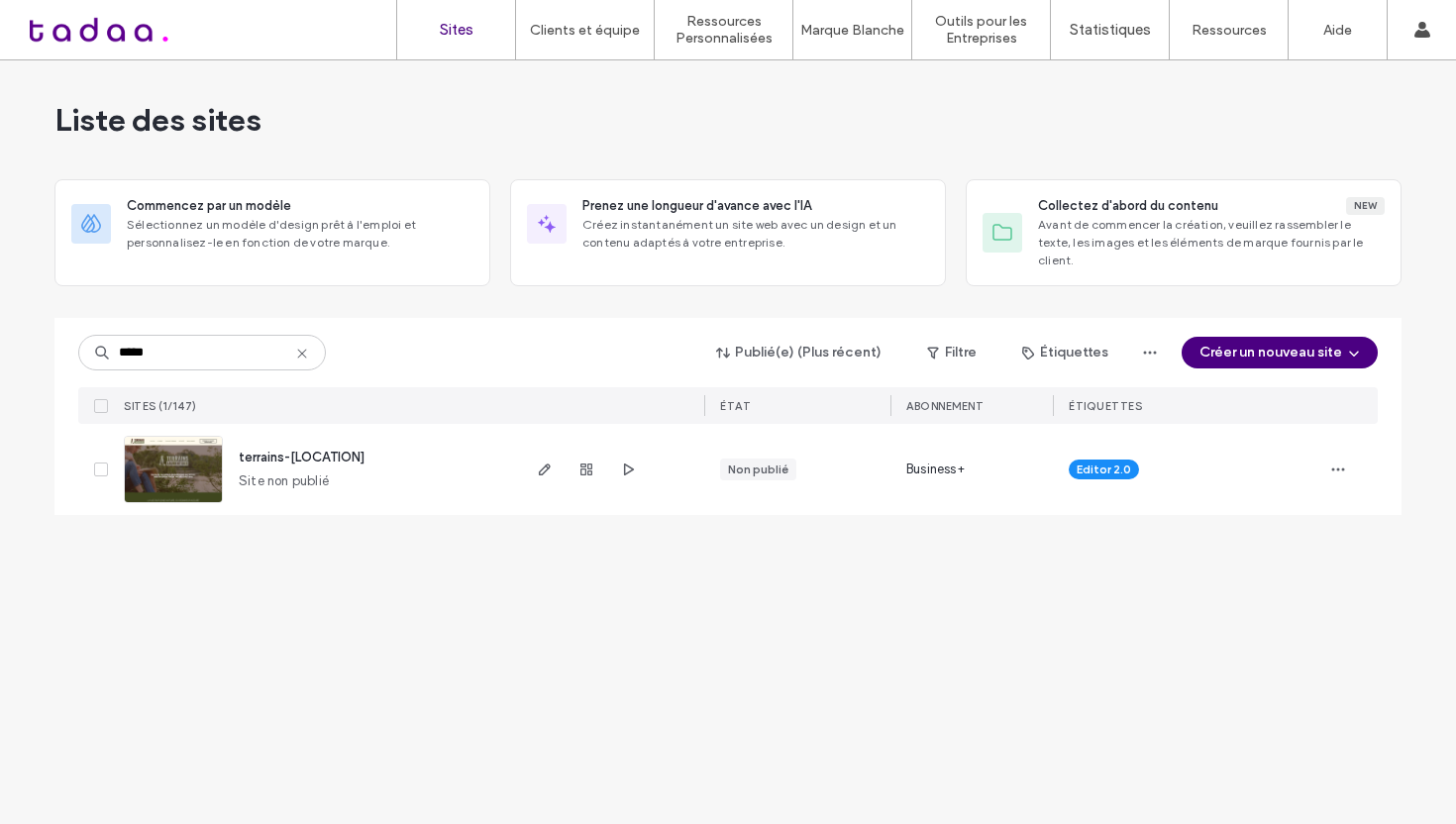 click 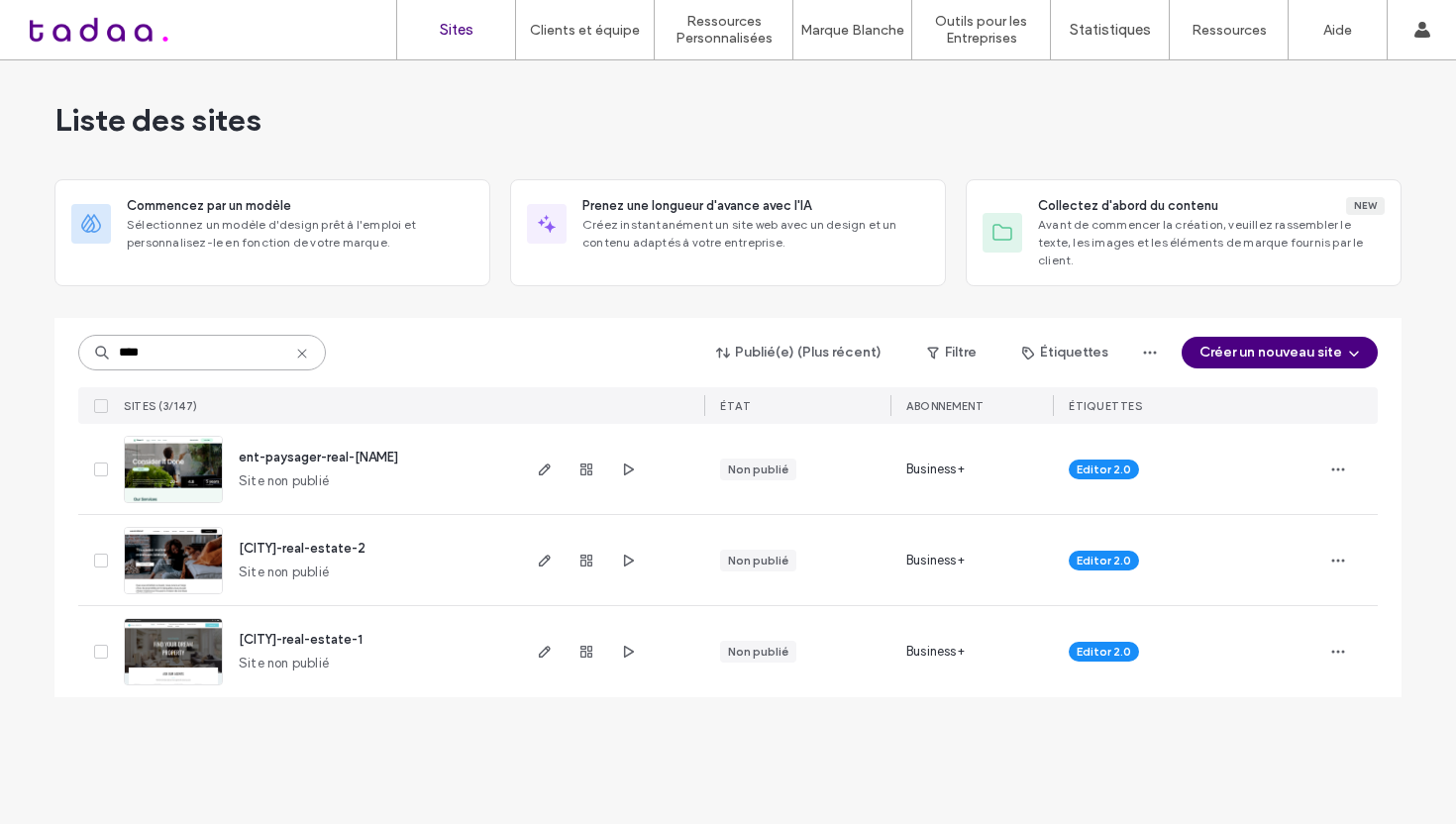 type on "****" 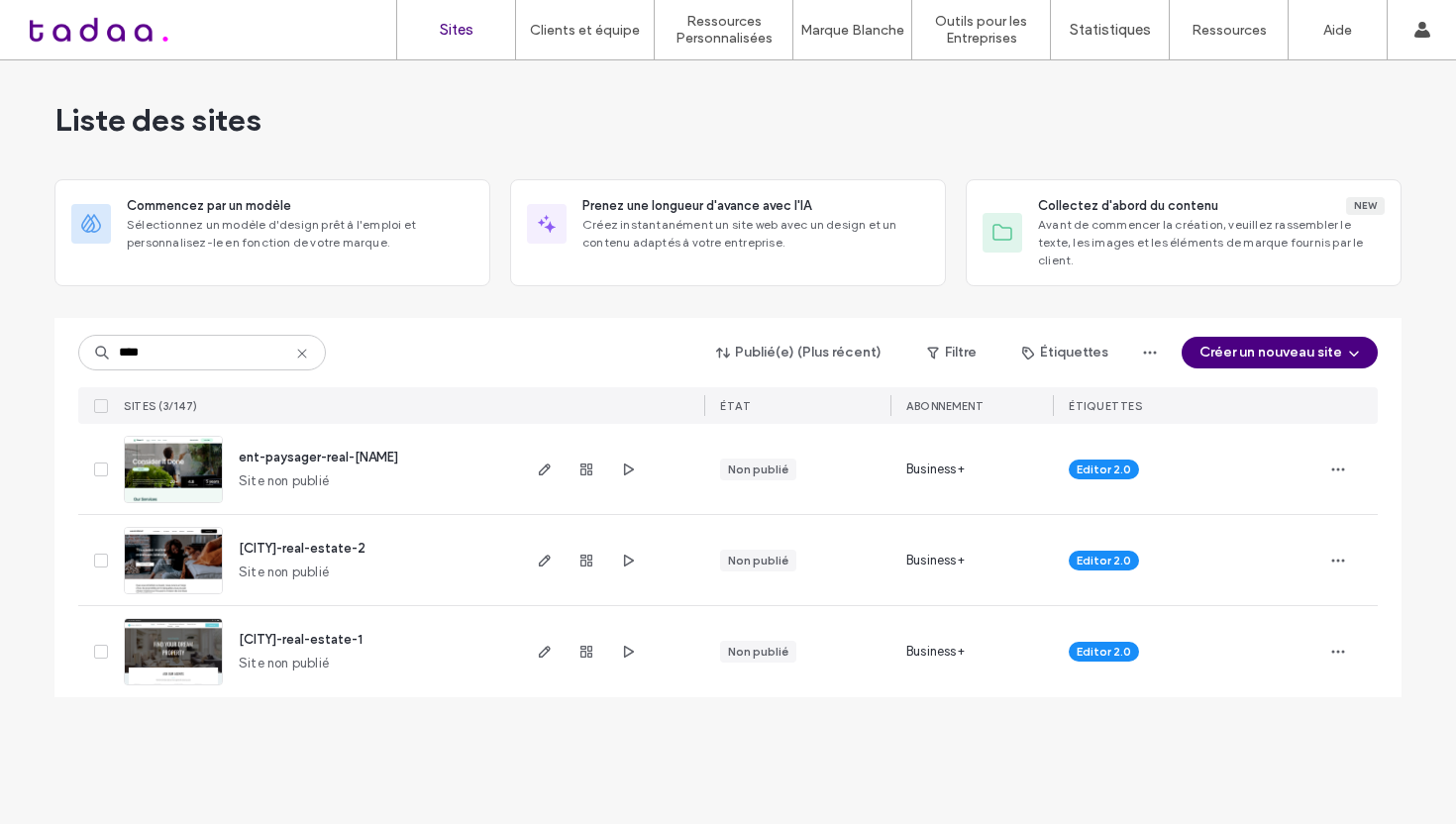 click 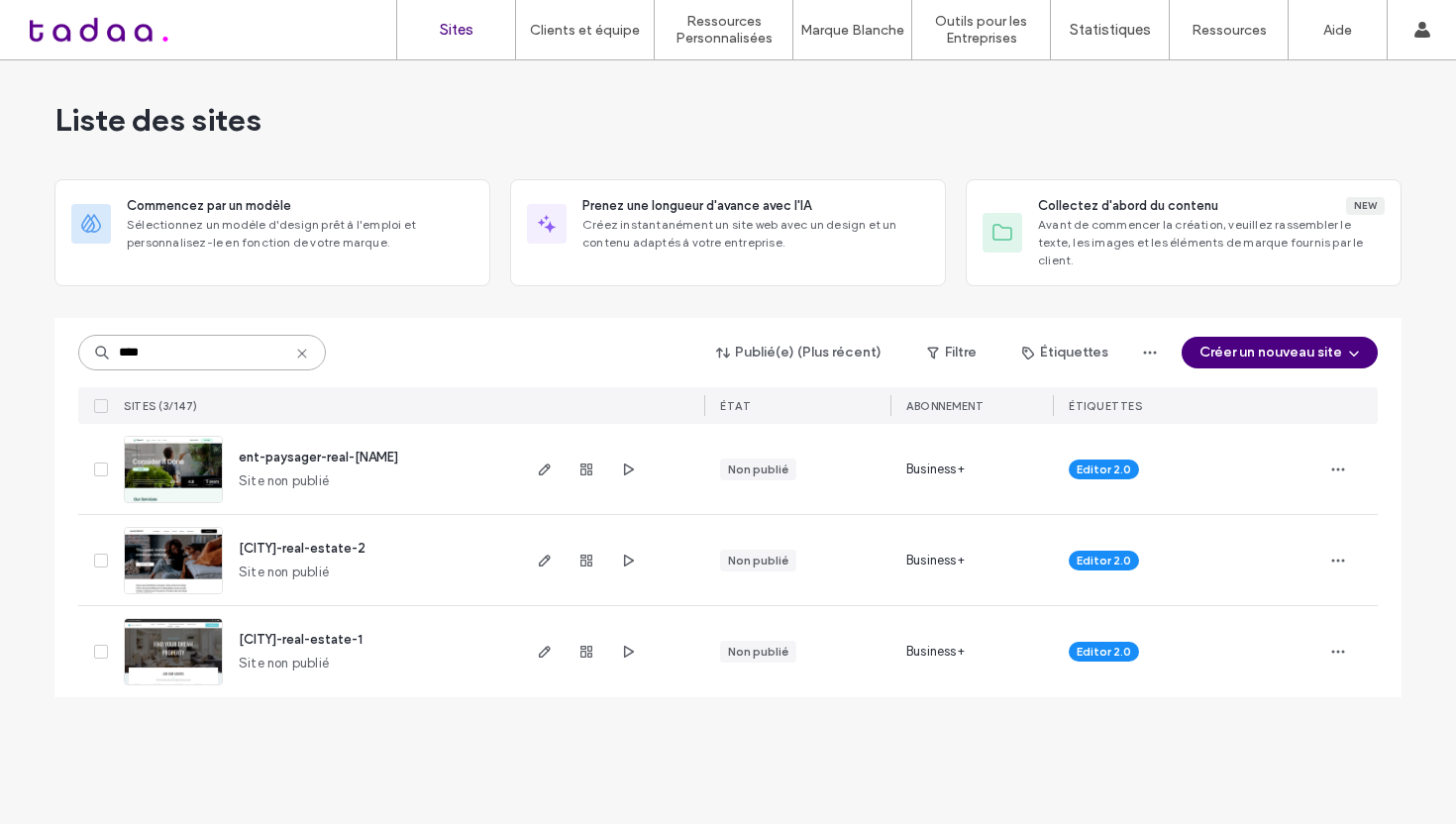 type 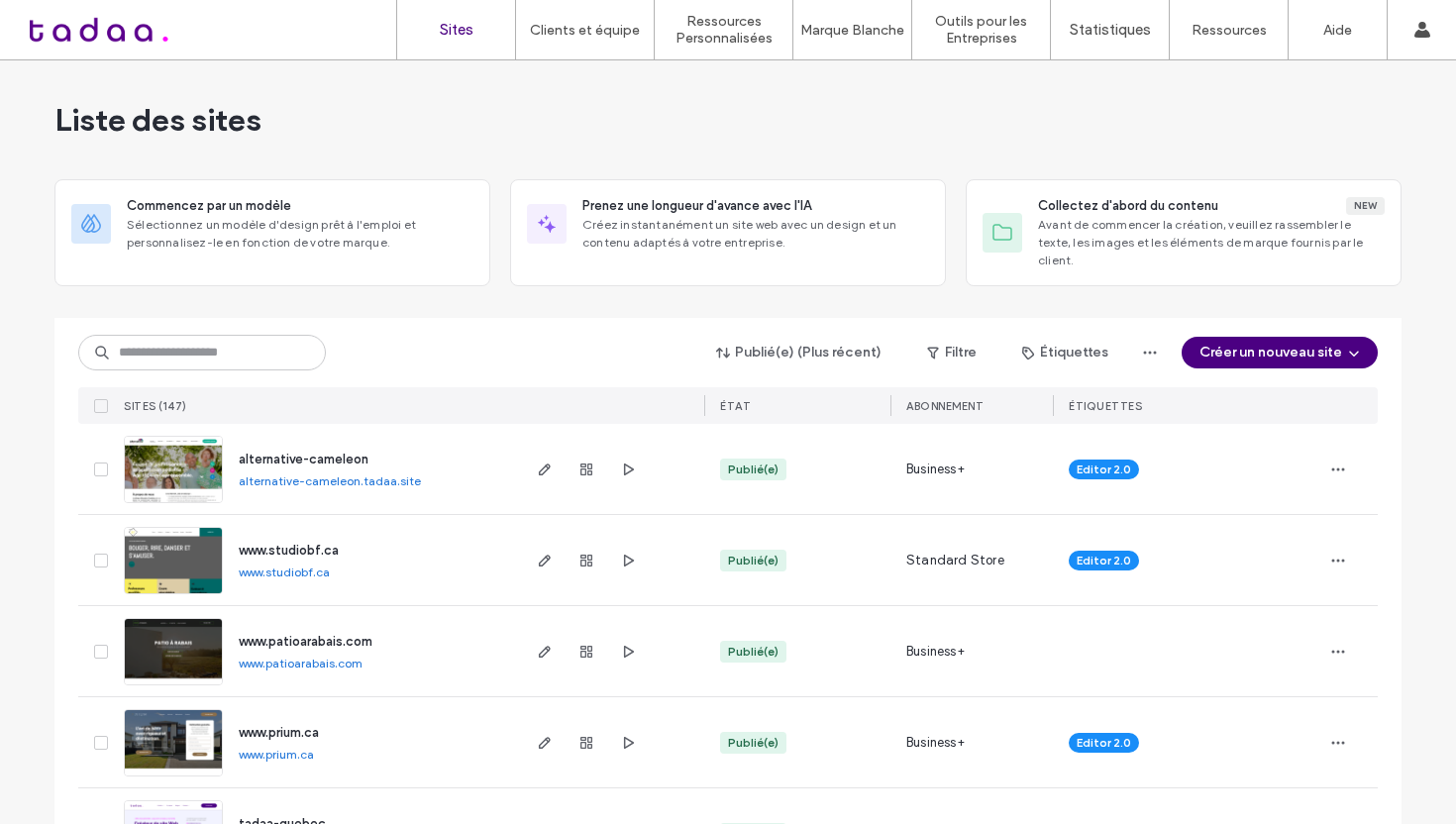 click on "Liste des sites" at bounding box center (728, 120) 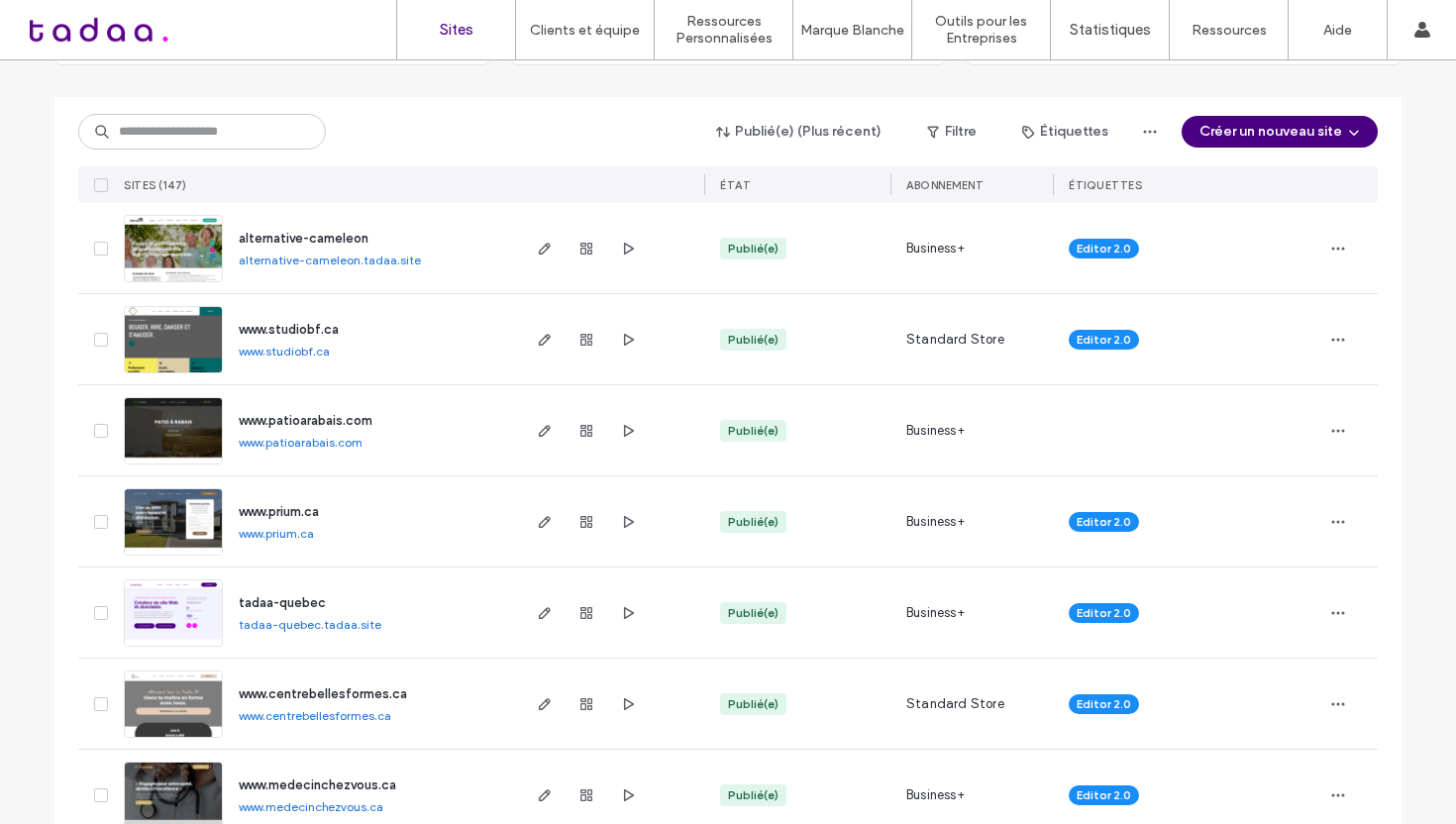 scroll, scrollTop: 220, scrollLeft: 0, axis: vertical 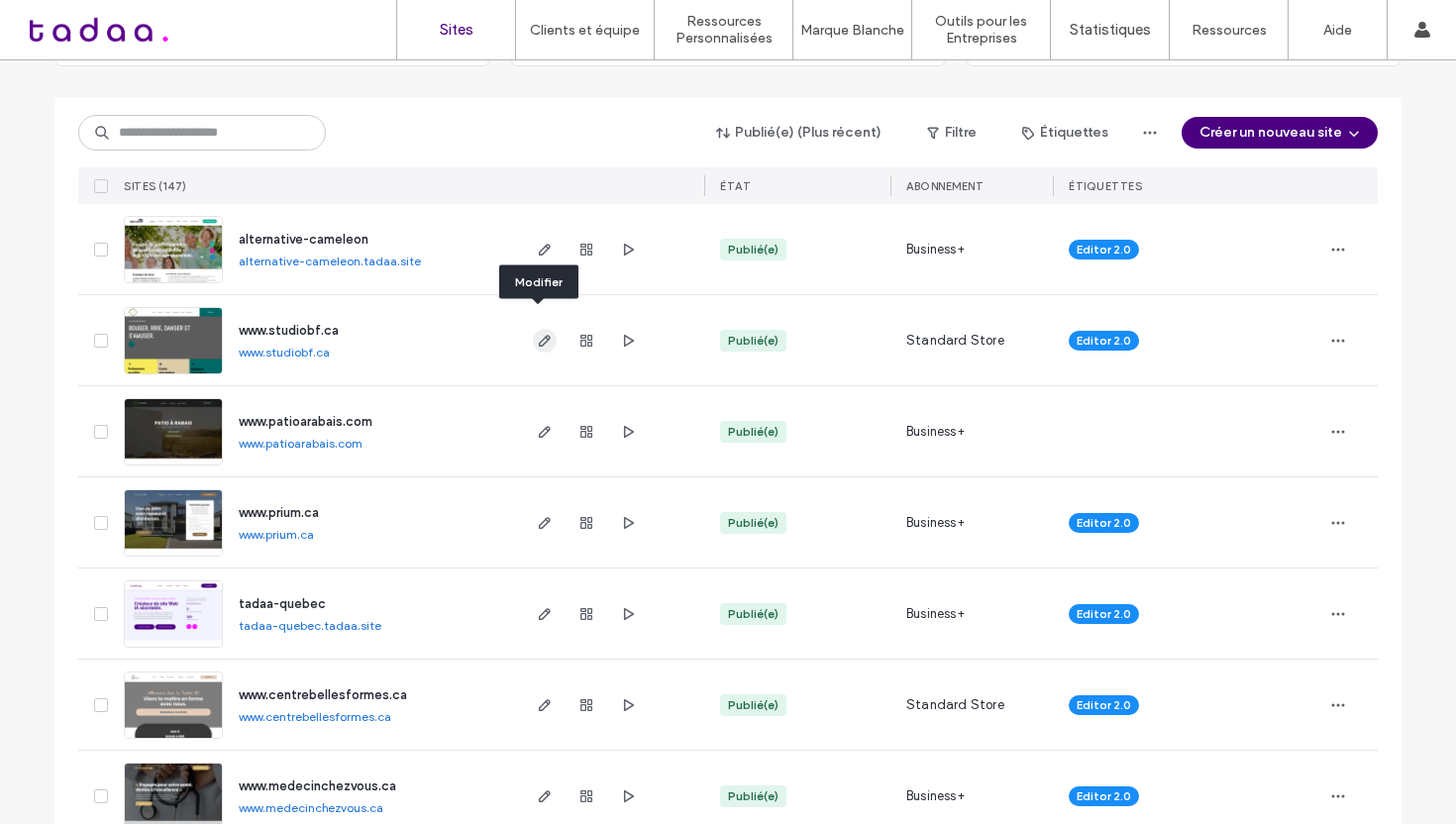 click 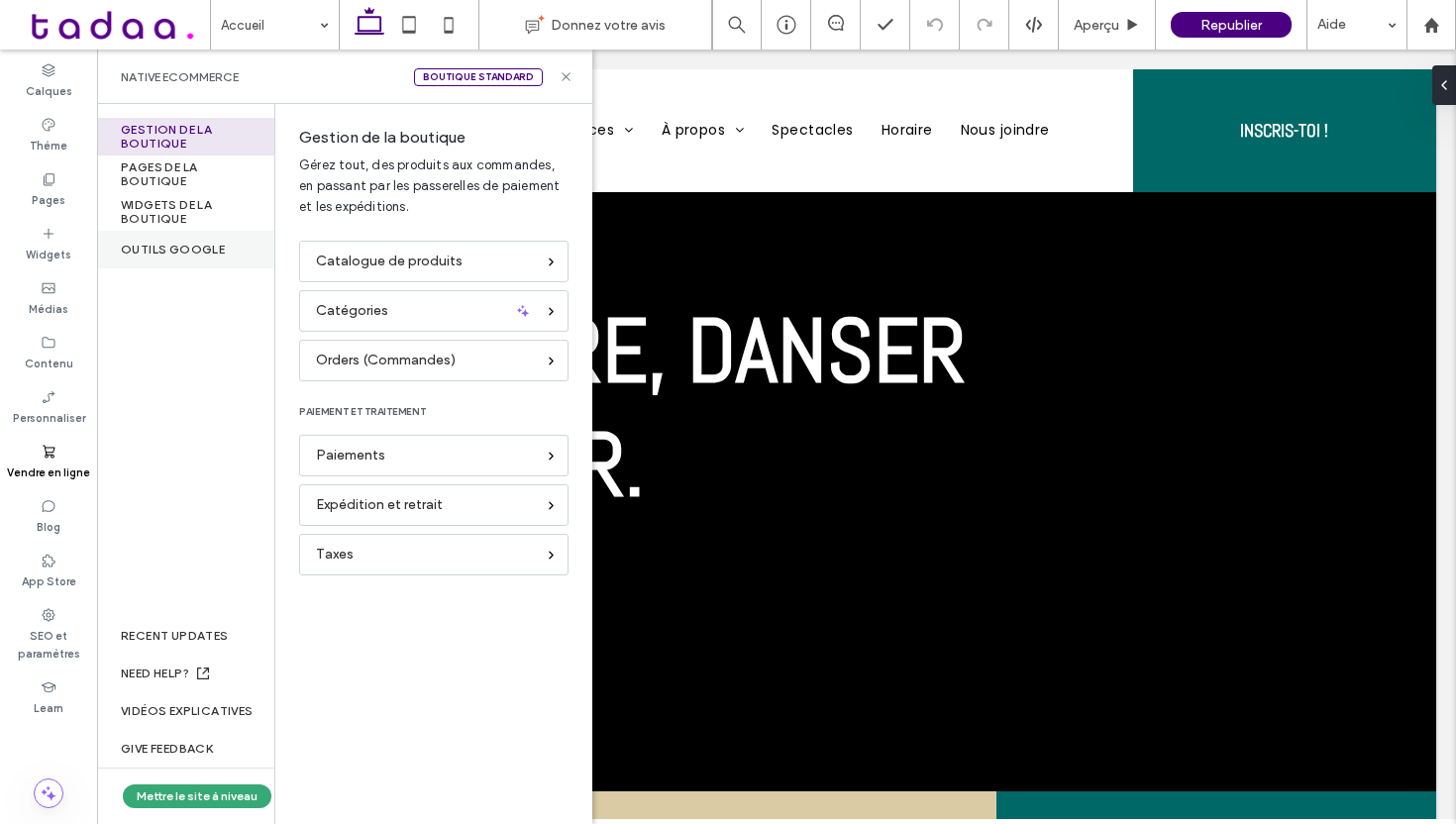 scroll, scrollTop: 0, scrollLeft: 0, axis: both 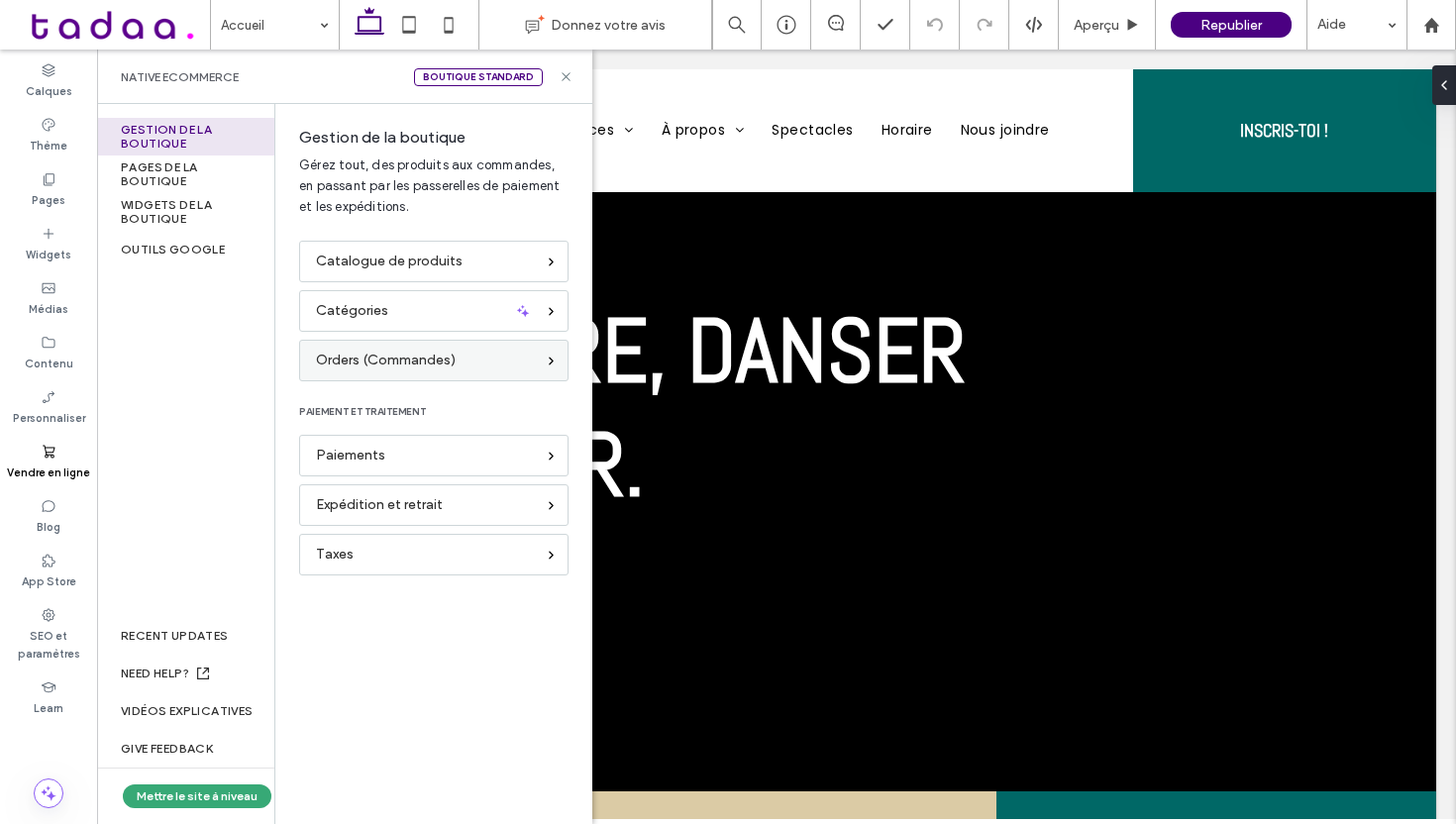 click on "Orders (Commandes)" at bounding box center [385, 360] 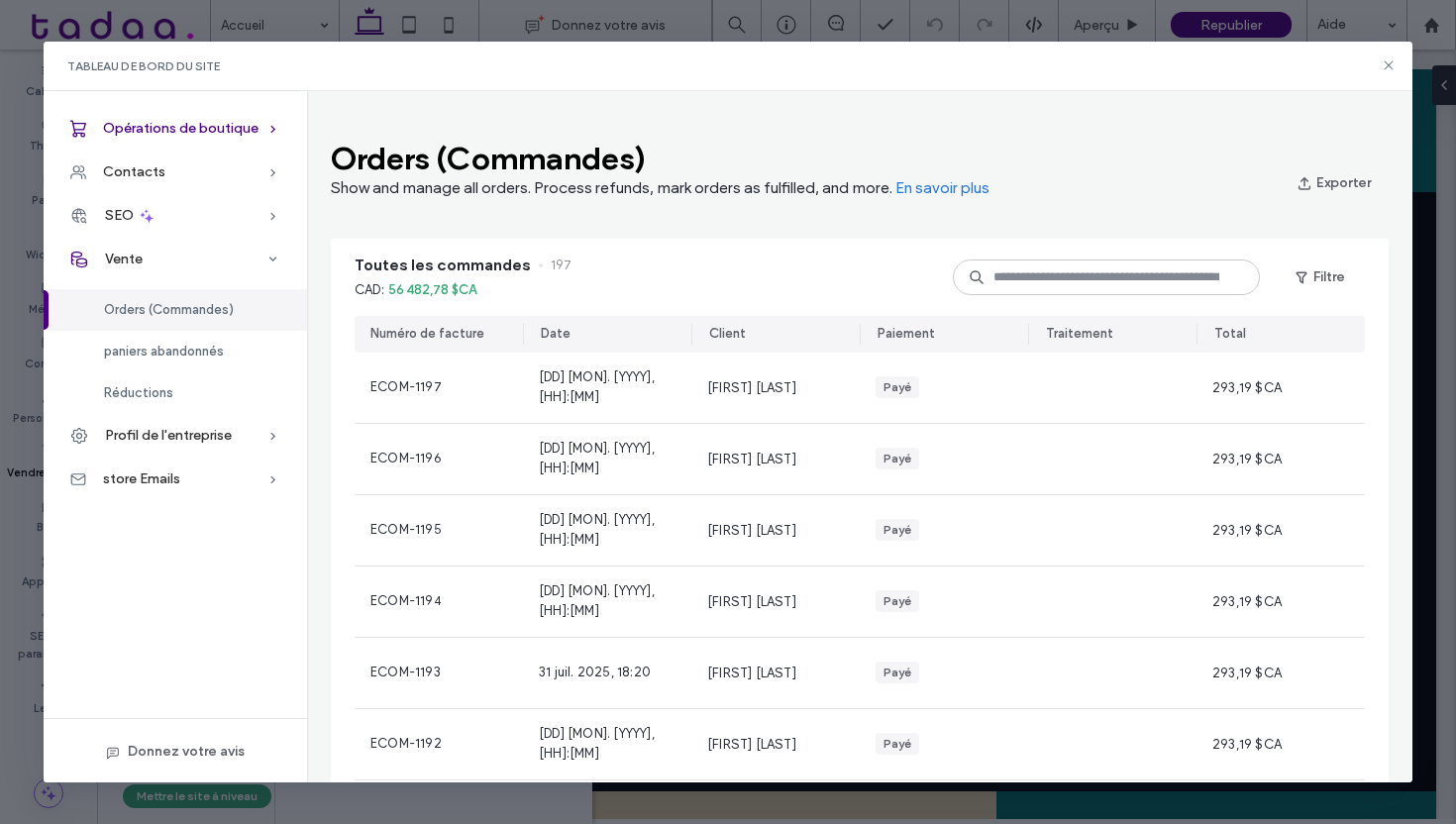 click 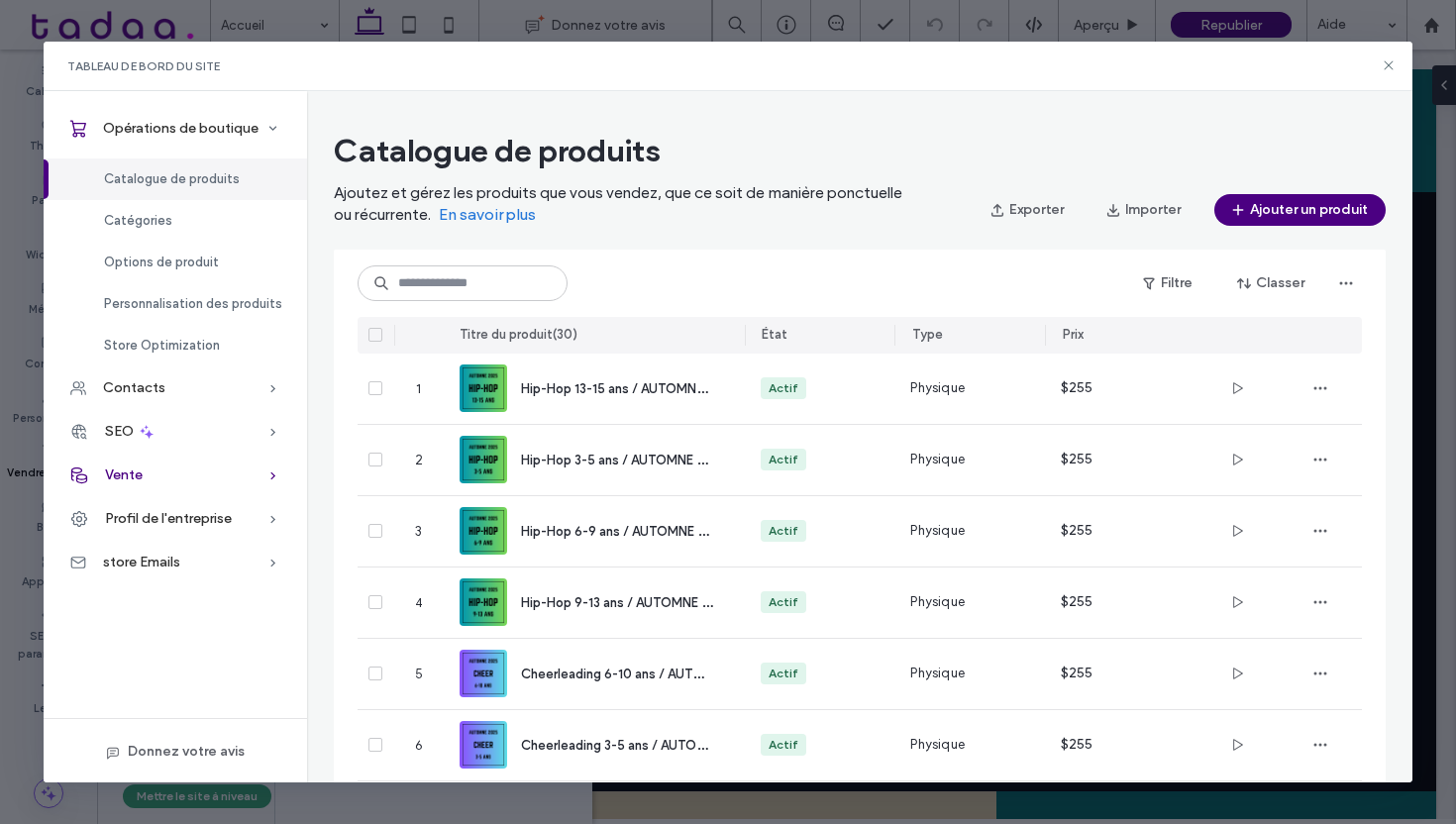 click on "Vente" at bounding box center [175, 475] 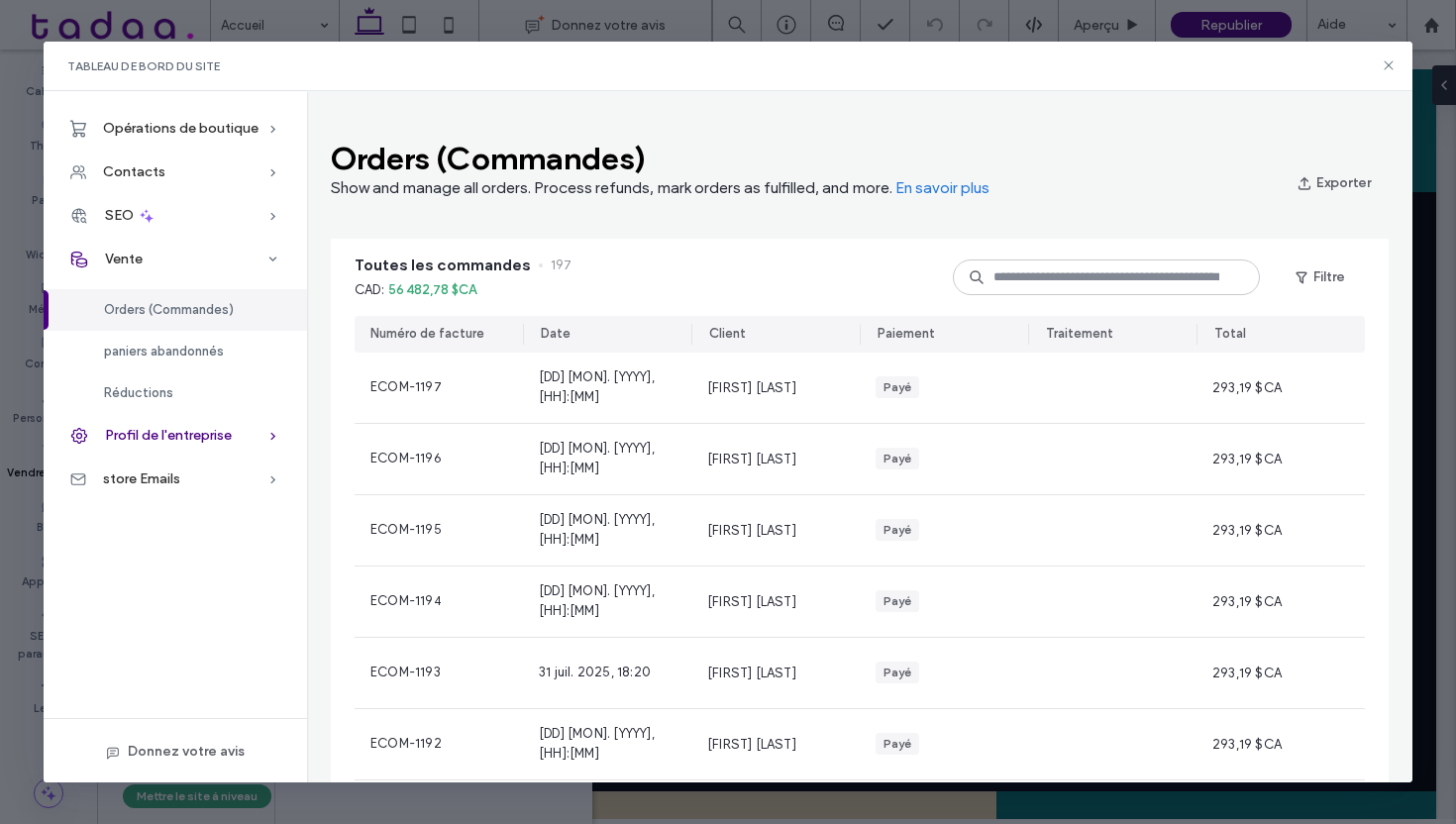 click on "Profil de l'entreprise" at bounding box center [175, 436] 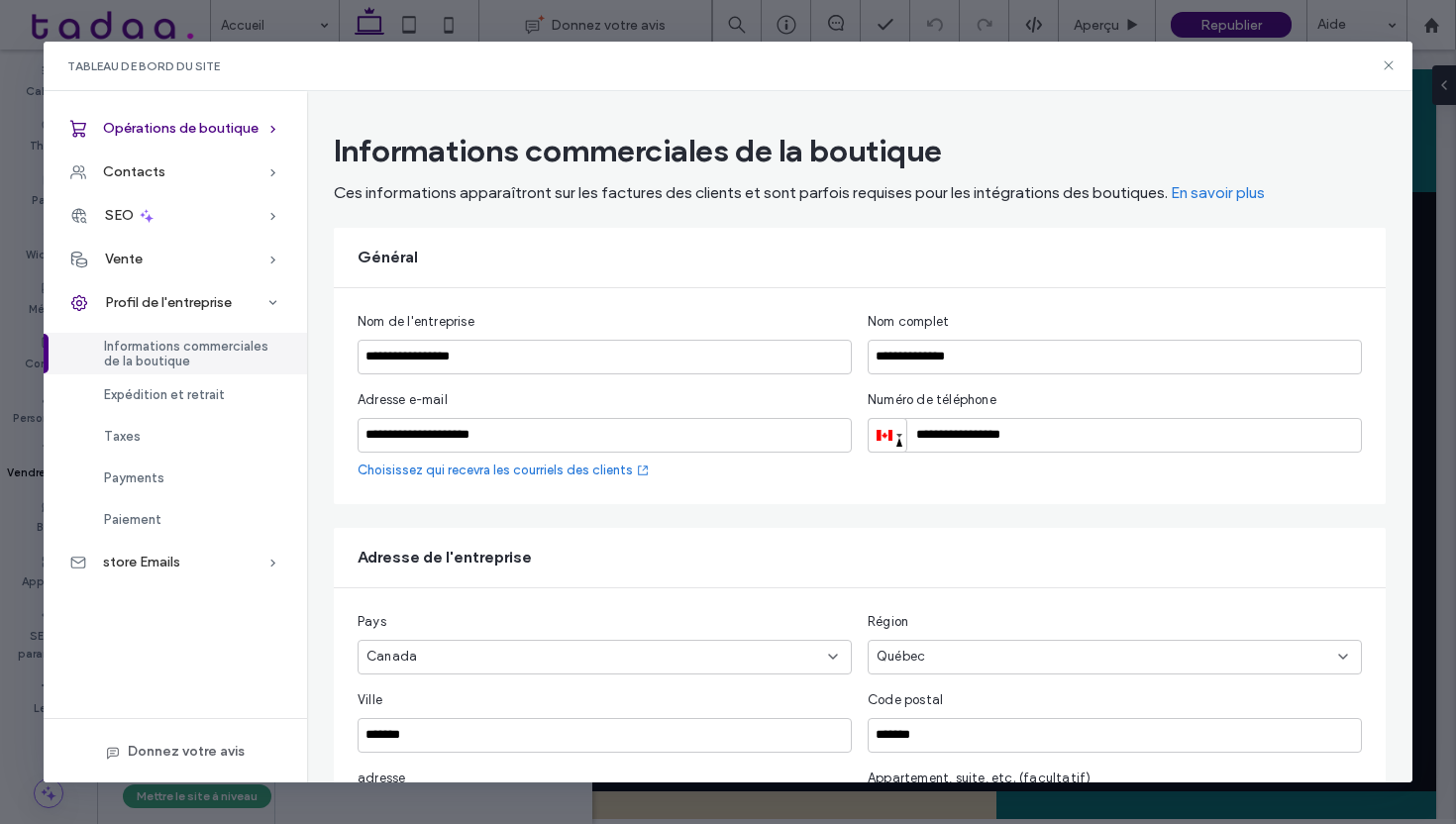 click on "Opérations de boutique" at bounding box center (180, 128) 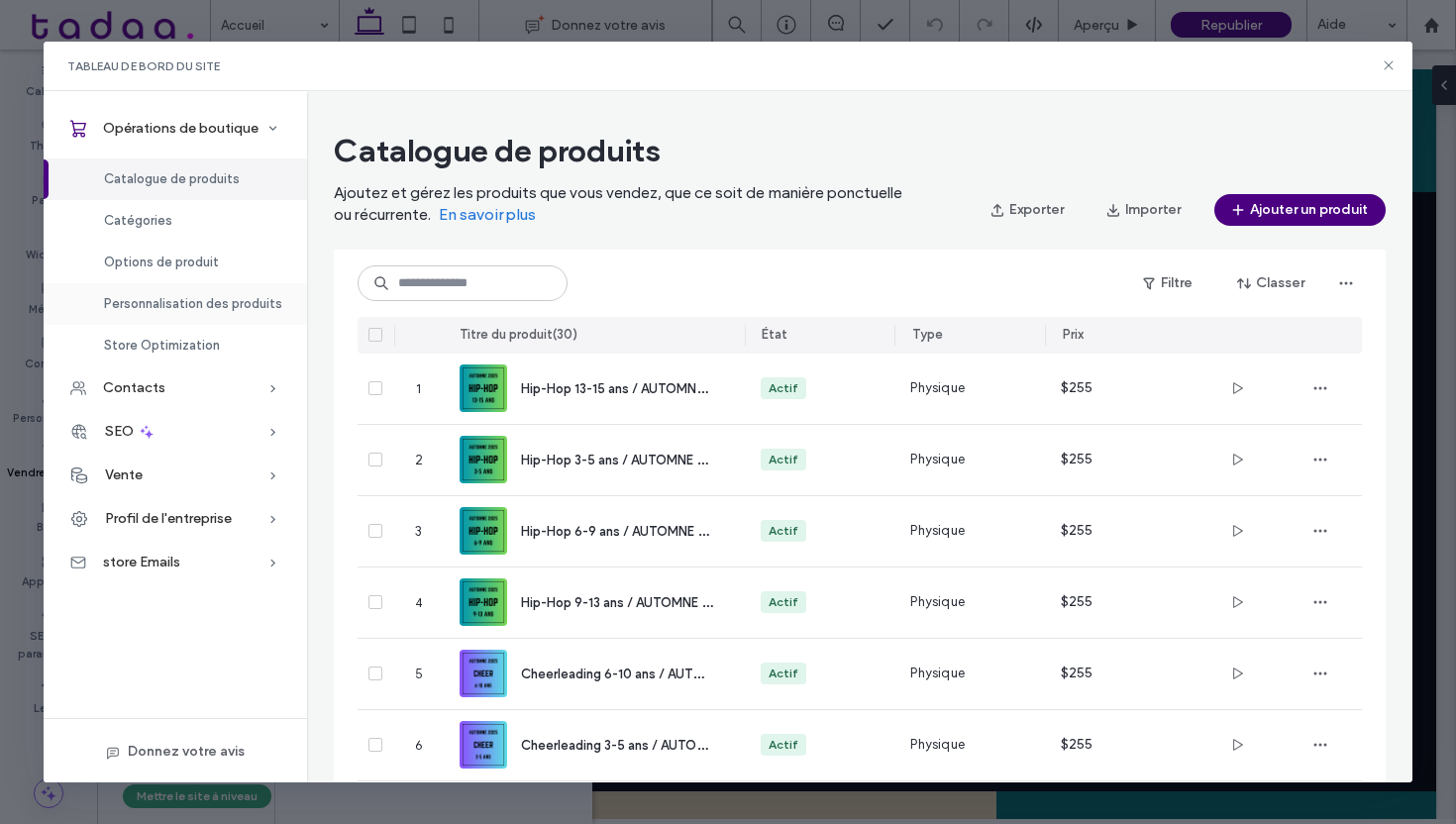 click on "Personnalisation des produits" at bounding box center (175, 304) 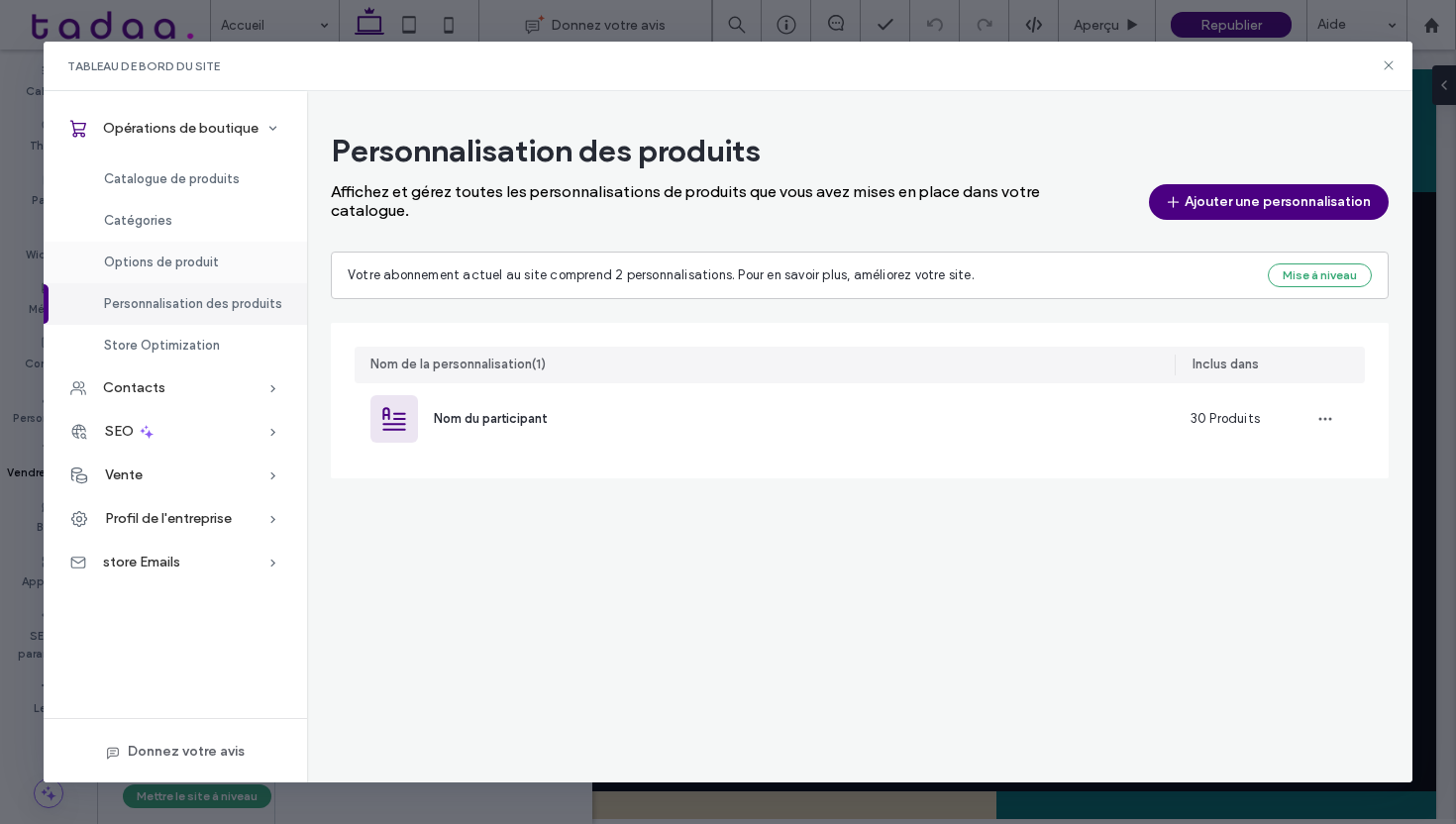 click on "Options de produit" at bounding box center [175, 262] 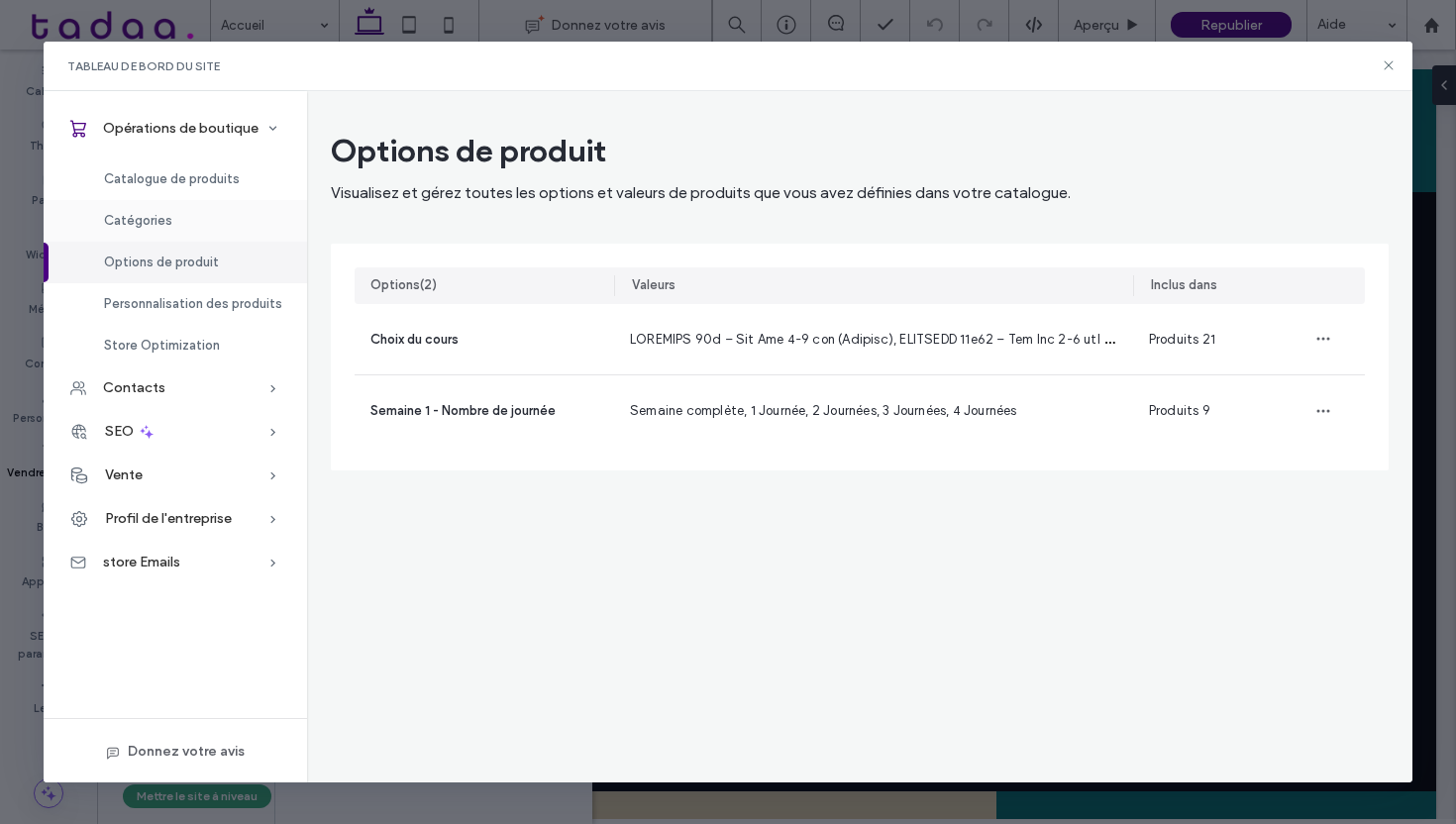 click on "Catégories" at bounding box center [175, 221] 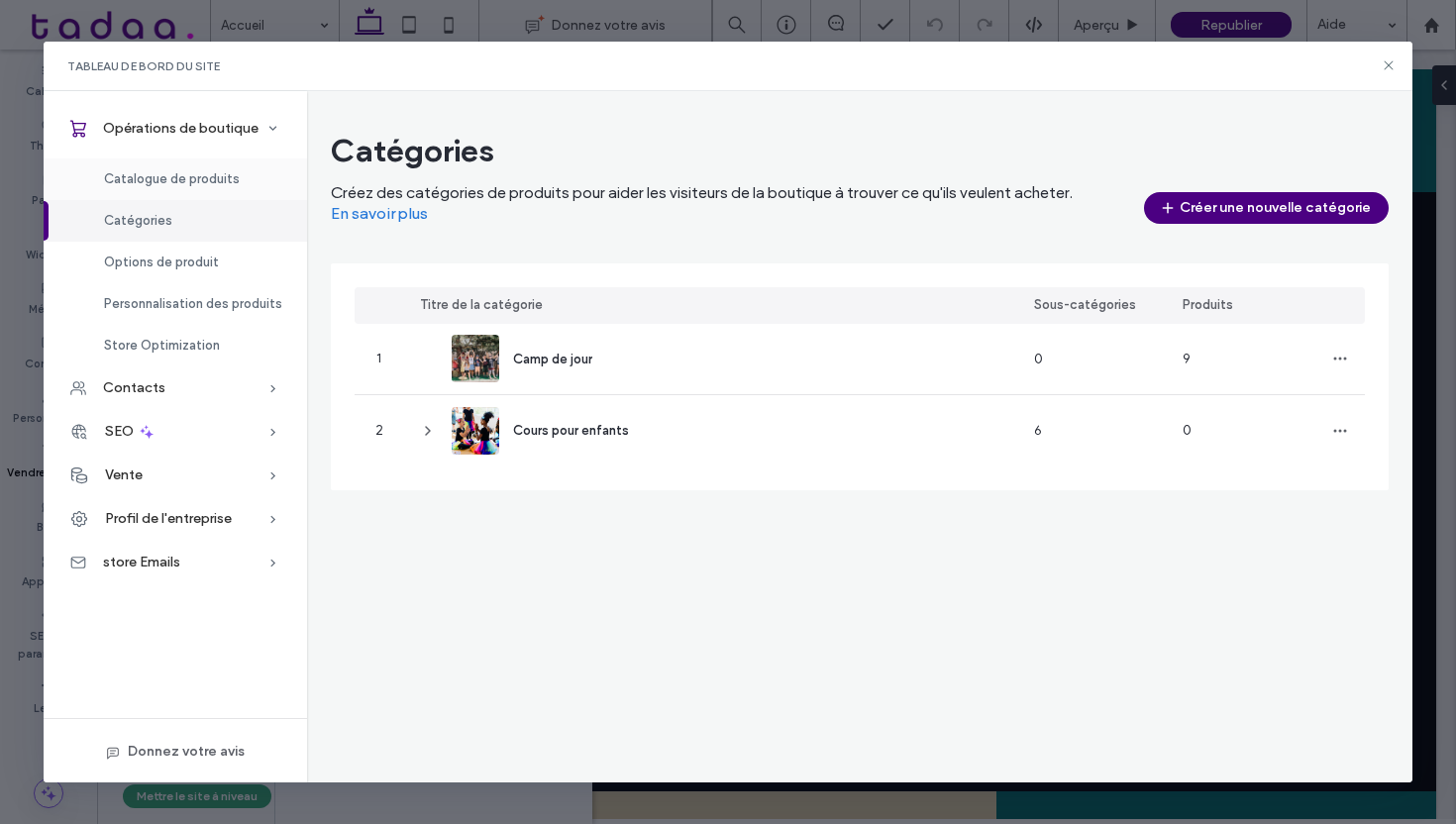 click on "Catalogue de produits" at bounding box center (175, 179) 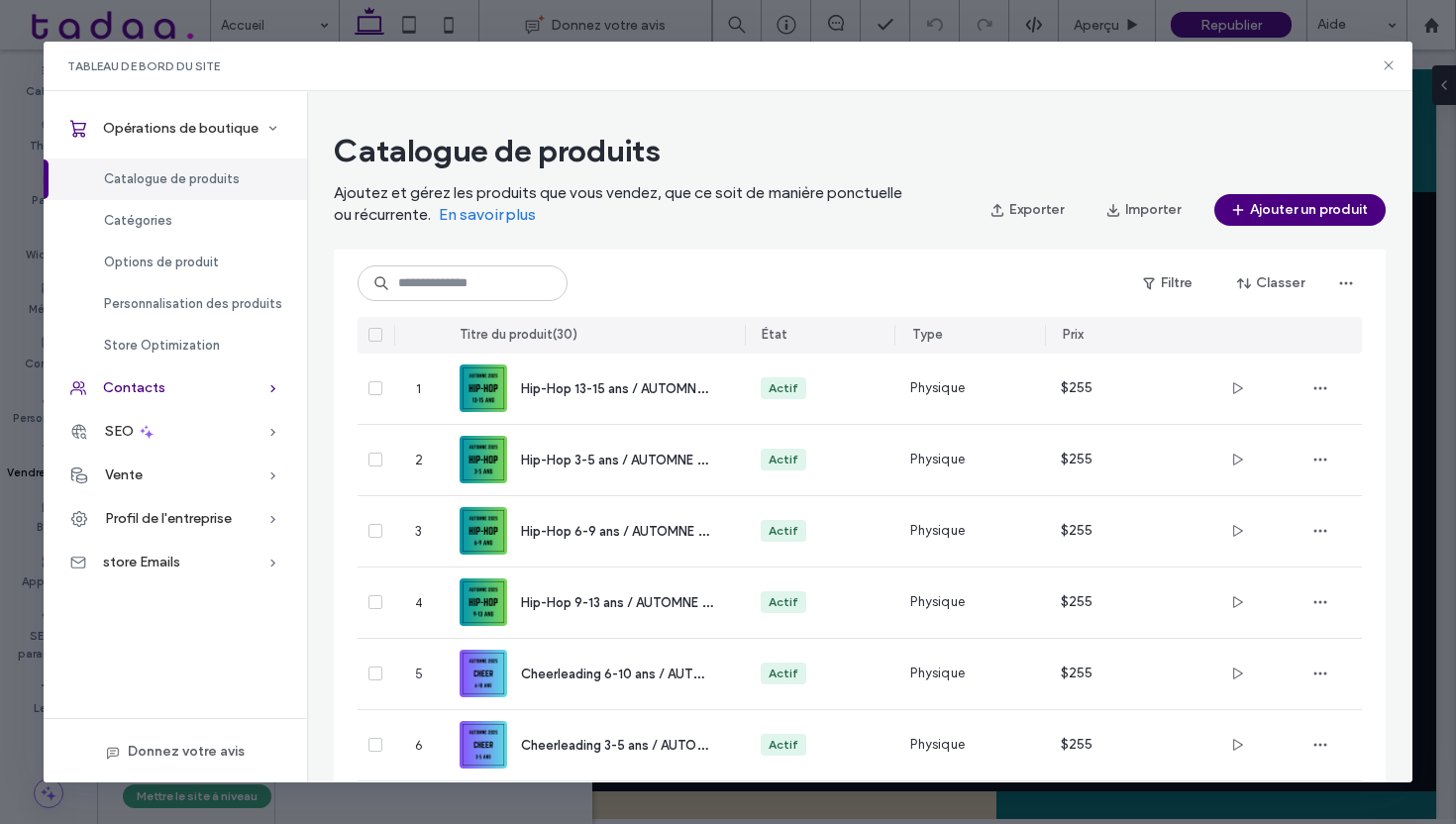 click on "Contacts" at bounding box center [134, 387] 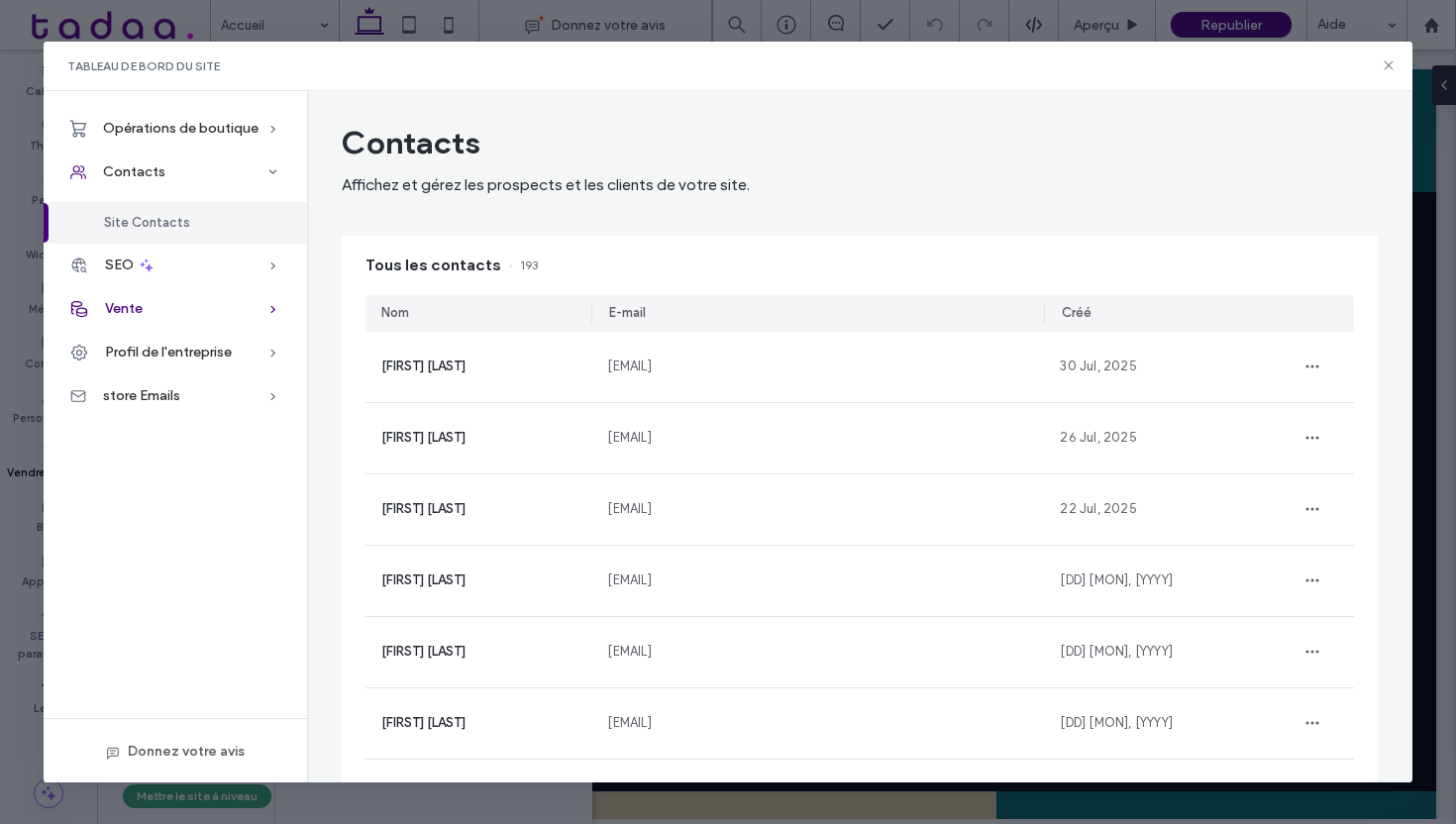 click on "Vente" at bounding box center (175, 309) 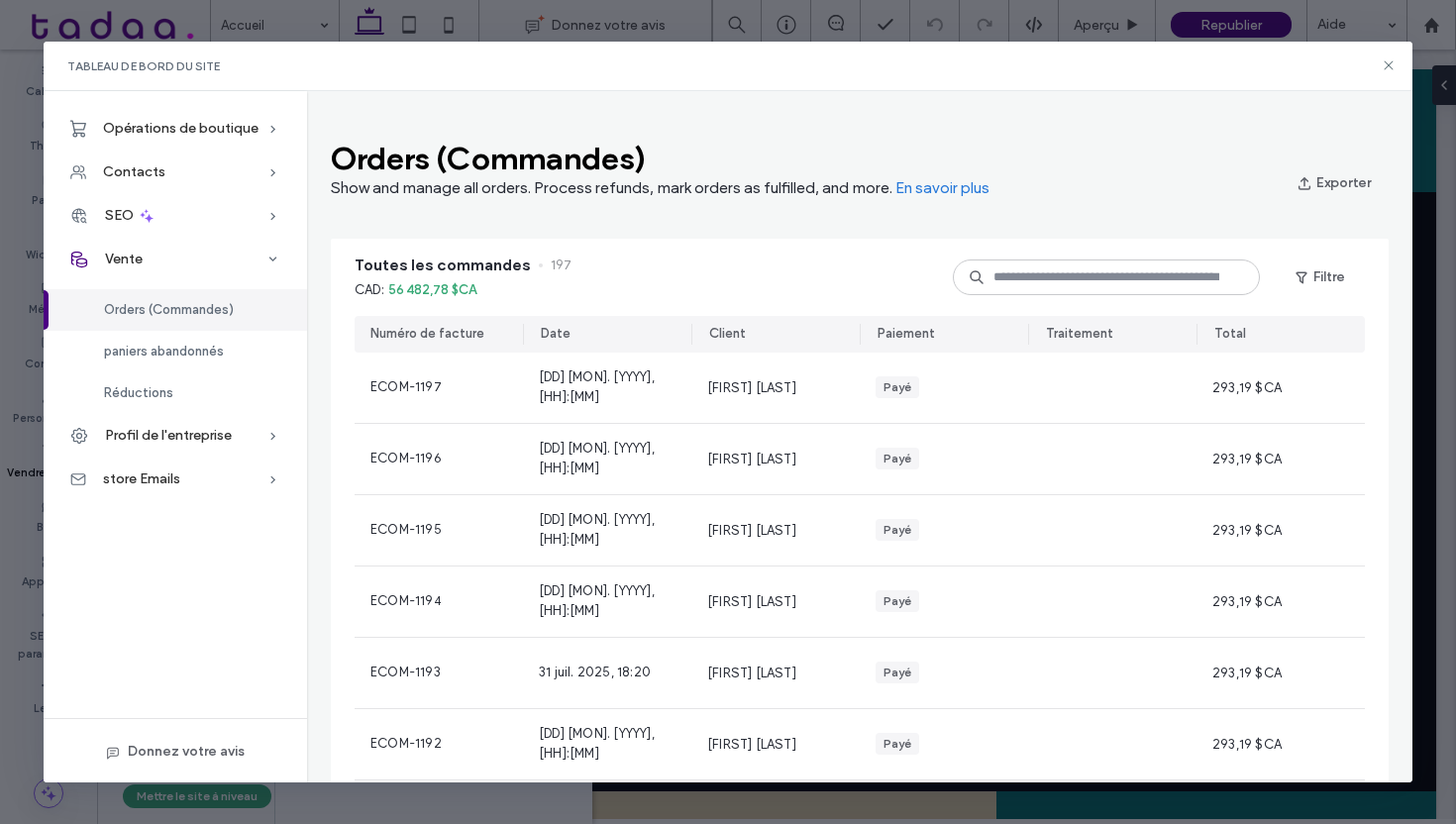 click on "Orders (Commandes)" at bounding box center (168, 309) 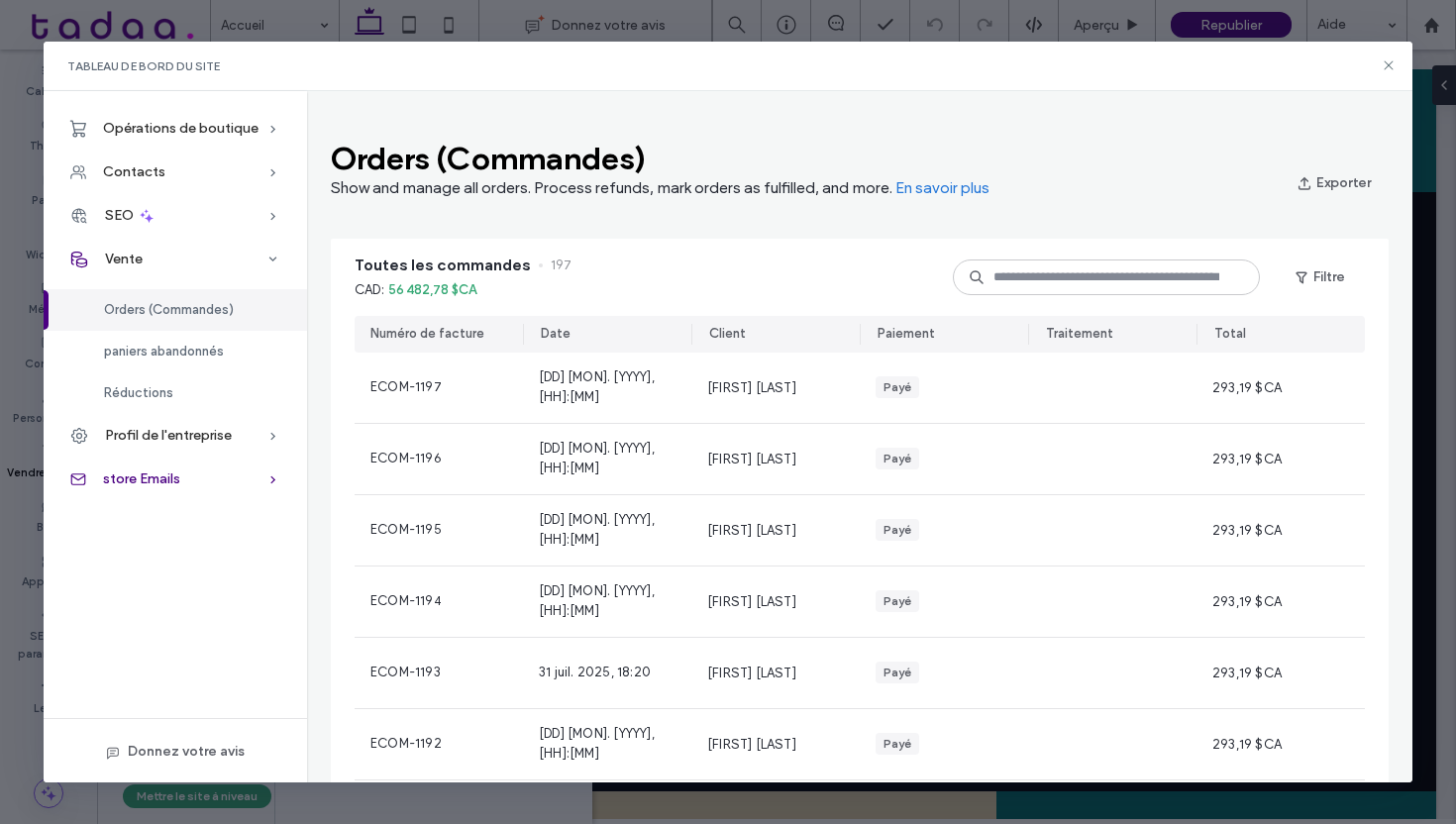 click on "store Emails" at bounding box center (142, 478) 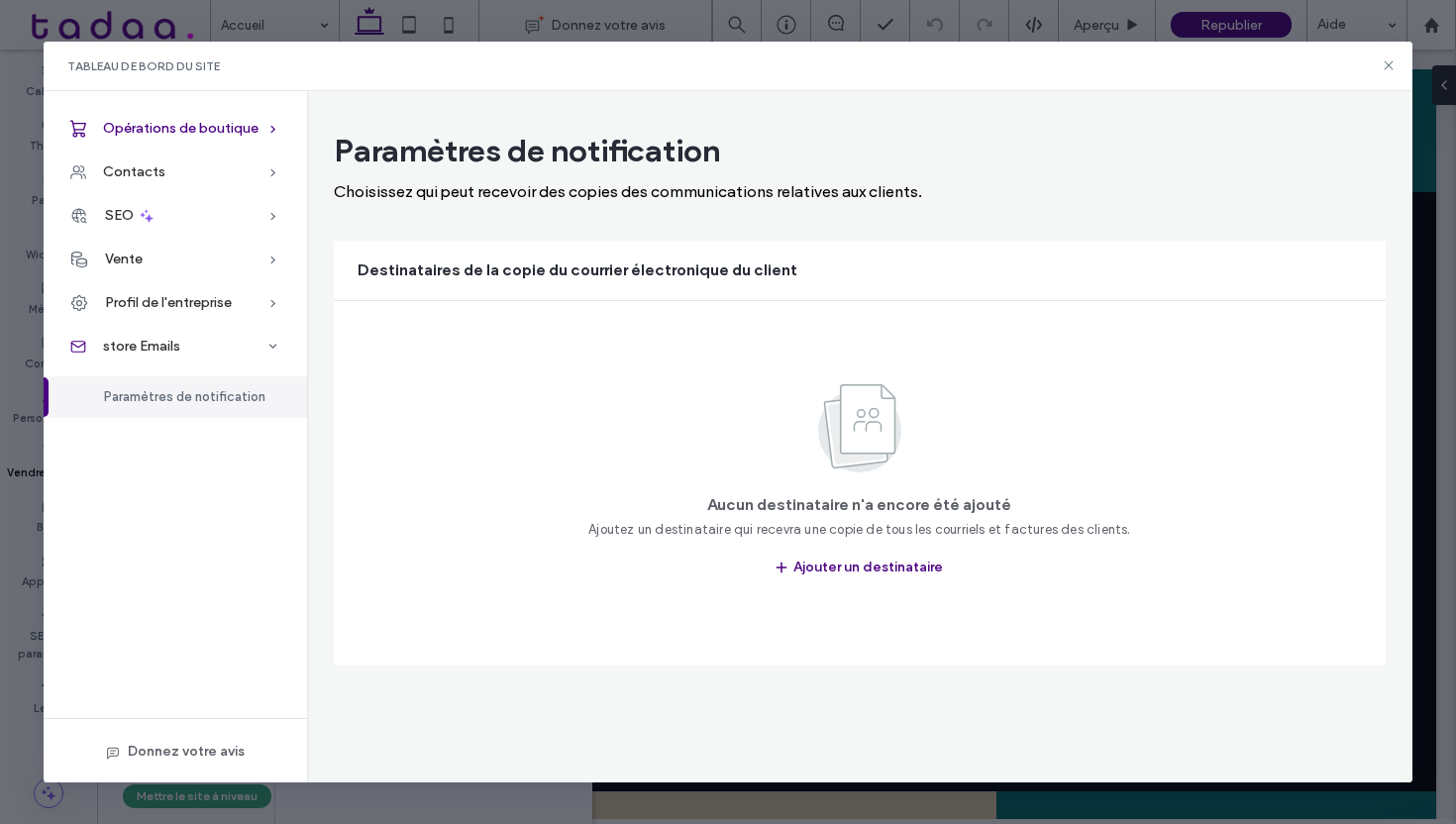 click on "Opérations de boutique" at bounding box center (175, 129) 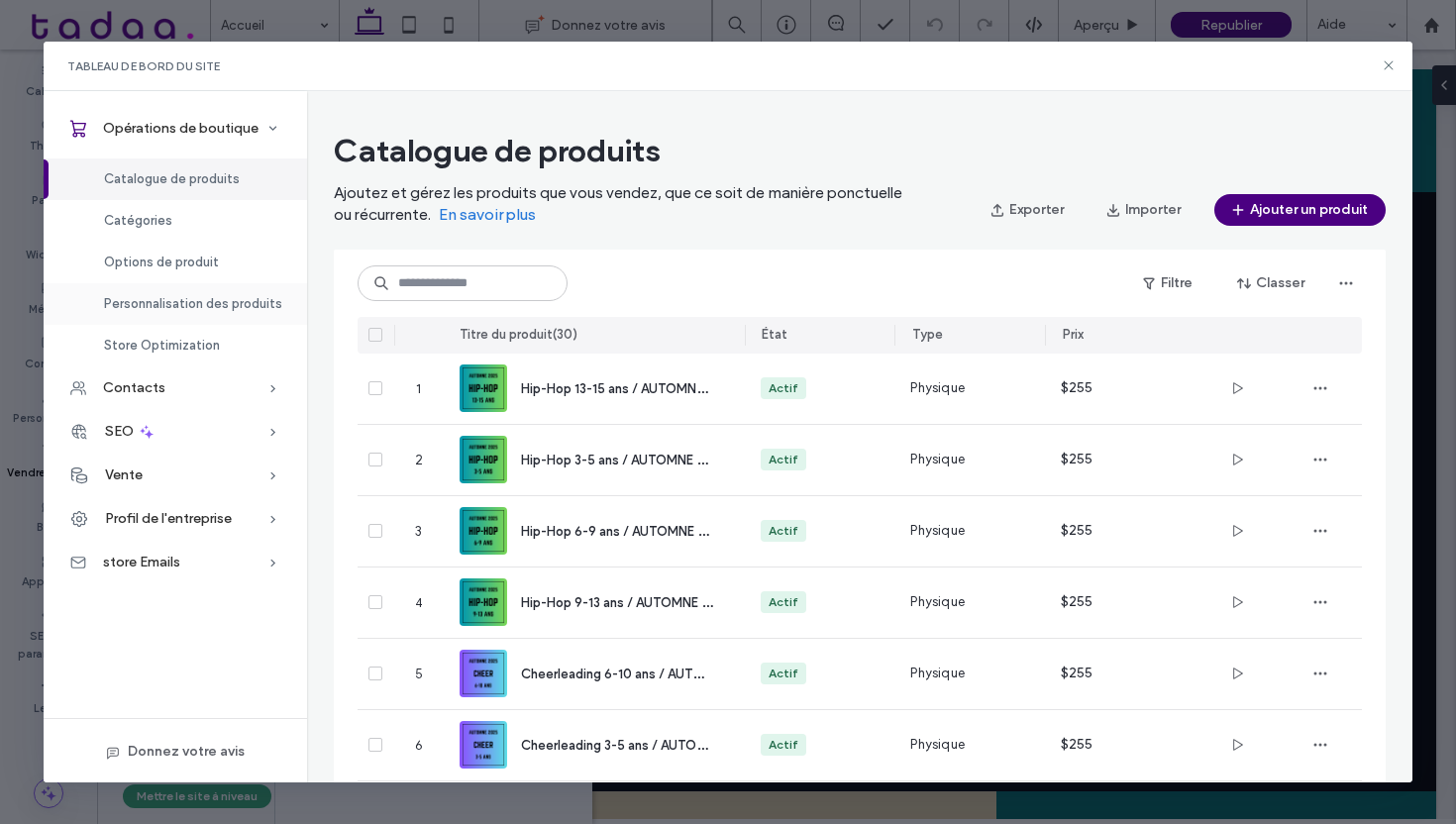 click on "Personnalisation des produits" at bounding box center [175, 304] 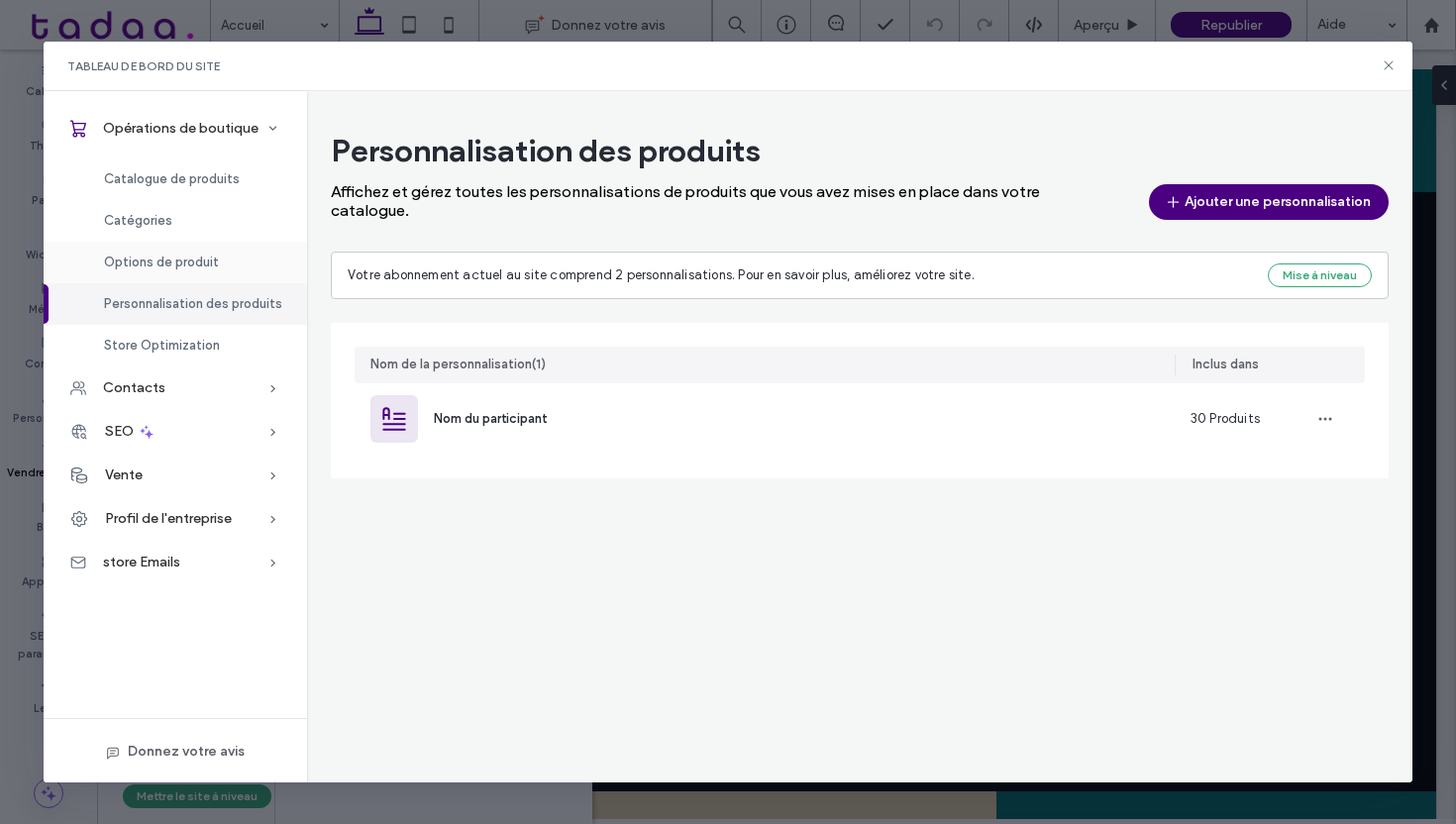 click on "Options de produit" at bounding box center (161, 261) 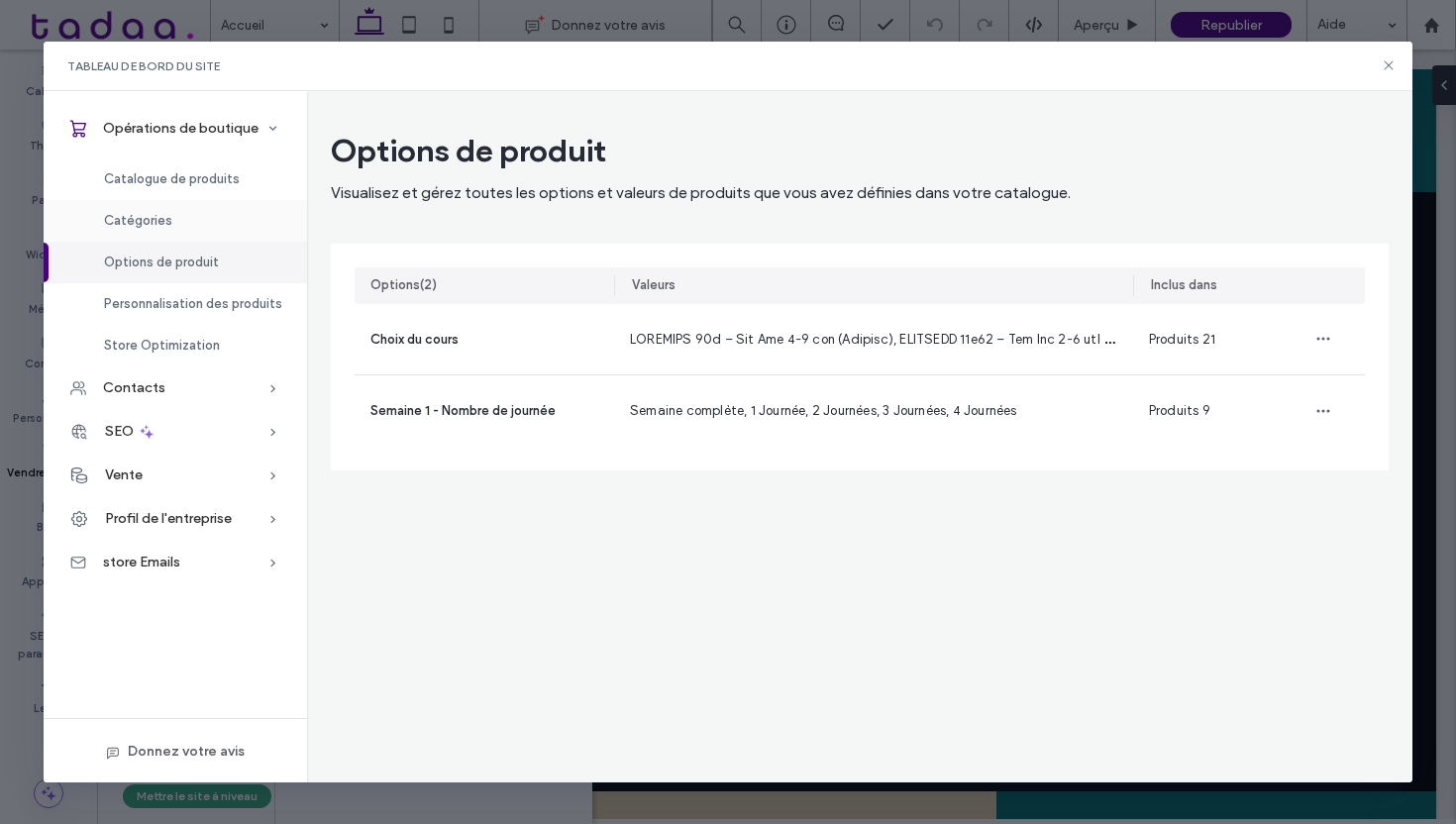 click on "Catégories" at bounding box center [175, 221] 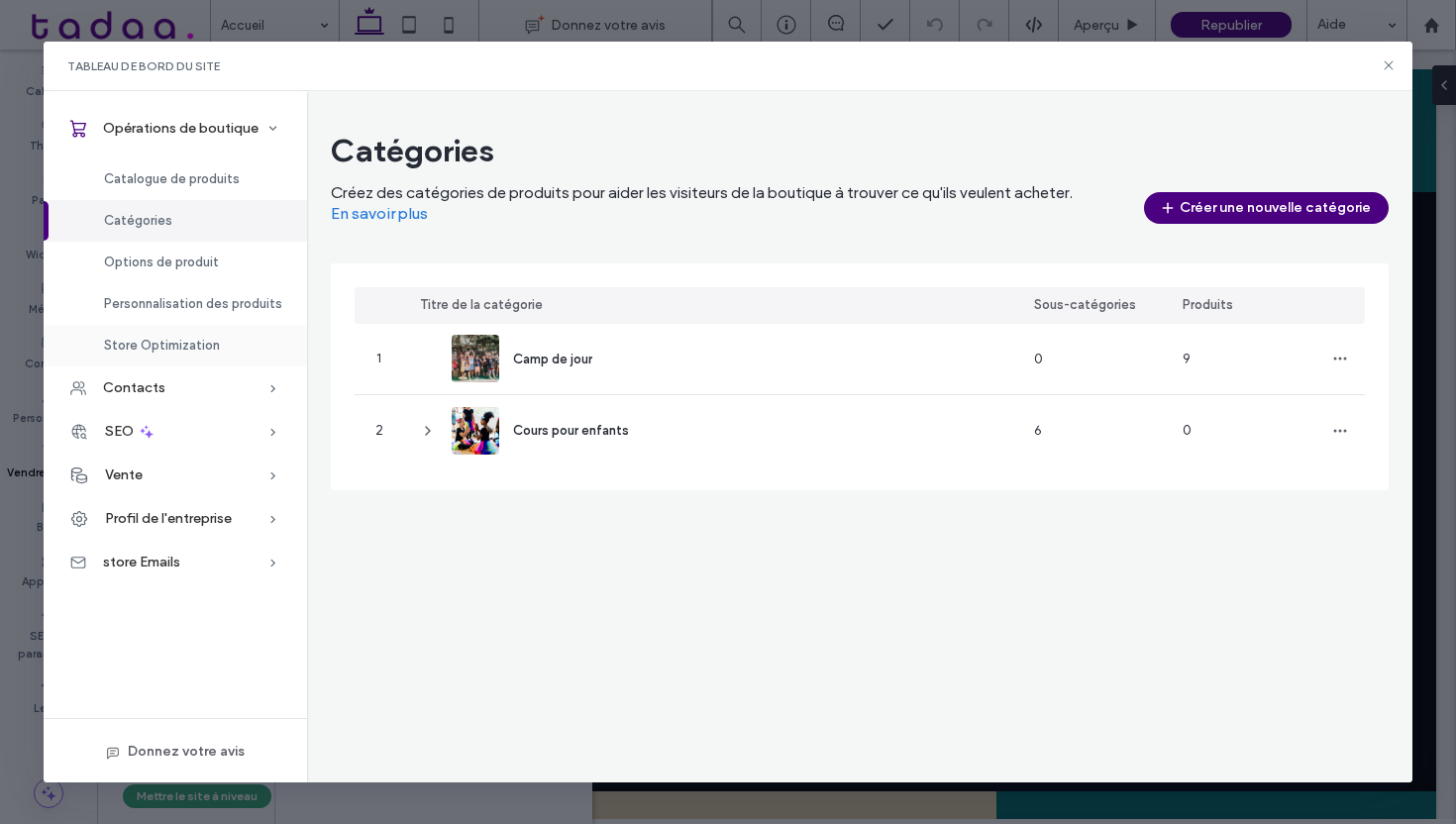 click on "Store Optimization" at bounding box center (161, 345) 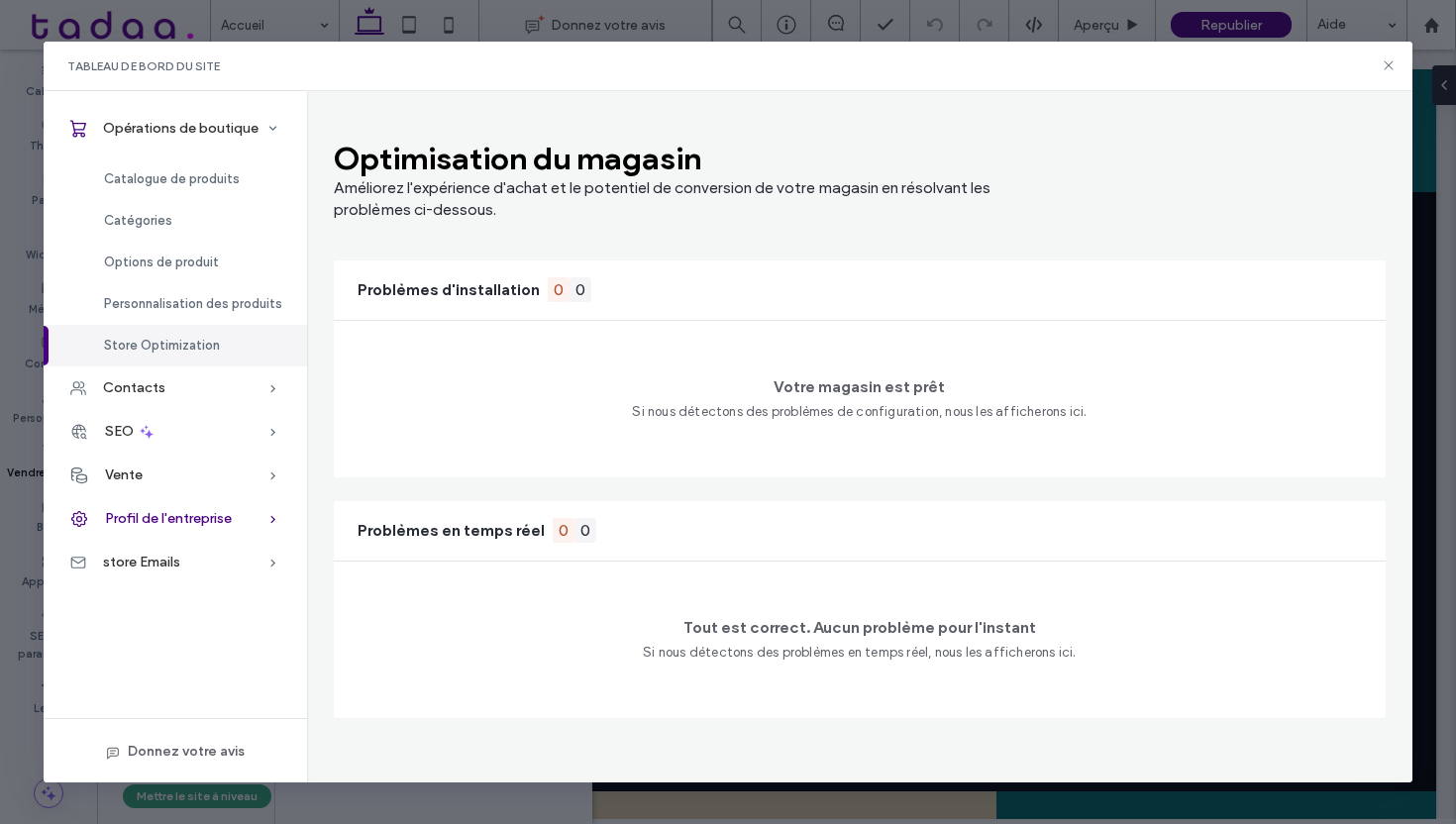 click 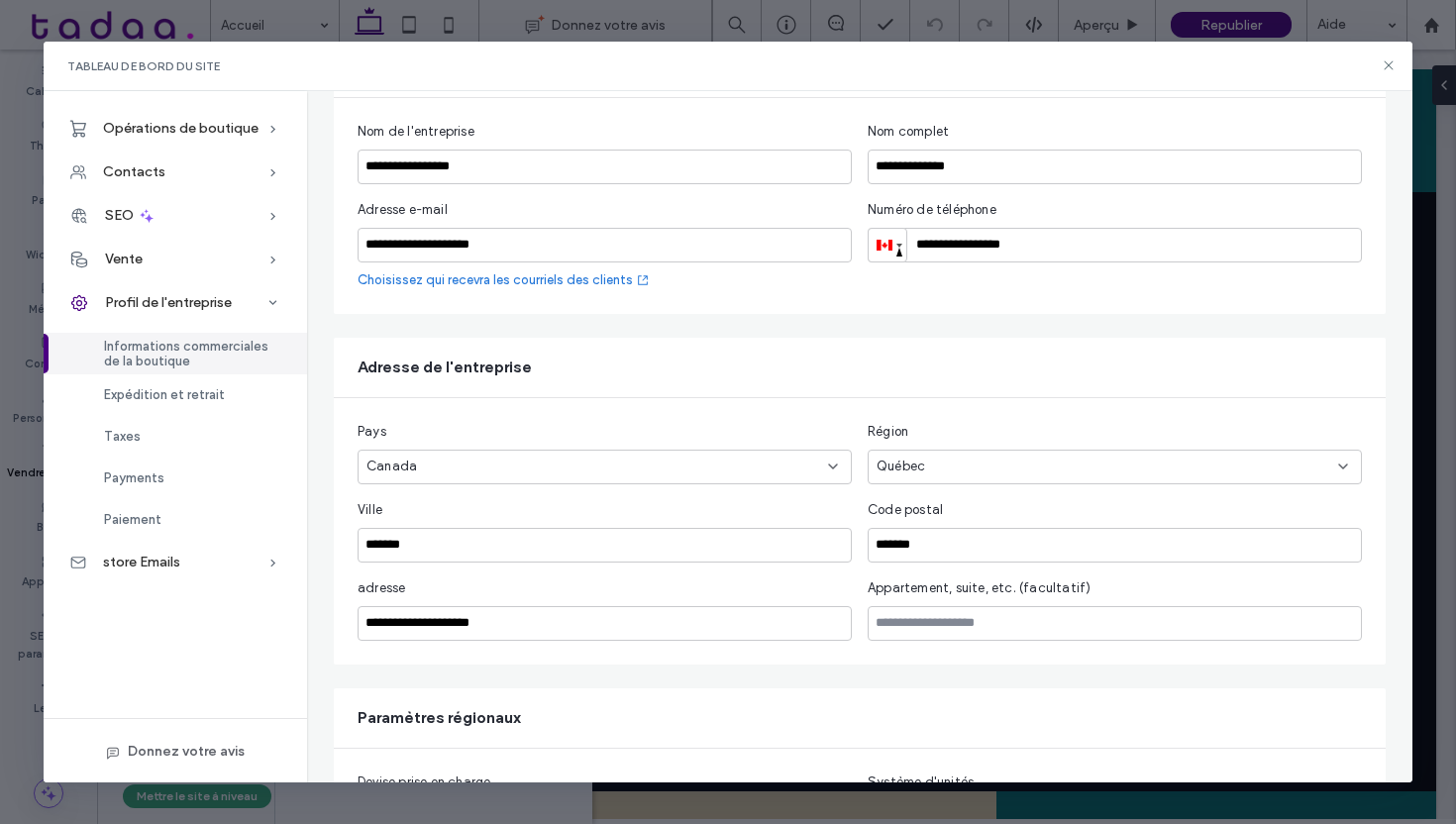 scroll, scrollTop: 297, scrollLeft: 0, axis: vertical 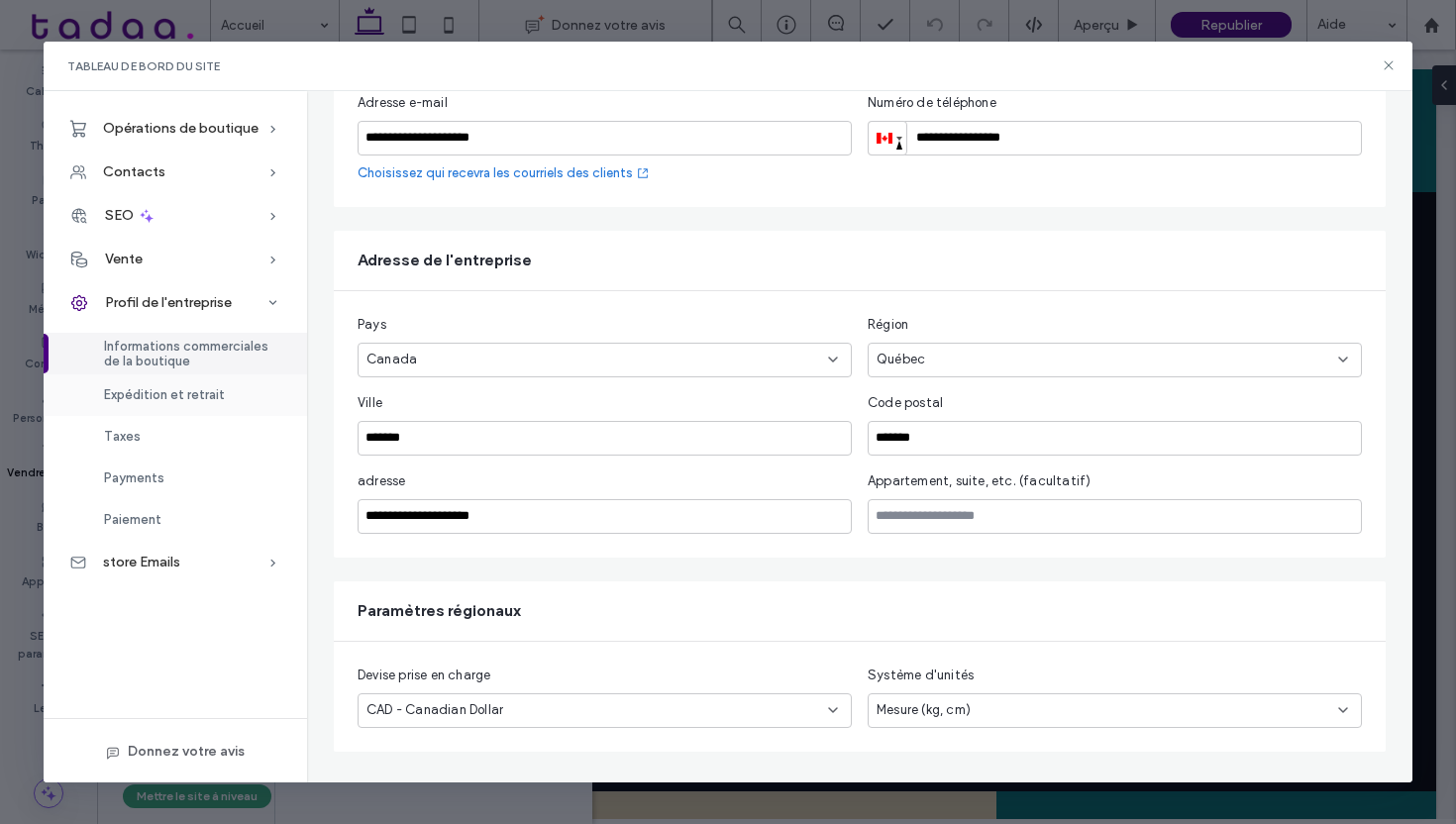 click on "Expédition et retrait" at bounding box center [164, 394] 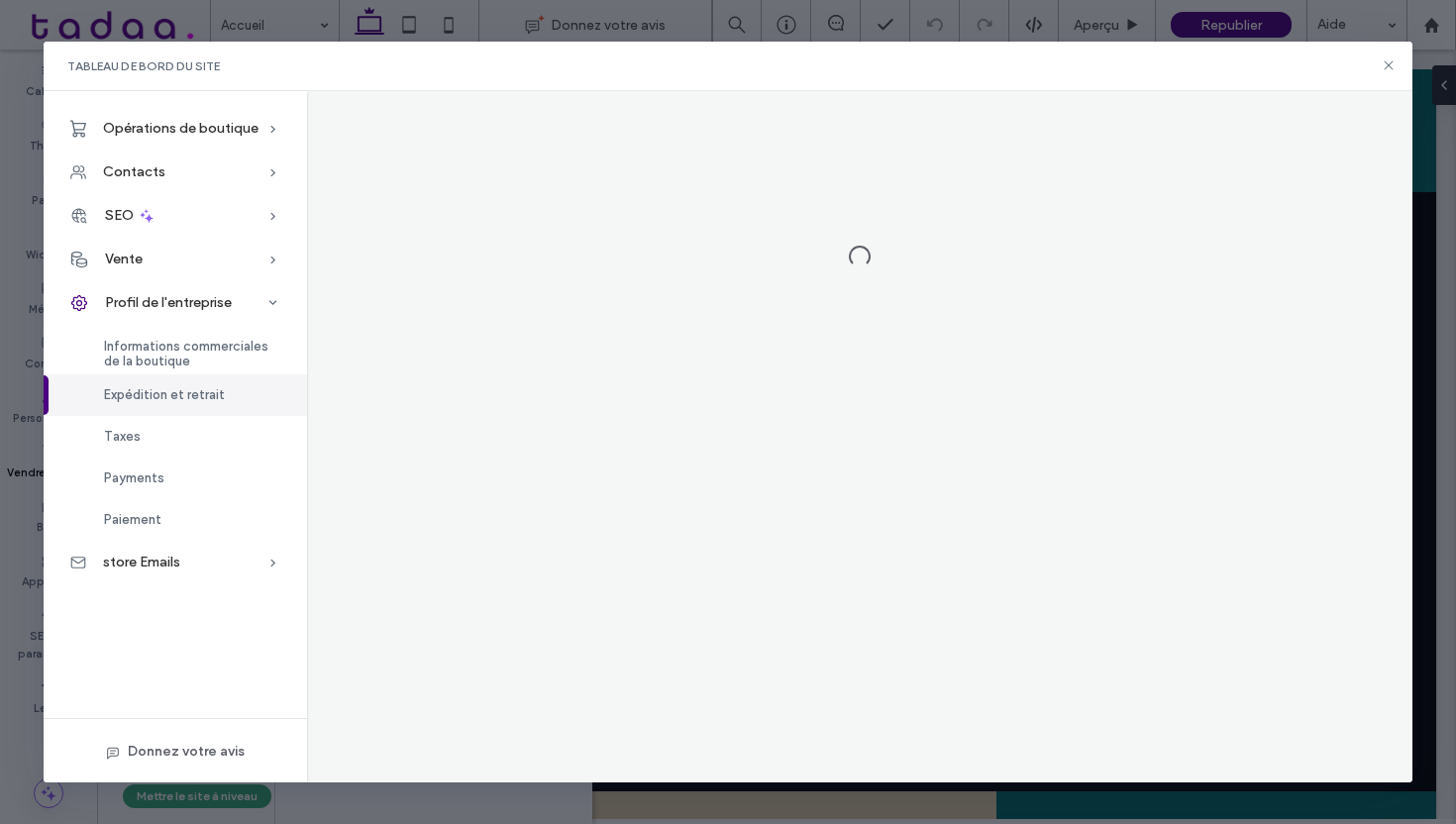 scroll, scrollTop: 0, scrollLeft: 0, axis: both 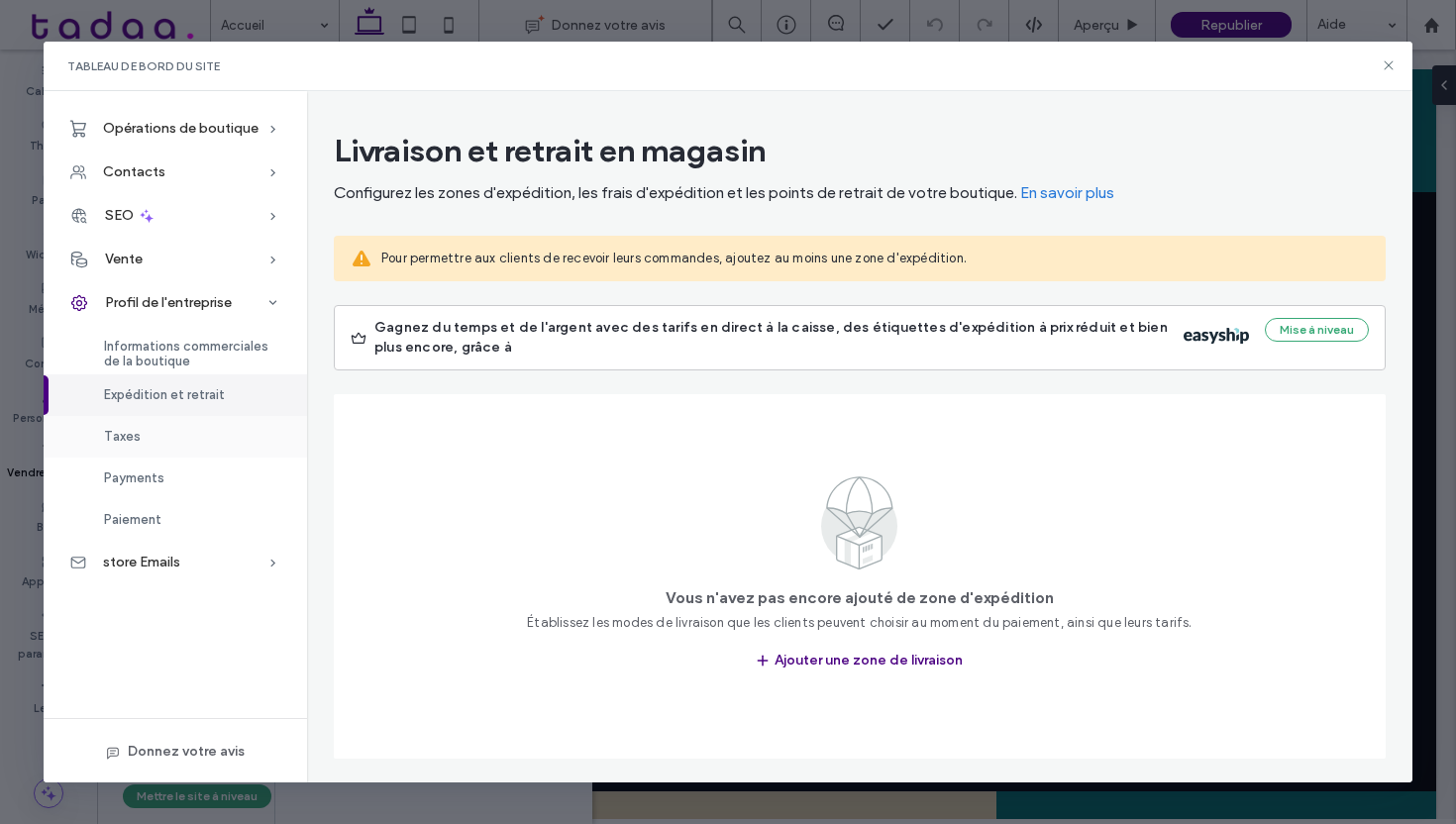 click on "Taxes" at bounding box center [175, 437] 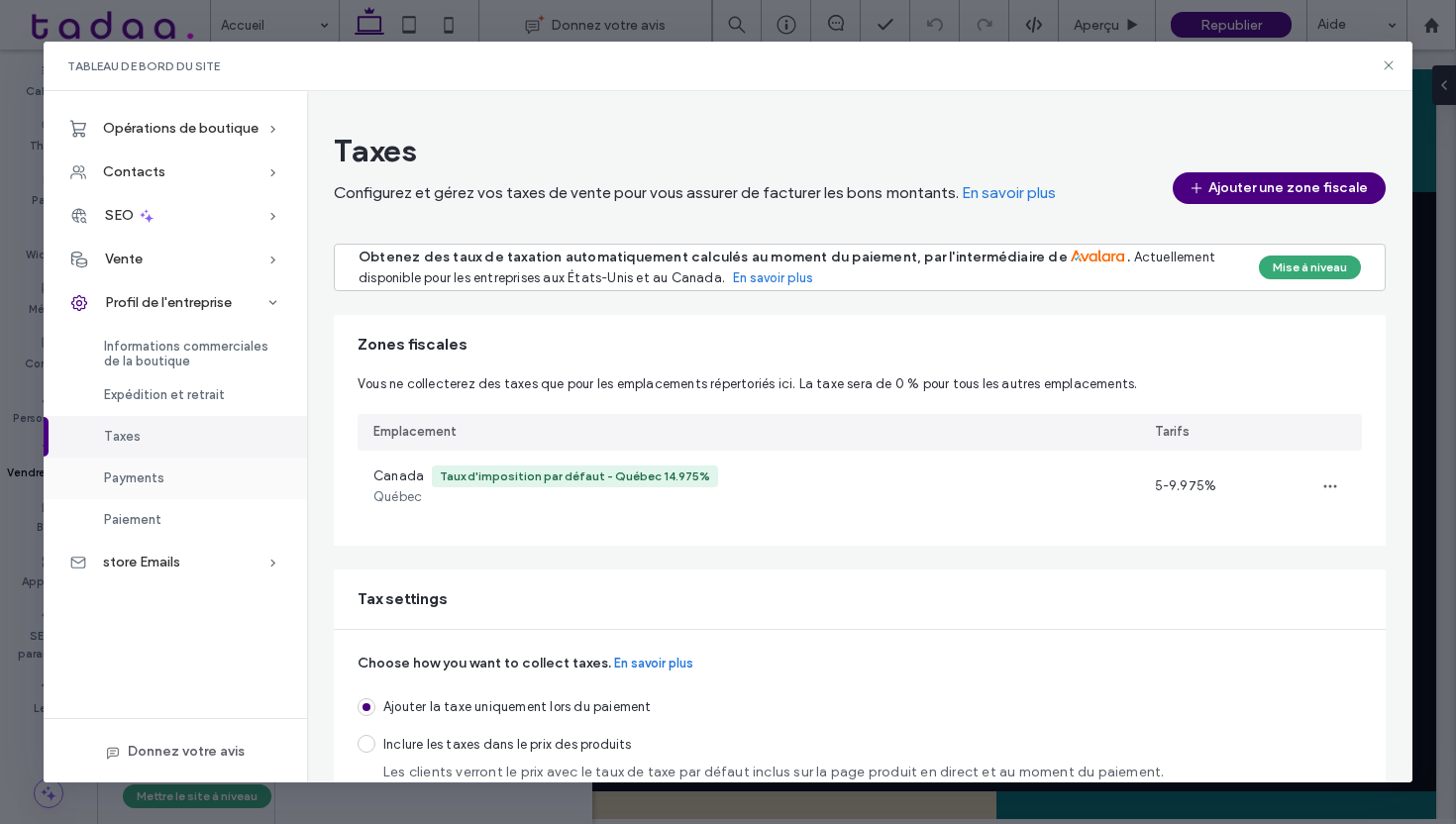 click on "Payments" at bounding box center [134, 477] 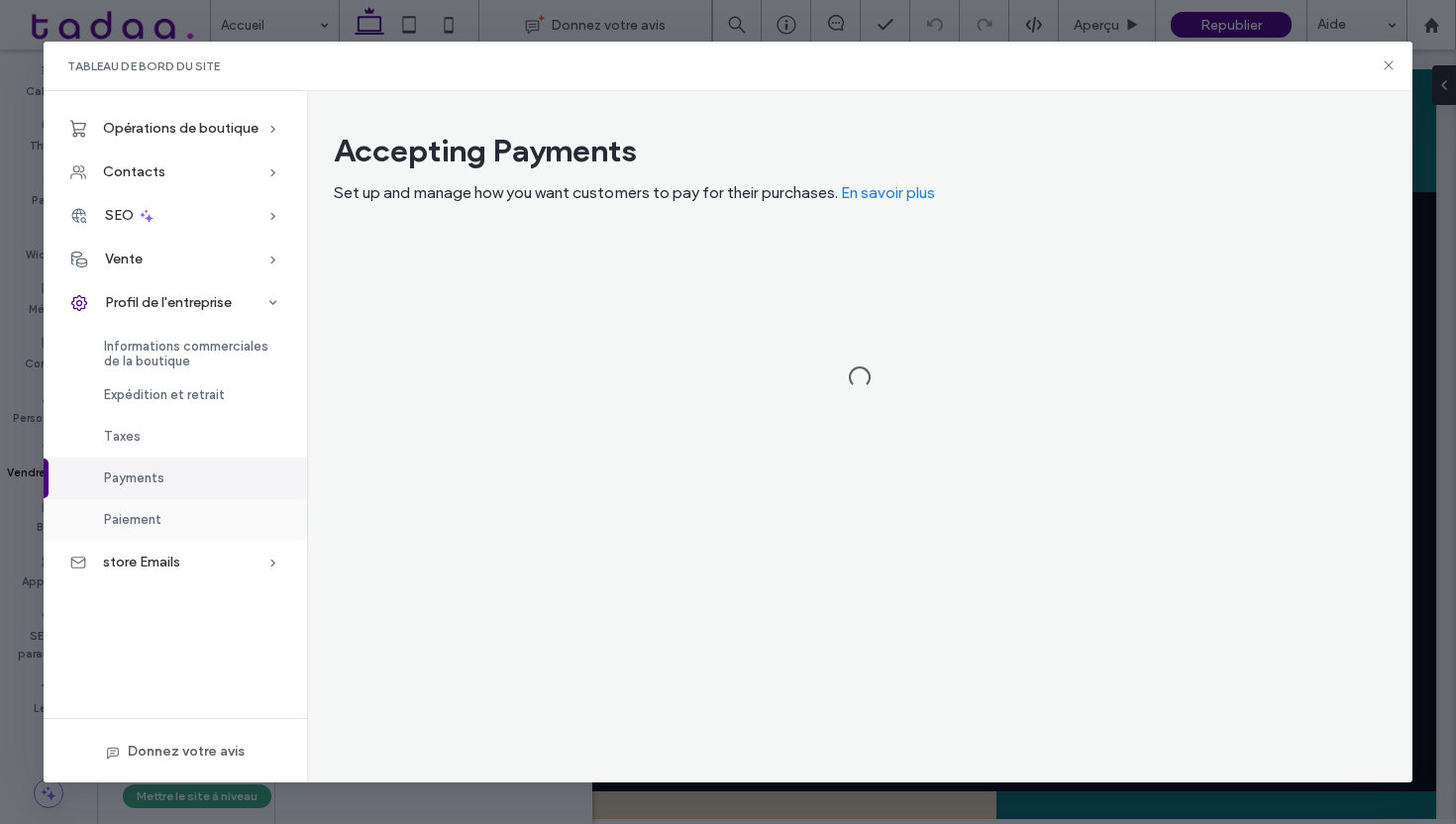 click on "Paiement" at bounding box center [175, 520] 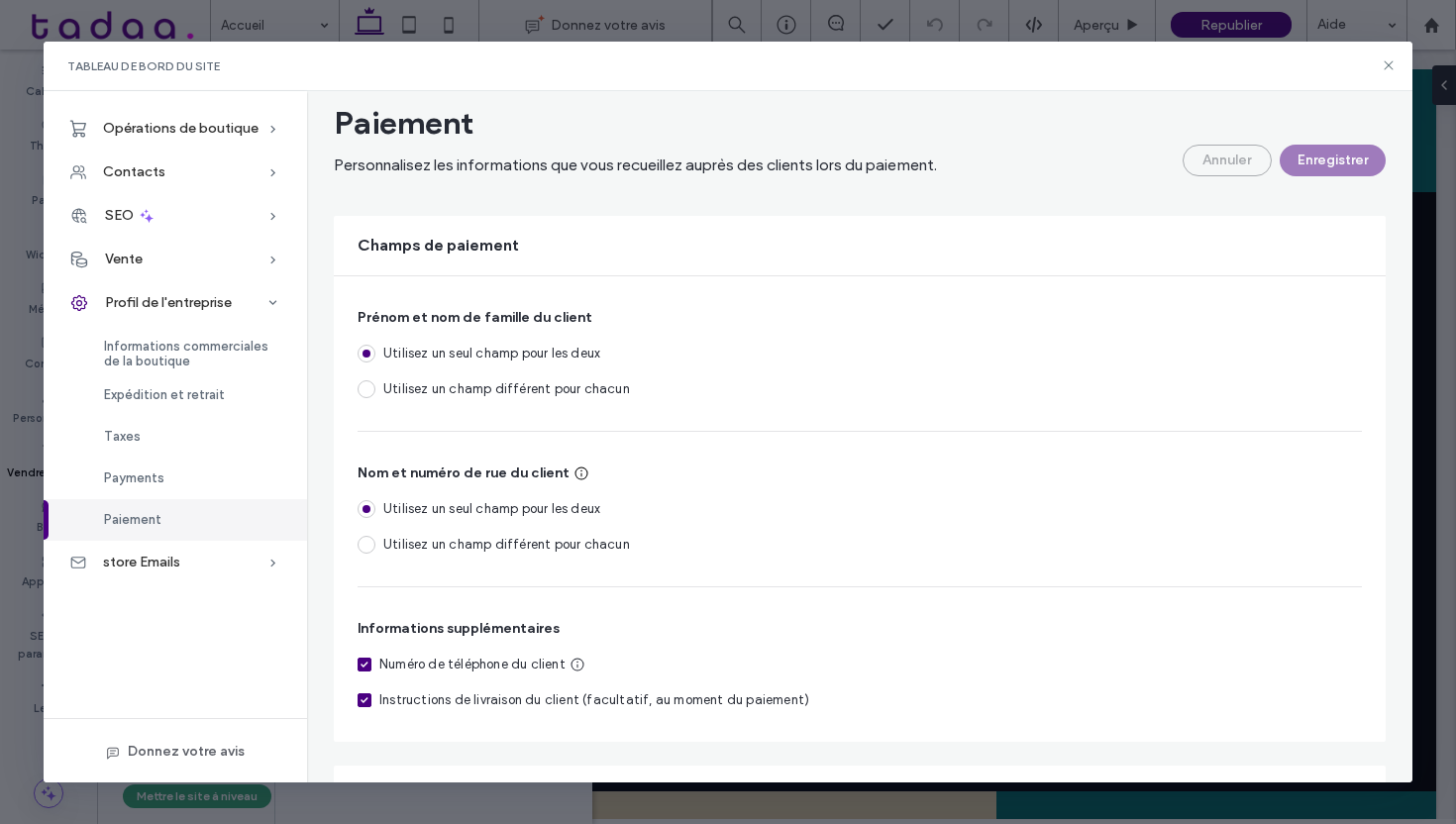 scroll, scrollTop: 0, scrollLeft: 0, axis: both 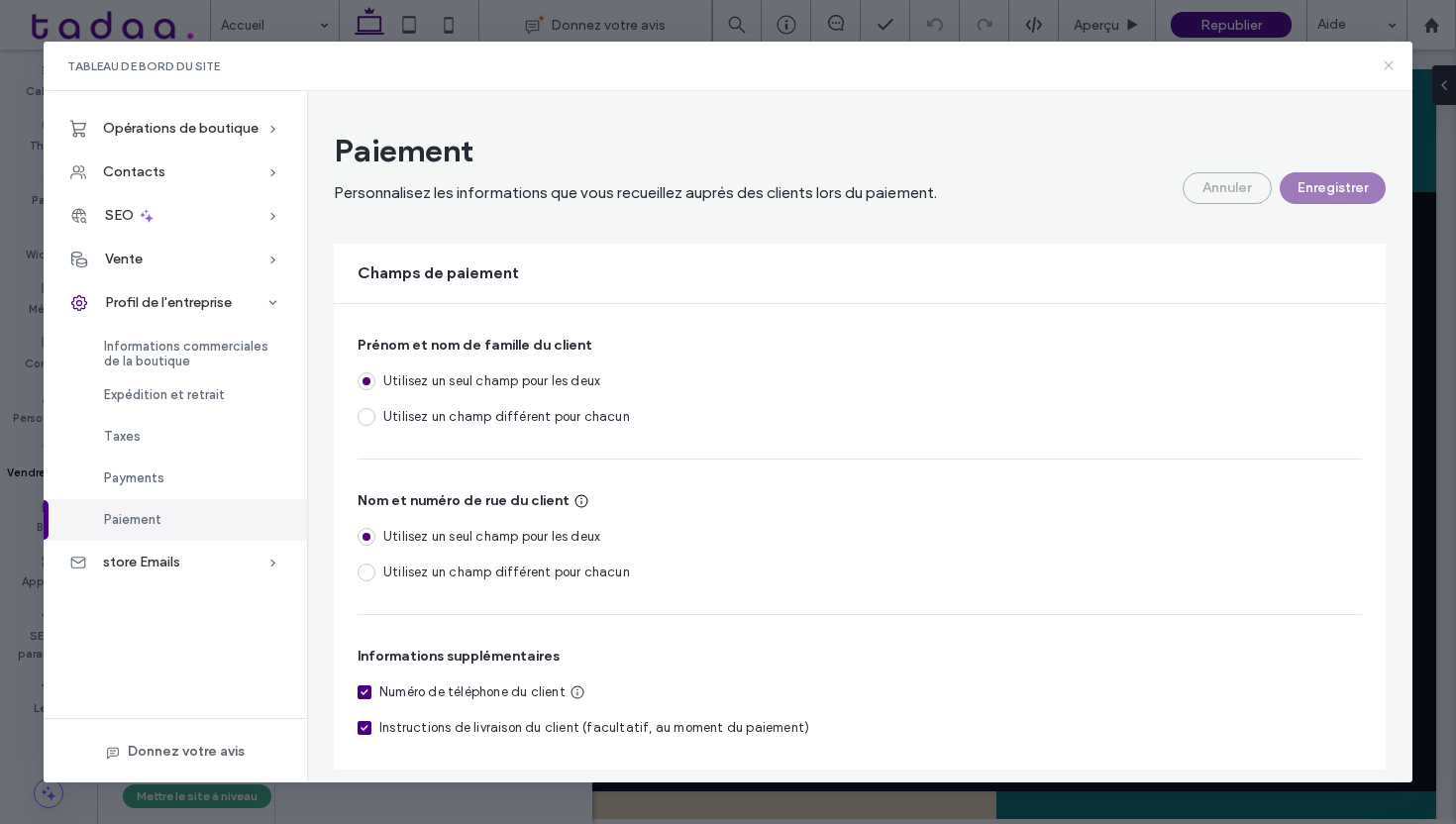 click 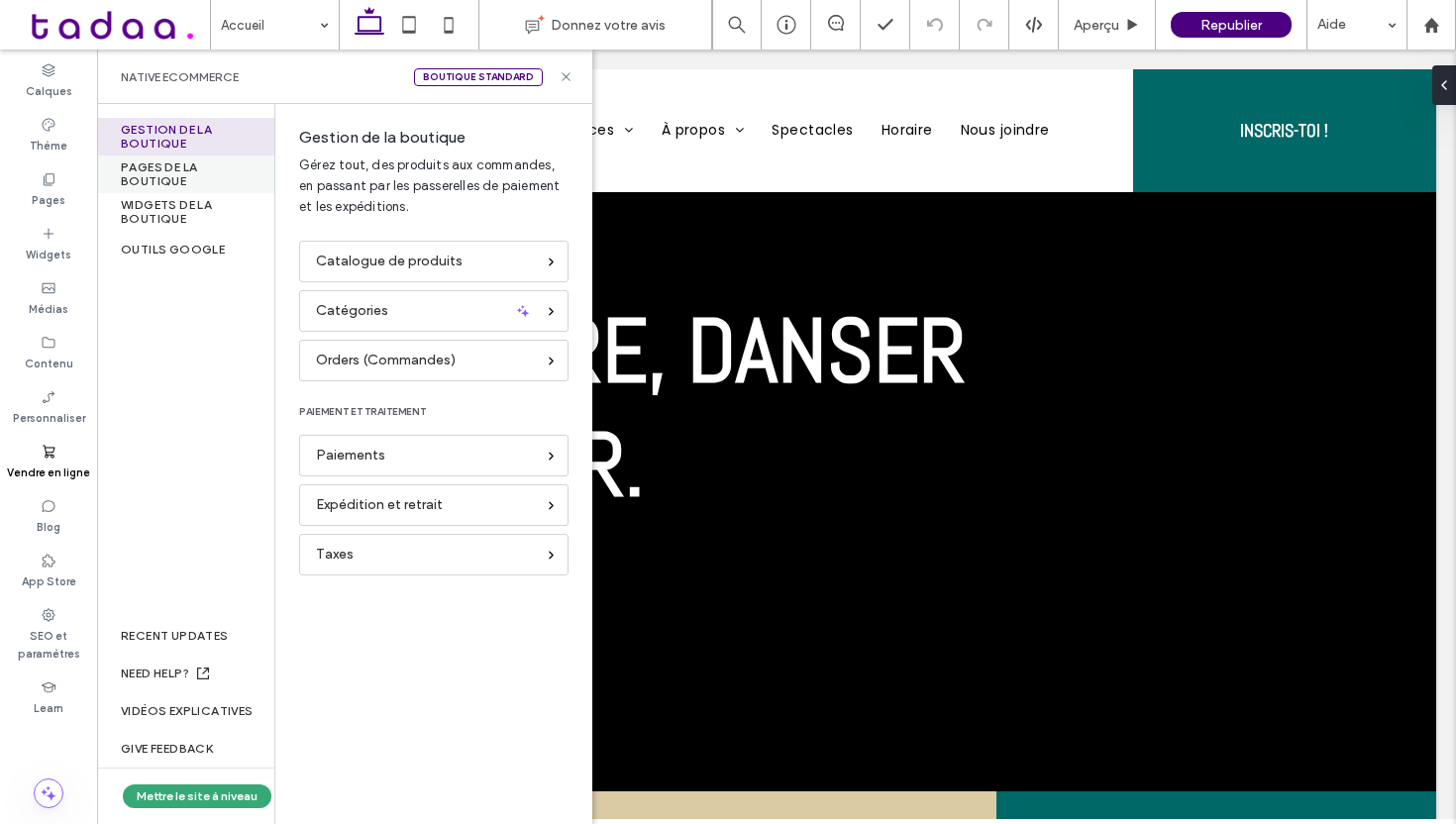click on "PAGES DE LA BOUTIQUE" at bounding box center [185, 174] 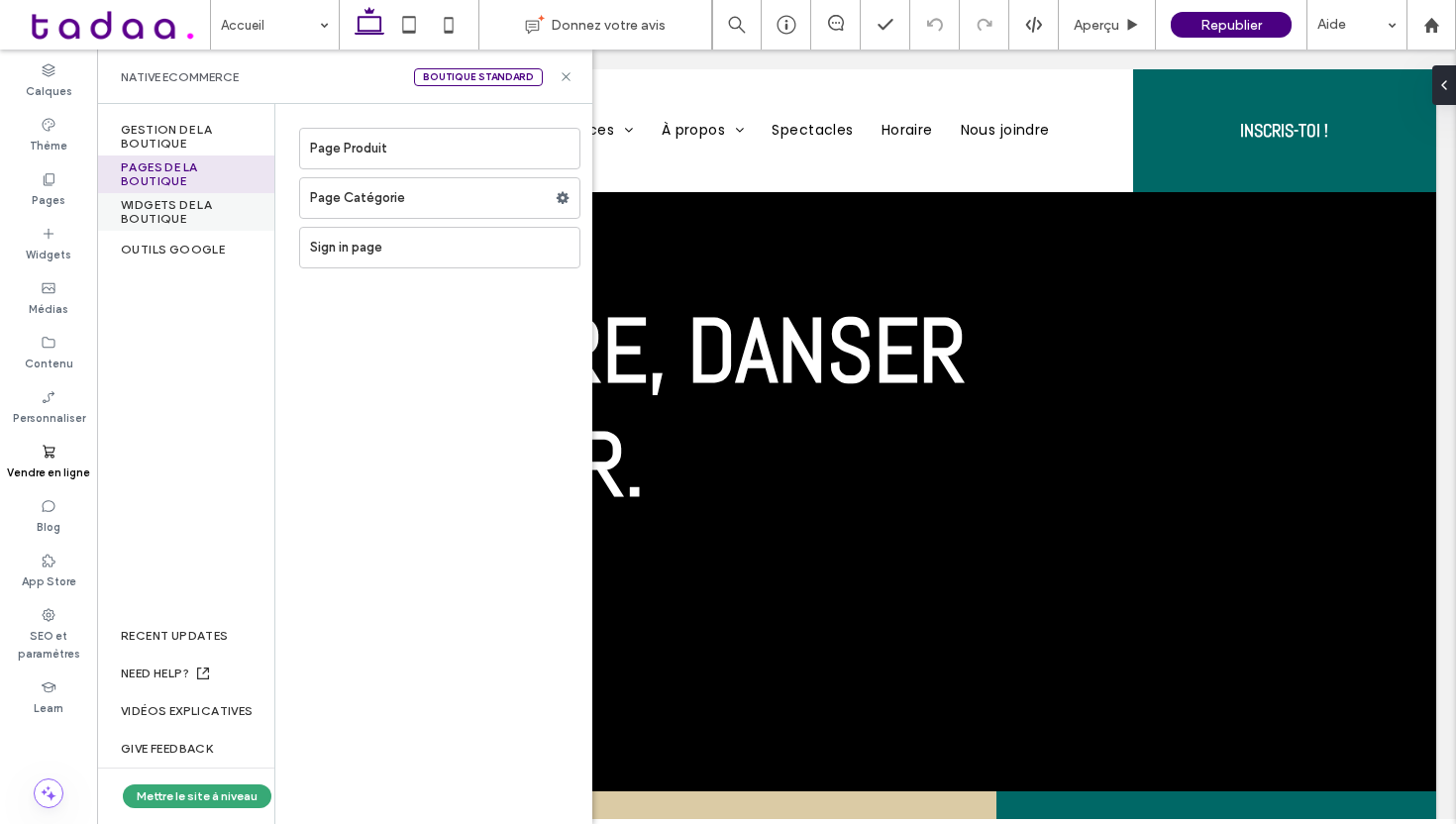 click on "WIDGETS DE LA BOUTIQUE" at bounding box center (185, 212) 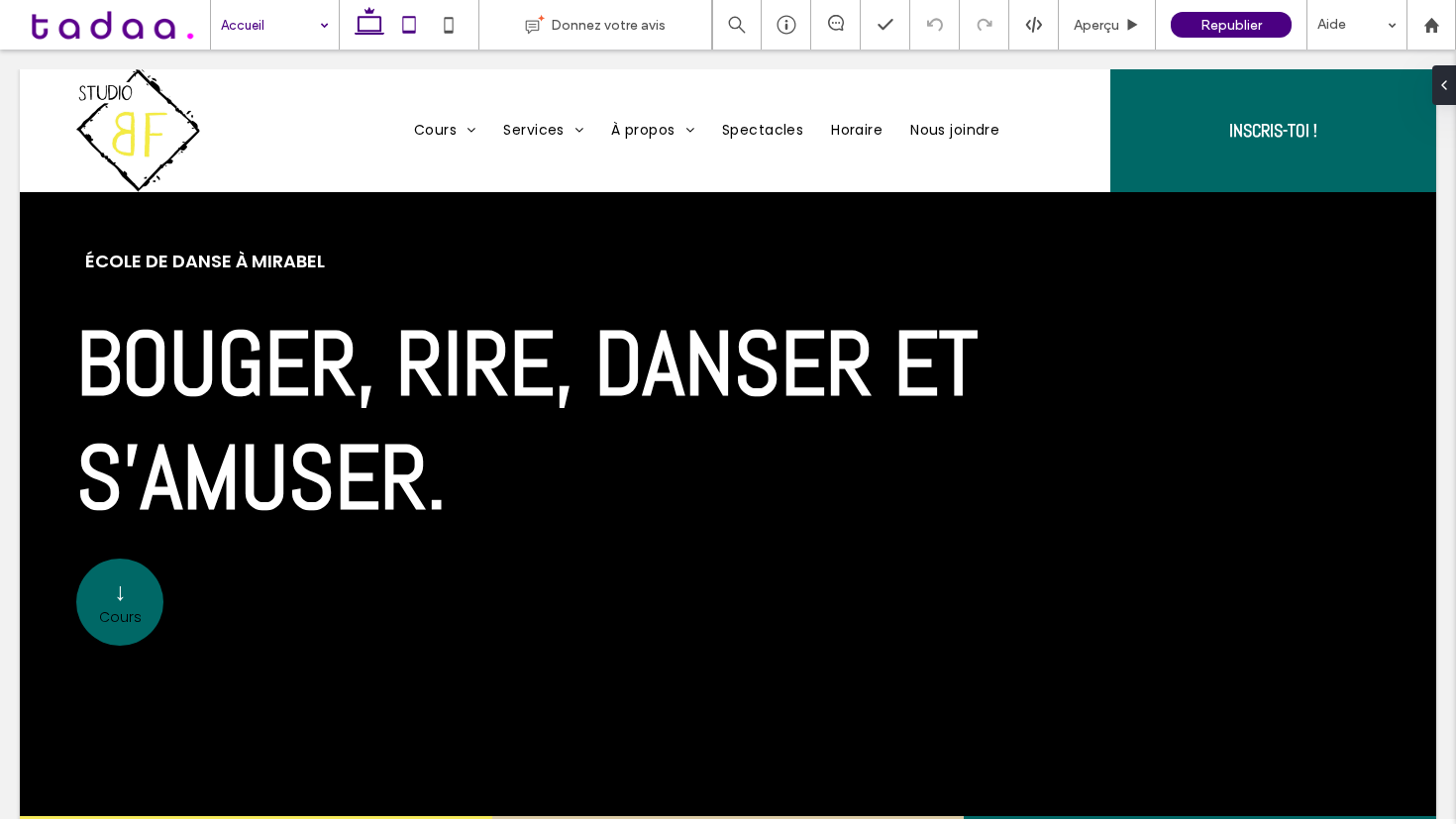 click 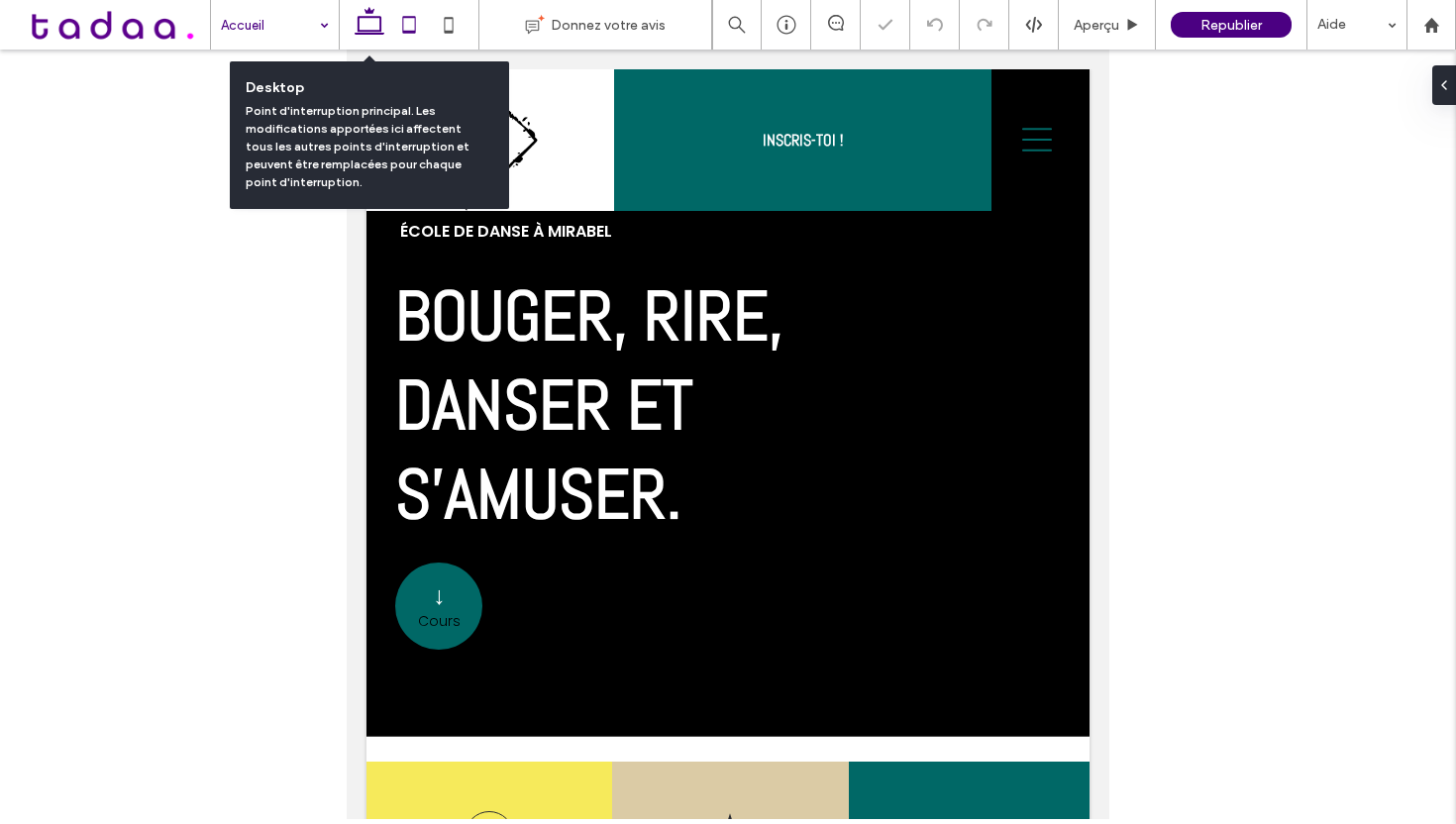 click 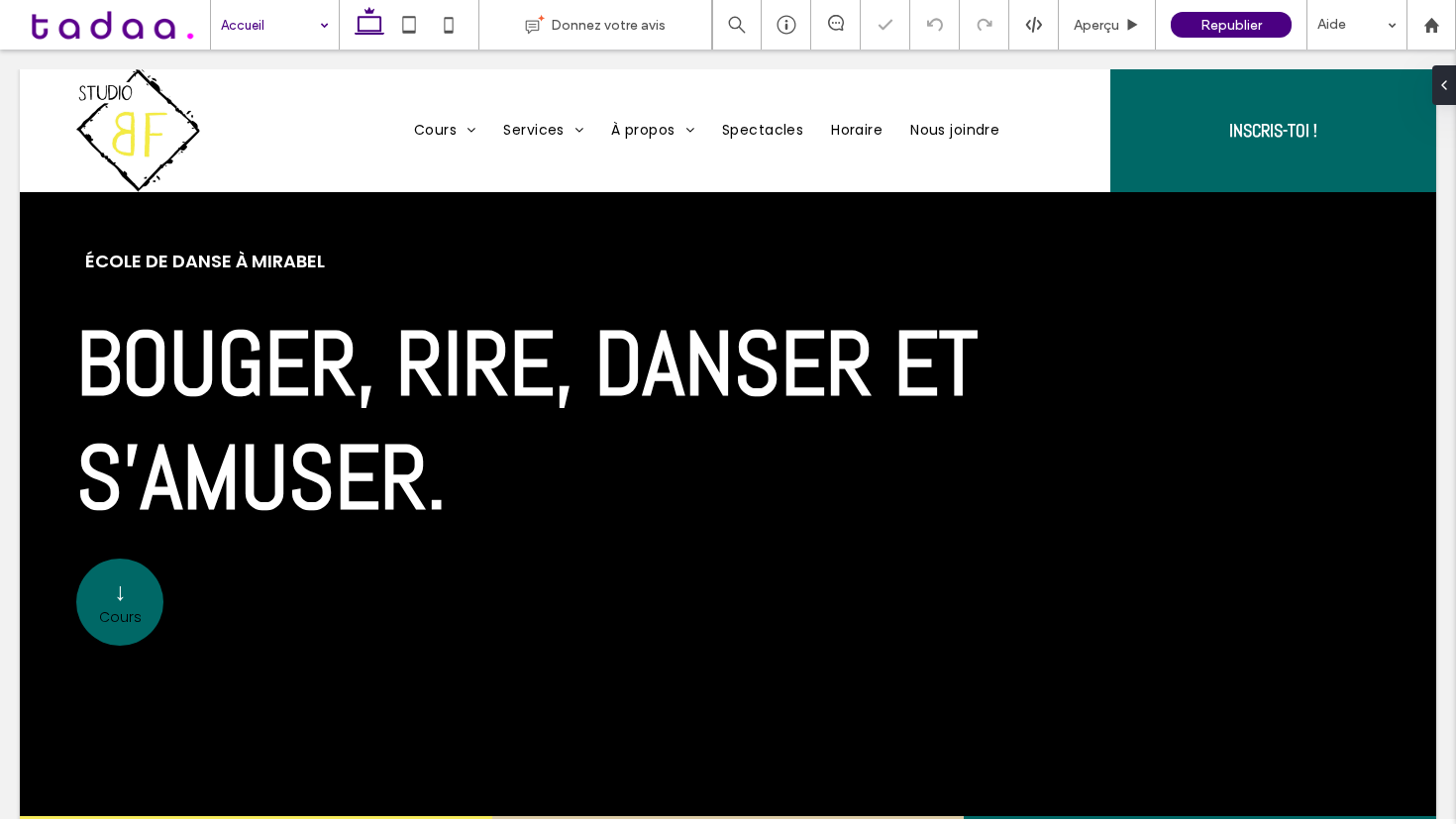 click at bounding box center [112, 25] 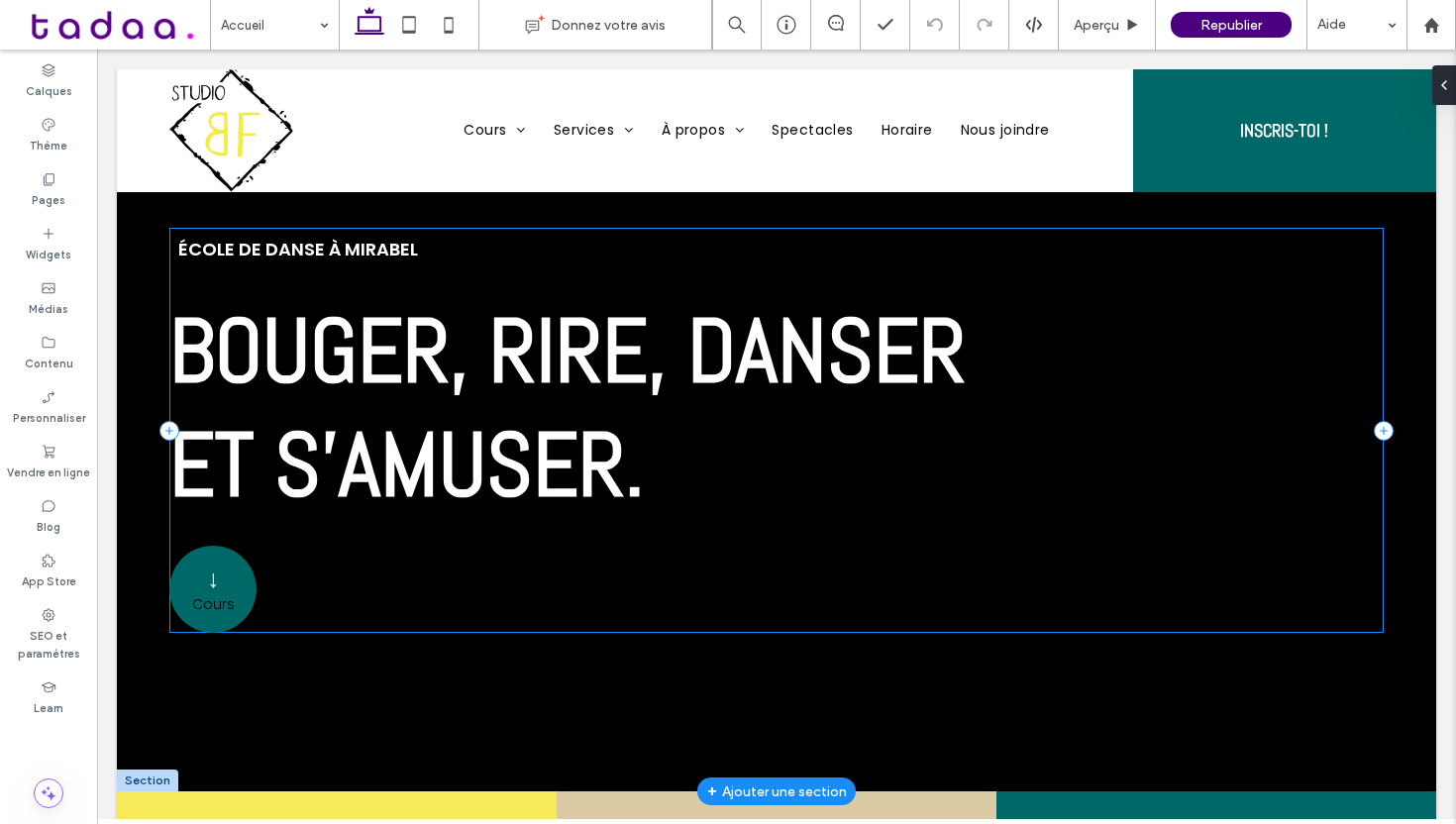 scroll, scrollTop: 0, scrollLeft: 0, axis: both 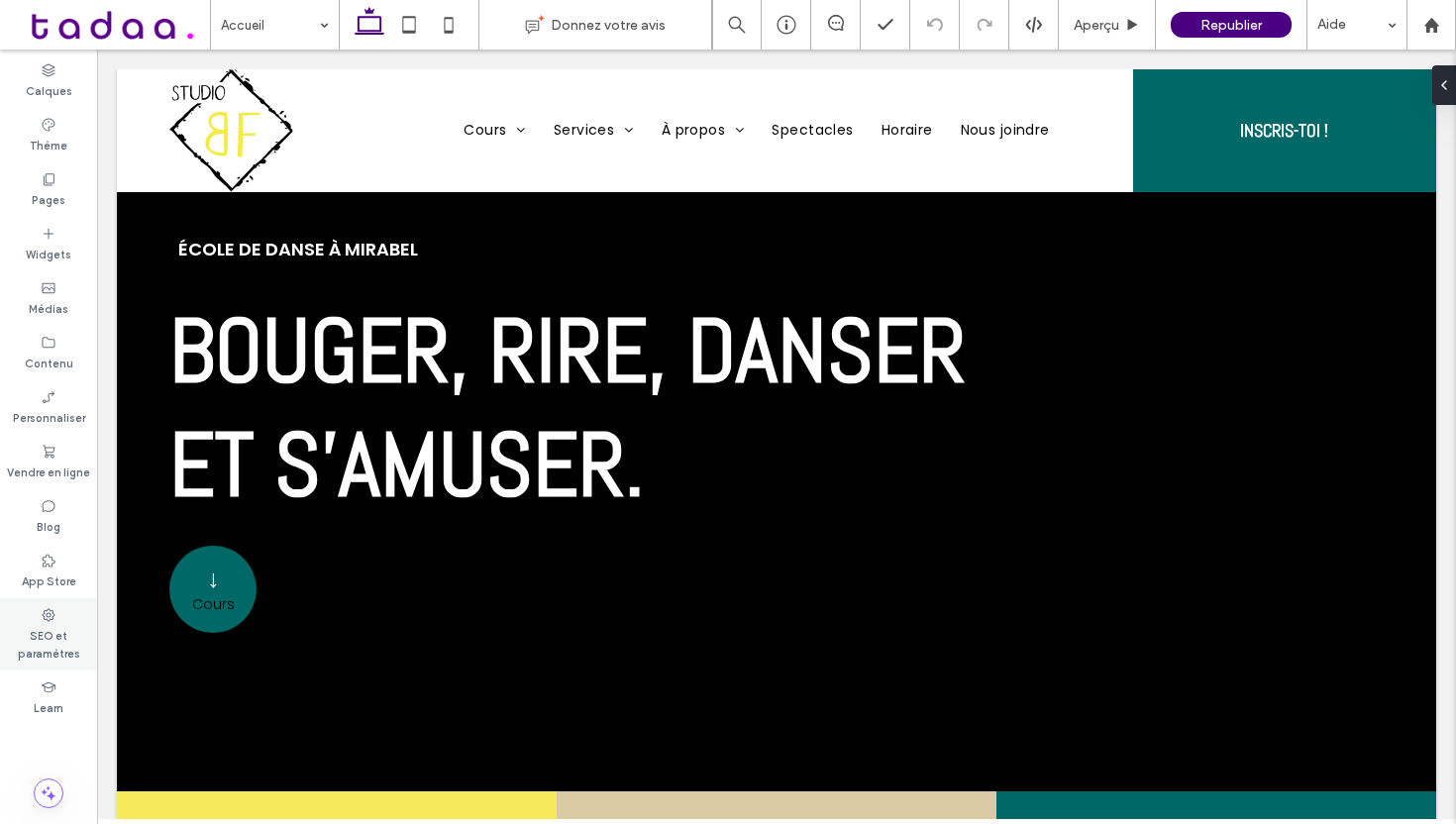 click on "SEO et paramètres" at bounding box center (49, 643) 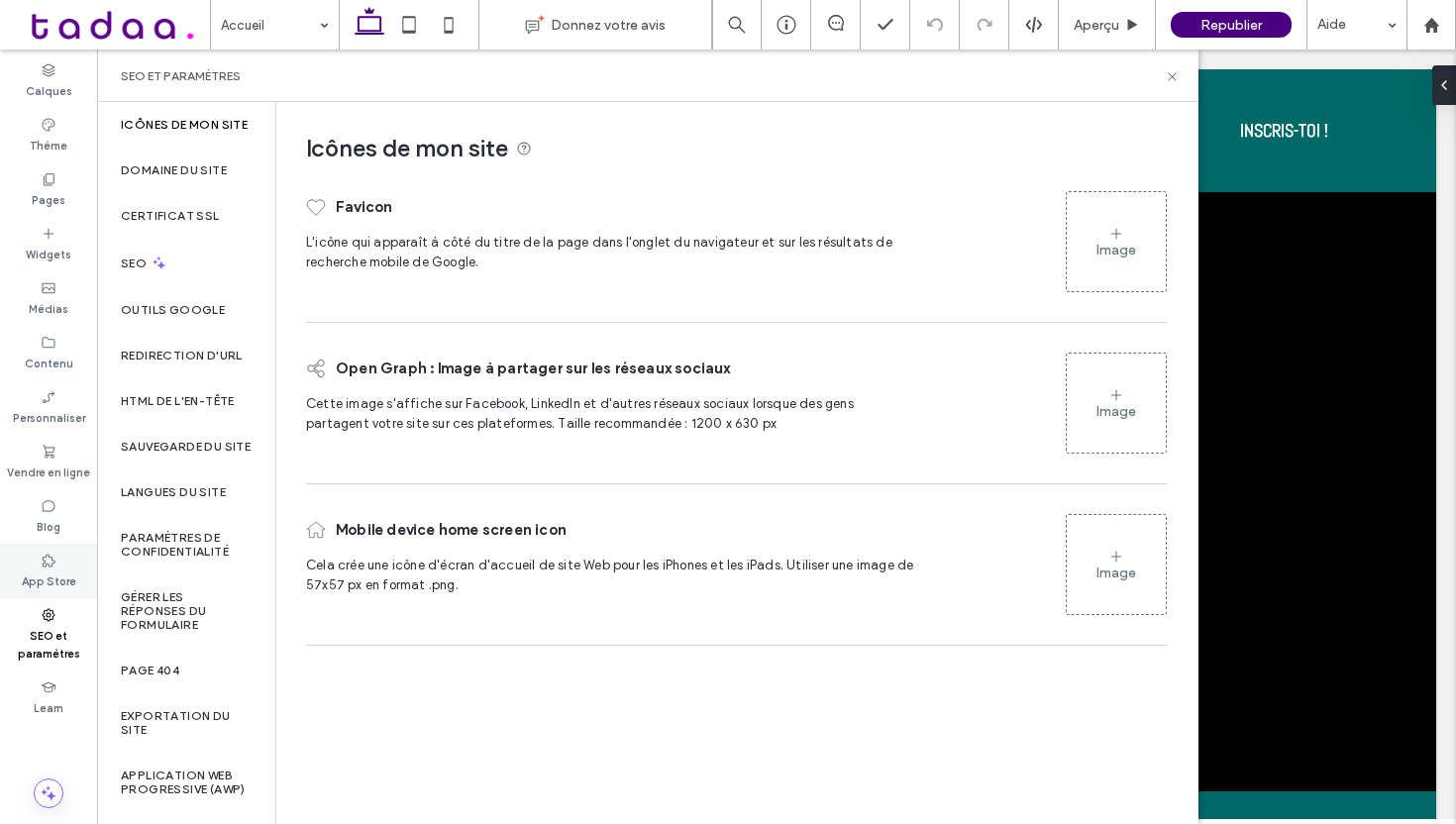 click on "App Store" at bounding box center (49, 570) 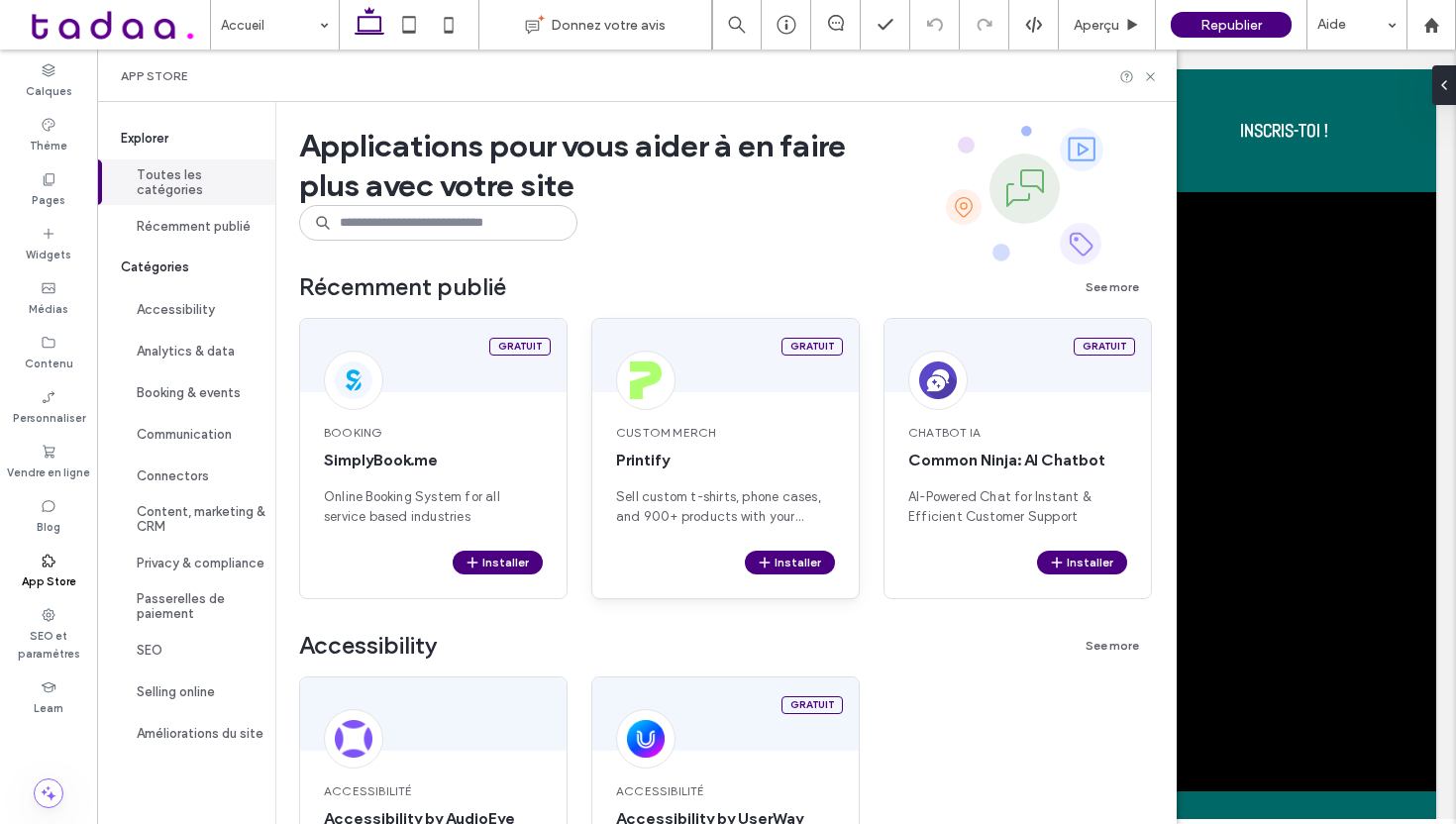 click at bounding box center [646, 380] 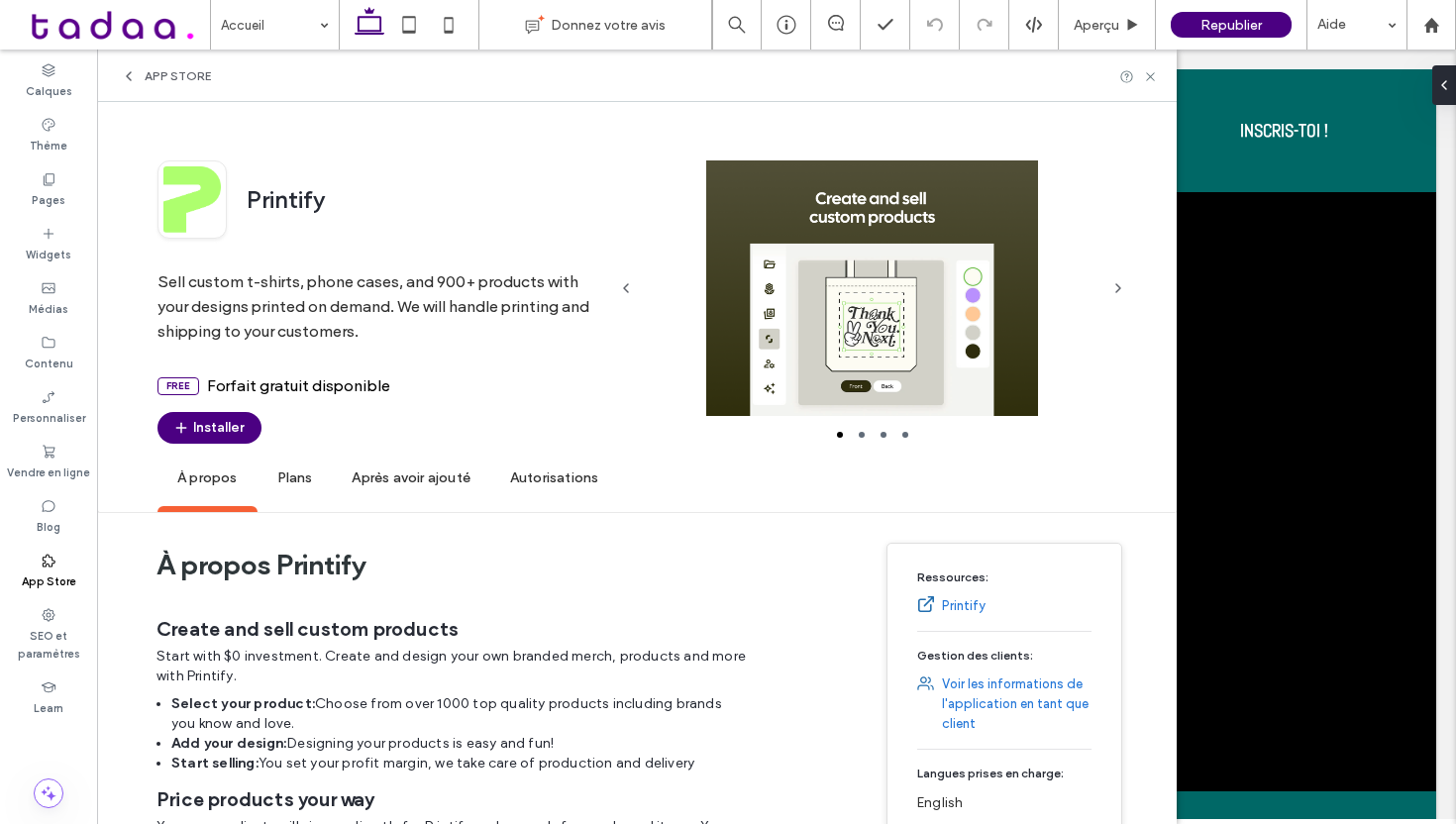 scroll, scrollTop: 1, scrollLeft: 0, axis: vertical 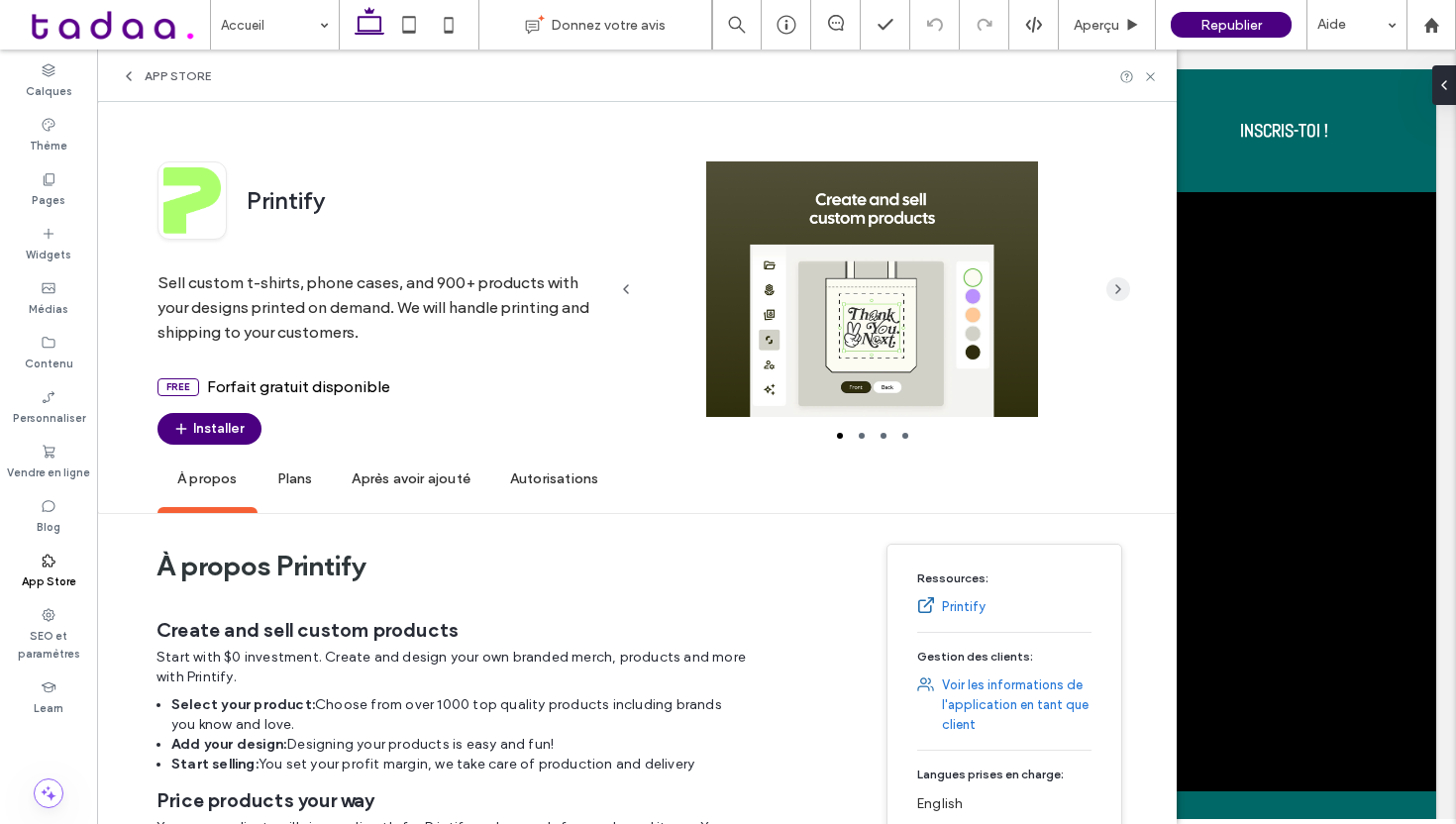 click 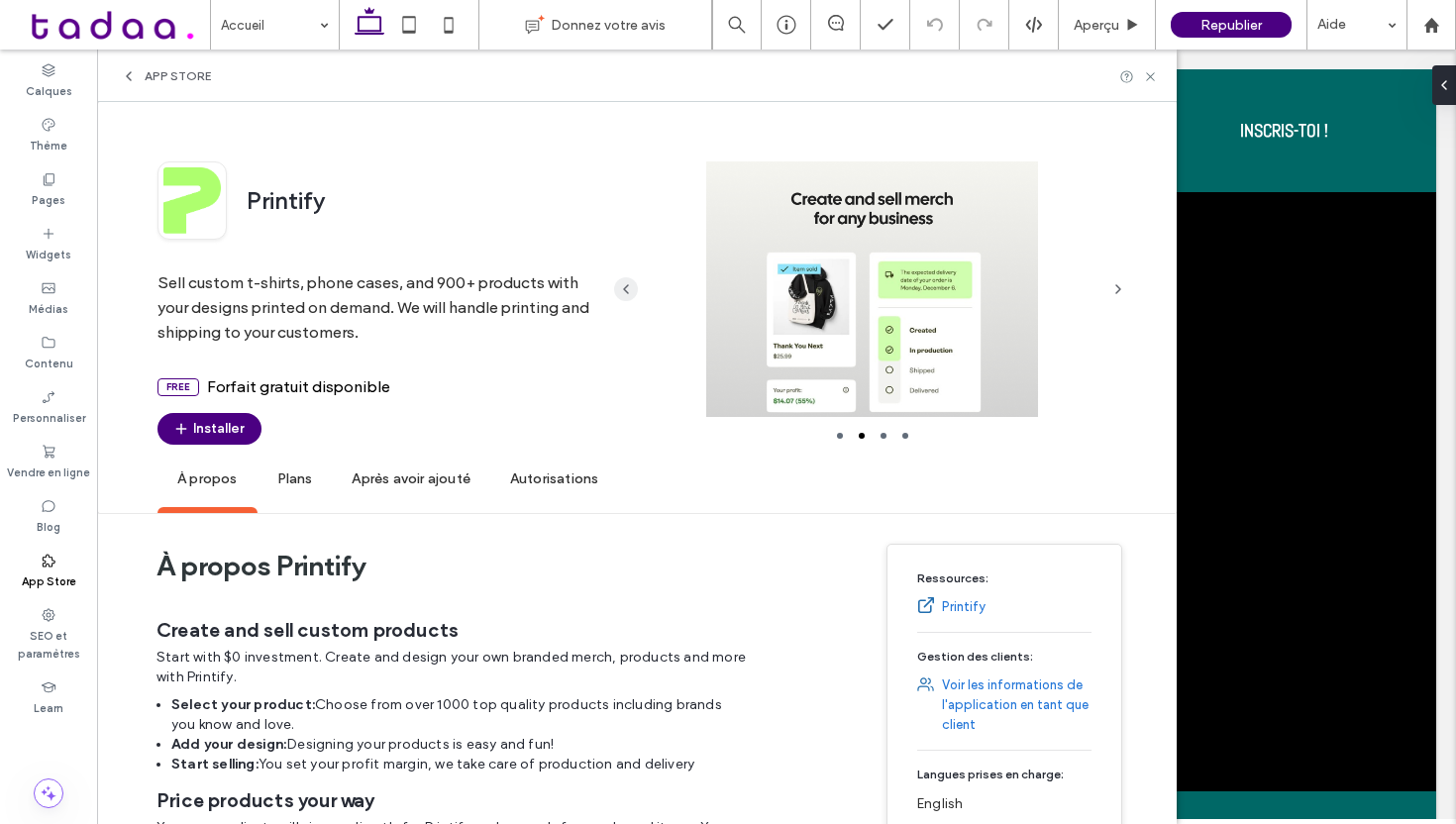 click 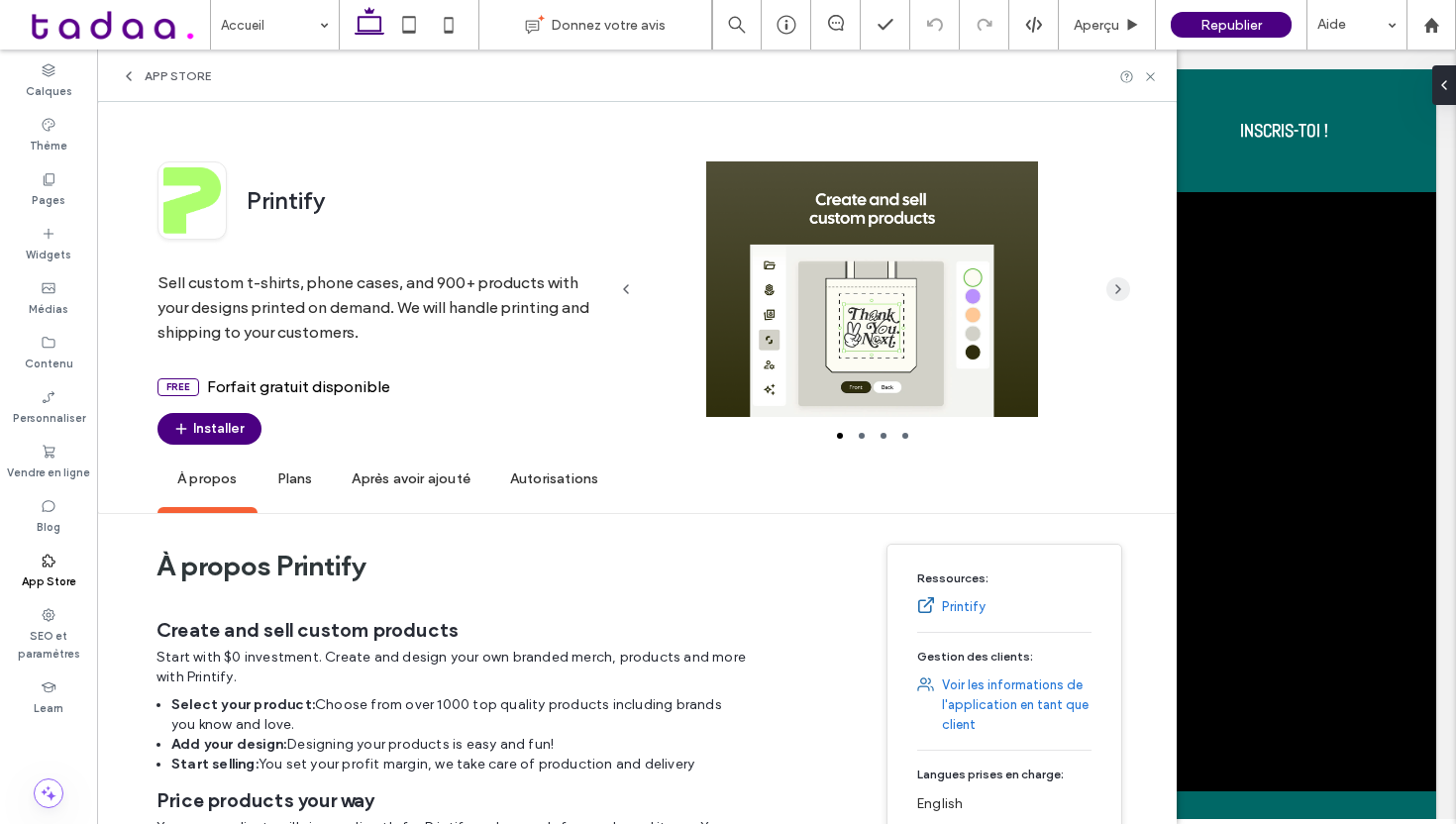 click 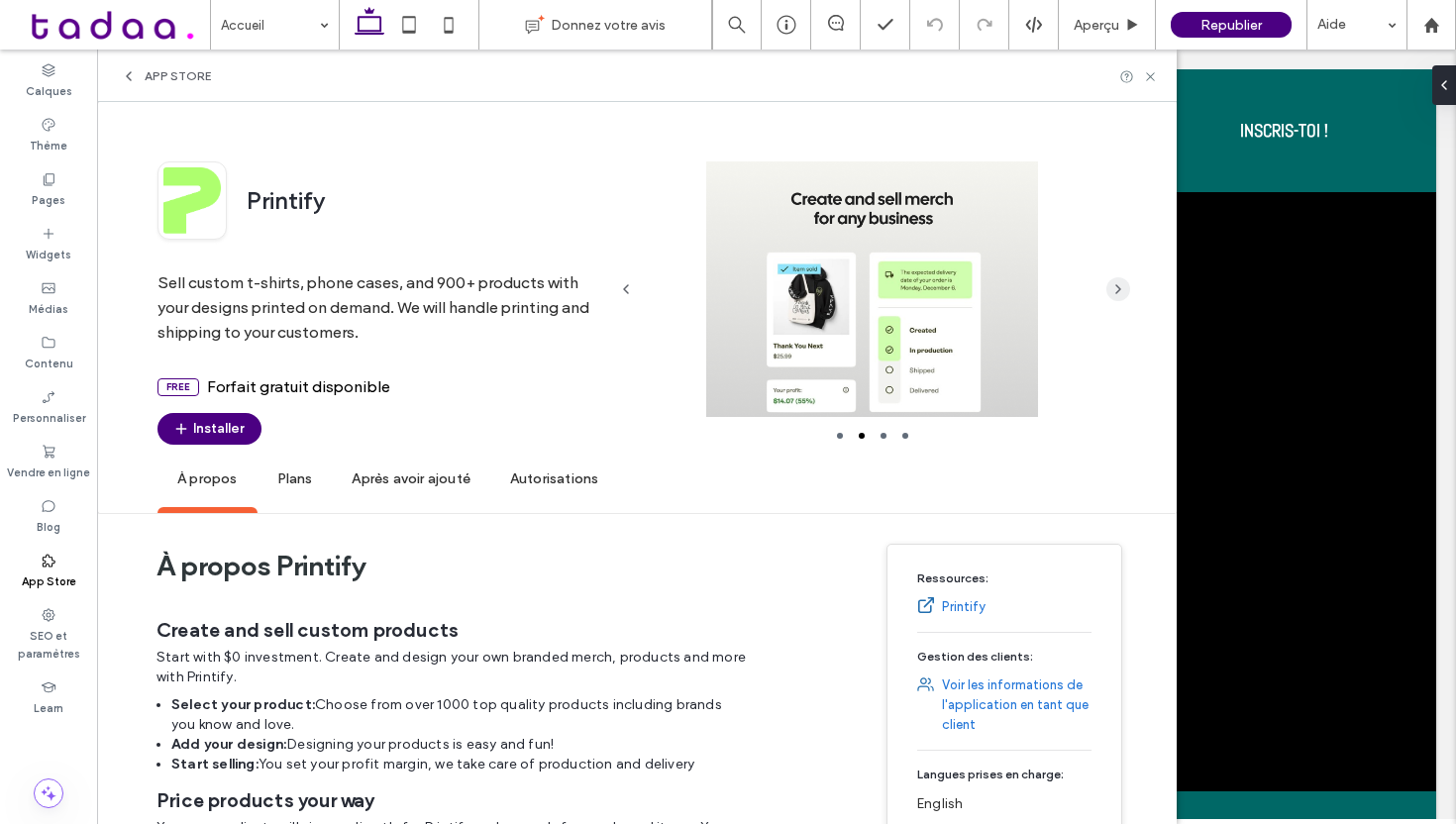 click 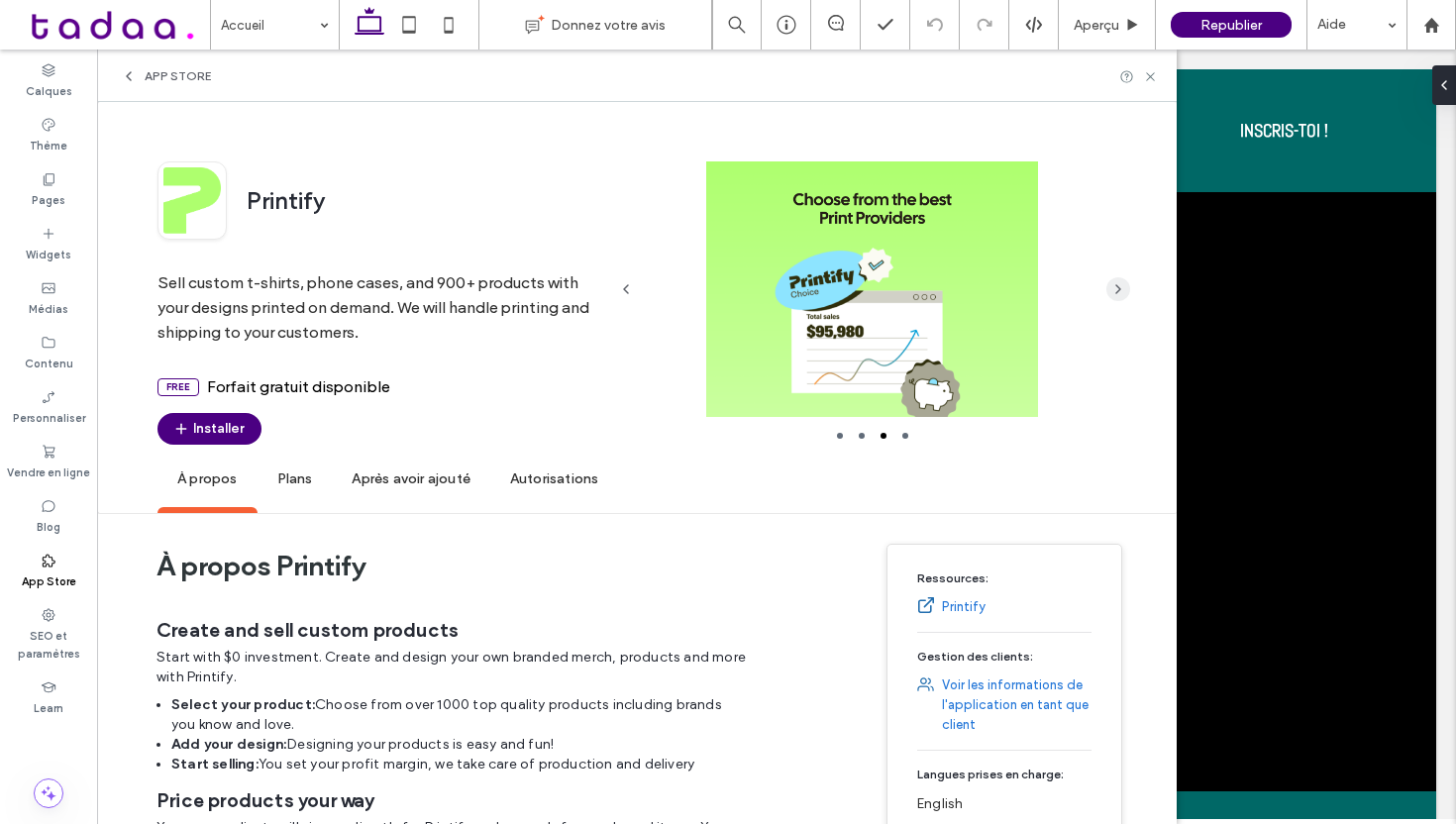 click 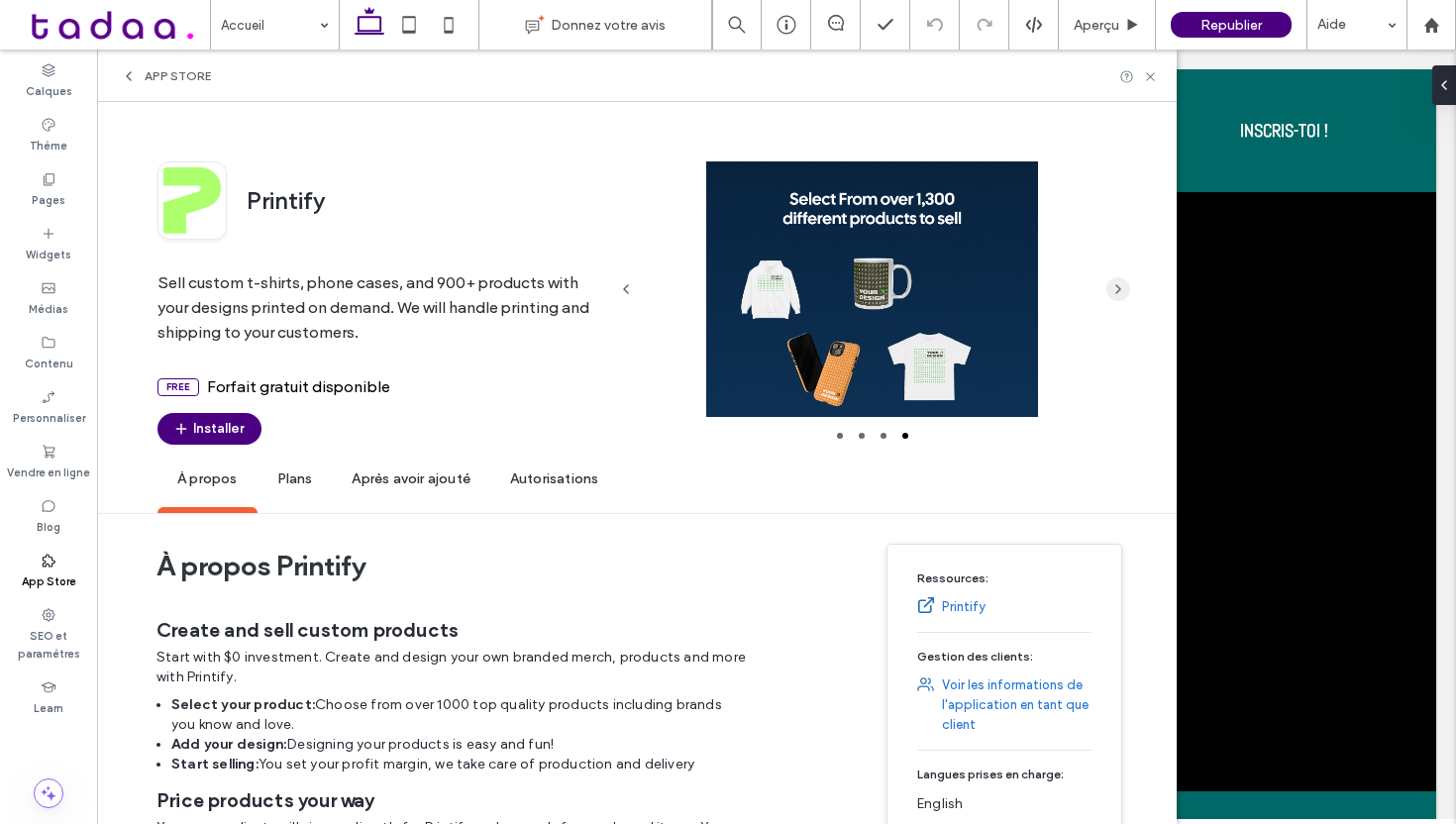 click 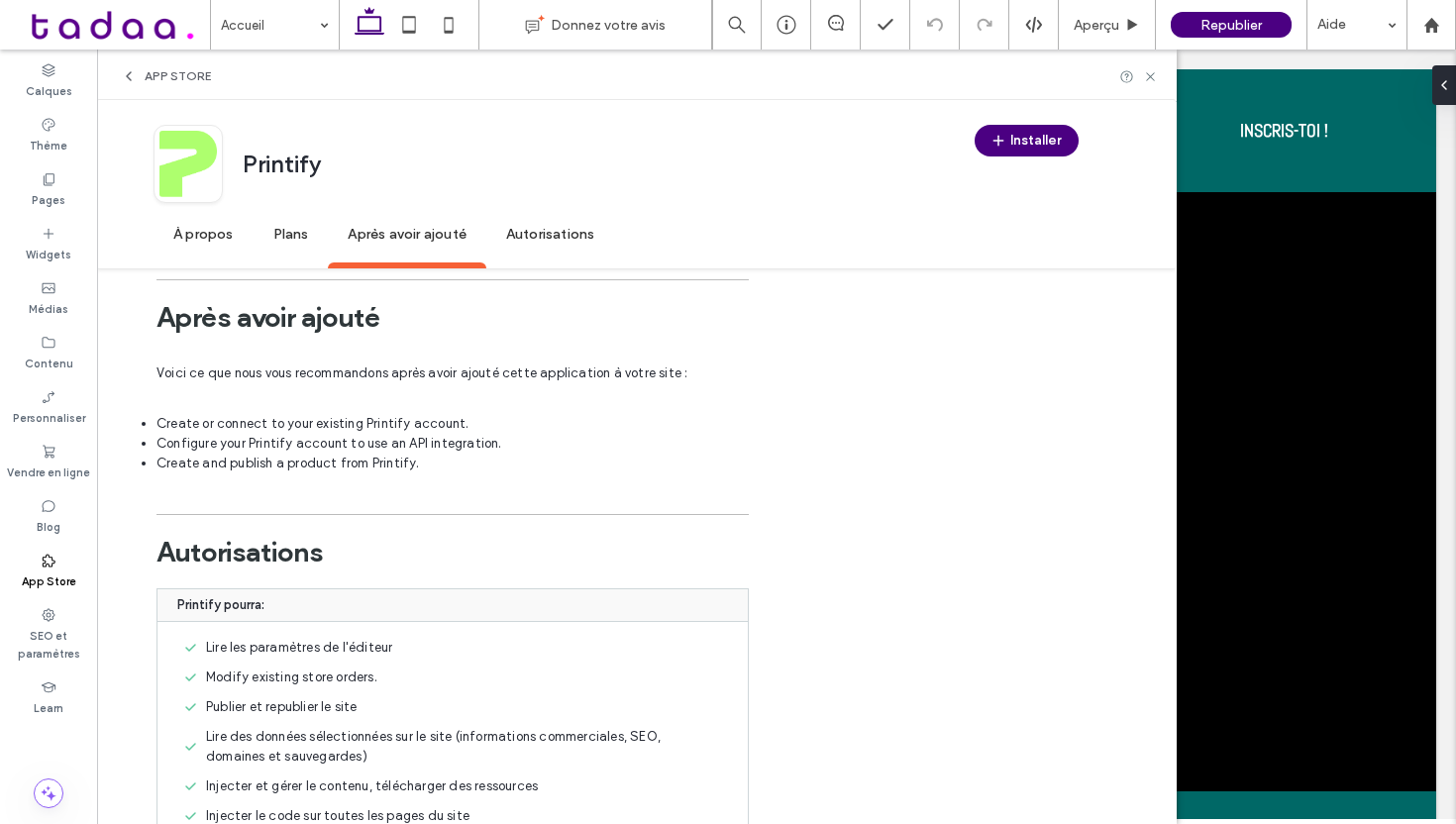 scroll, scrollTop: 1008, scrollLeft: 0, axis: vertical 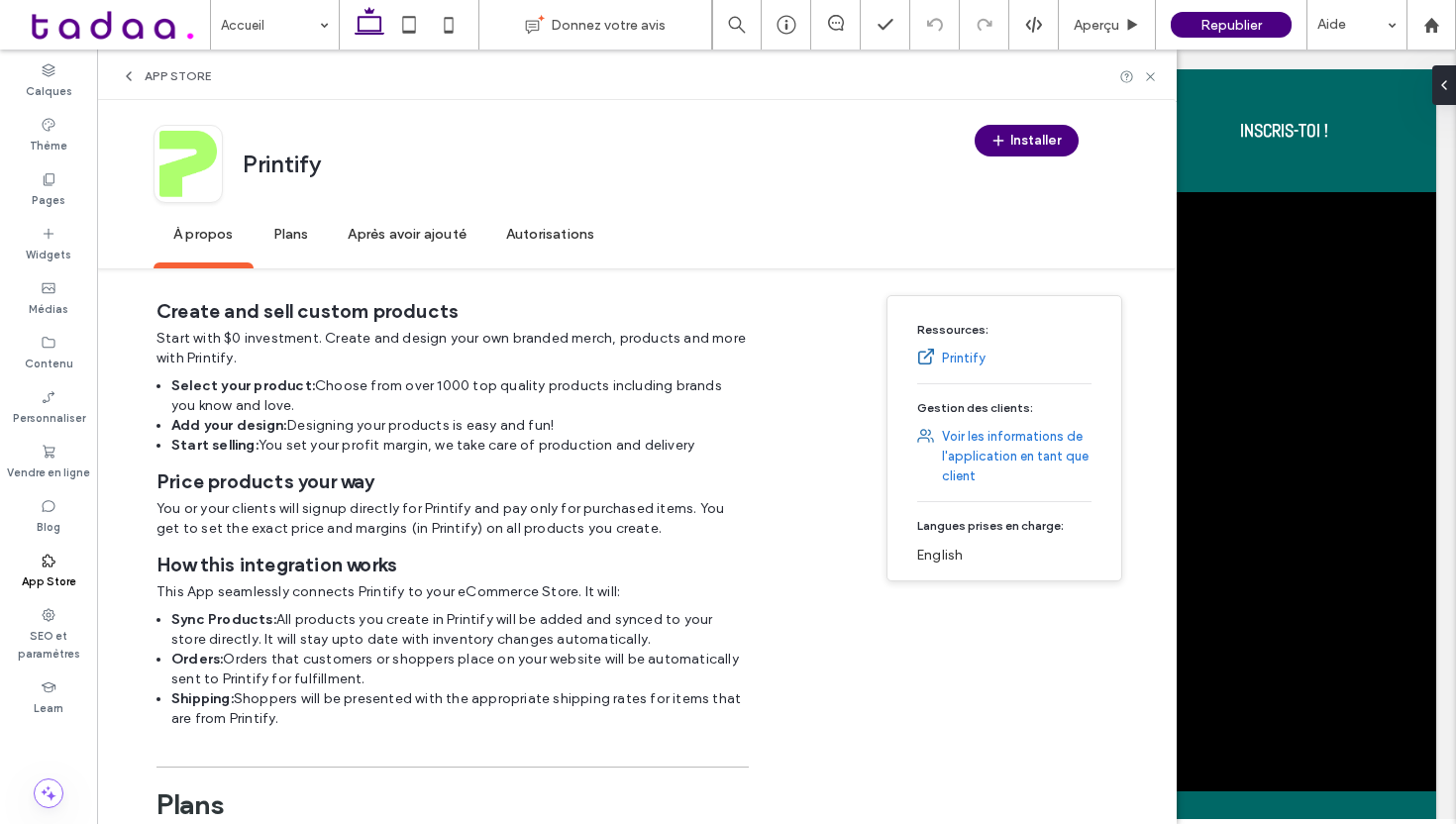 click on "Plans" at bounding box center (291, 235) 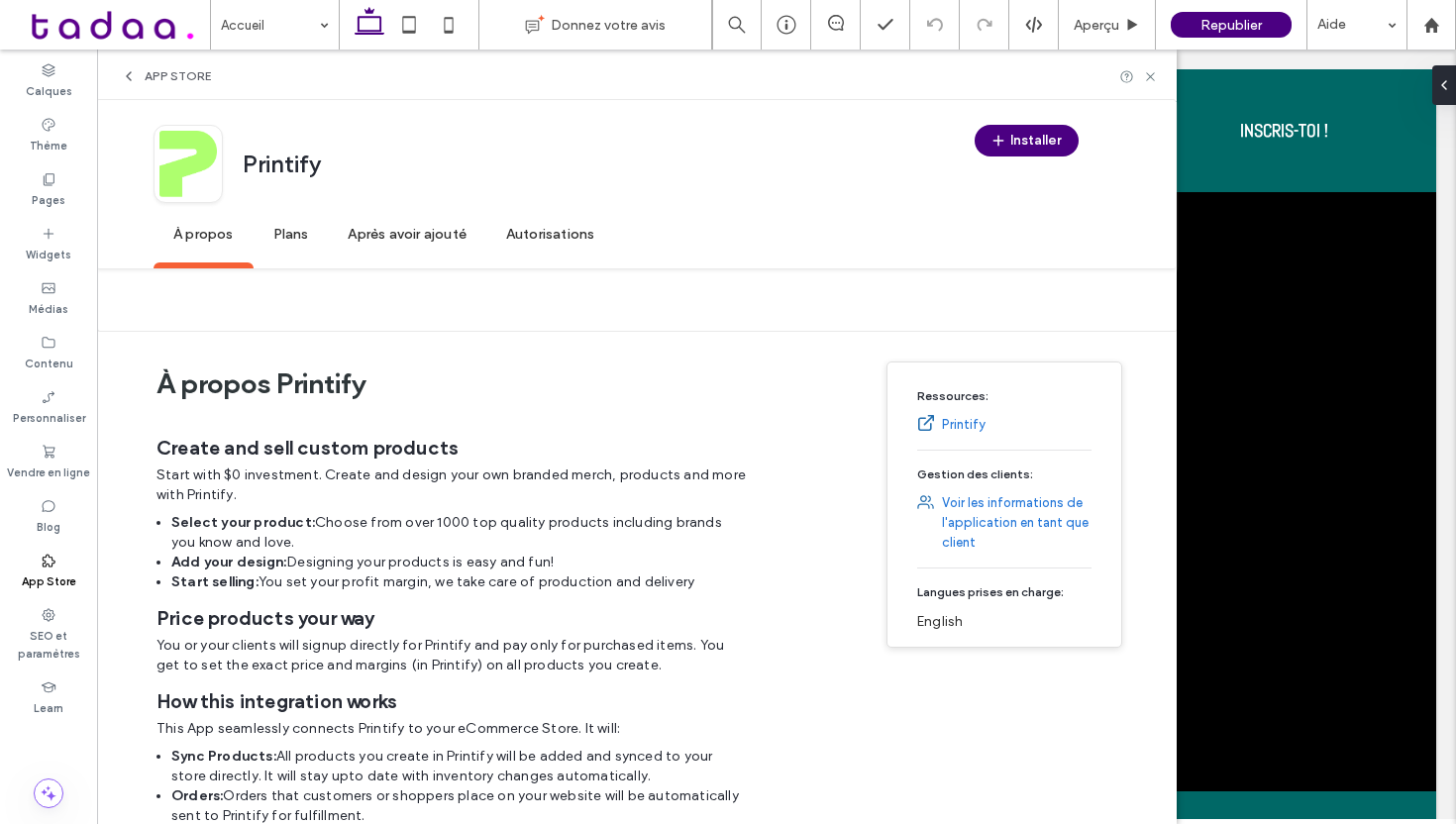 scroll, scrollTop: 0, scrollLeft: 0, axis: both 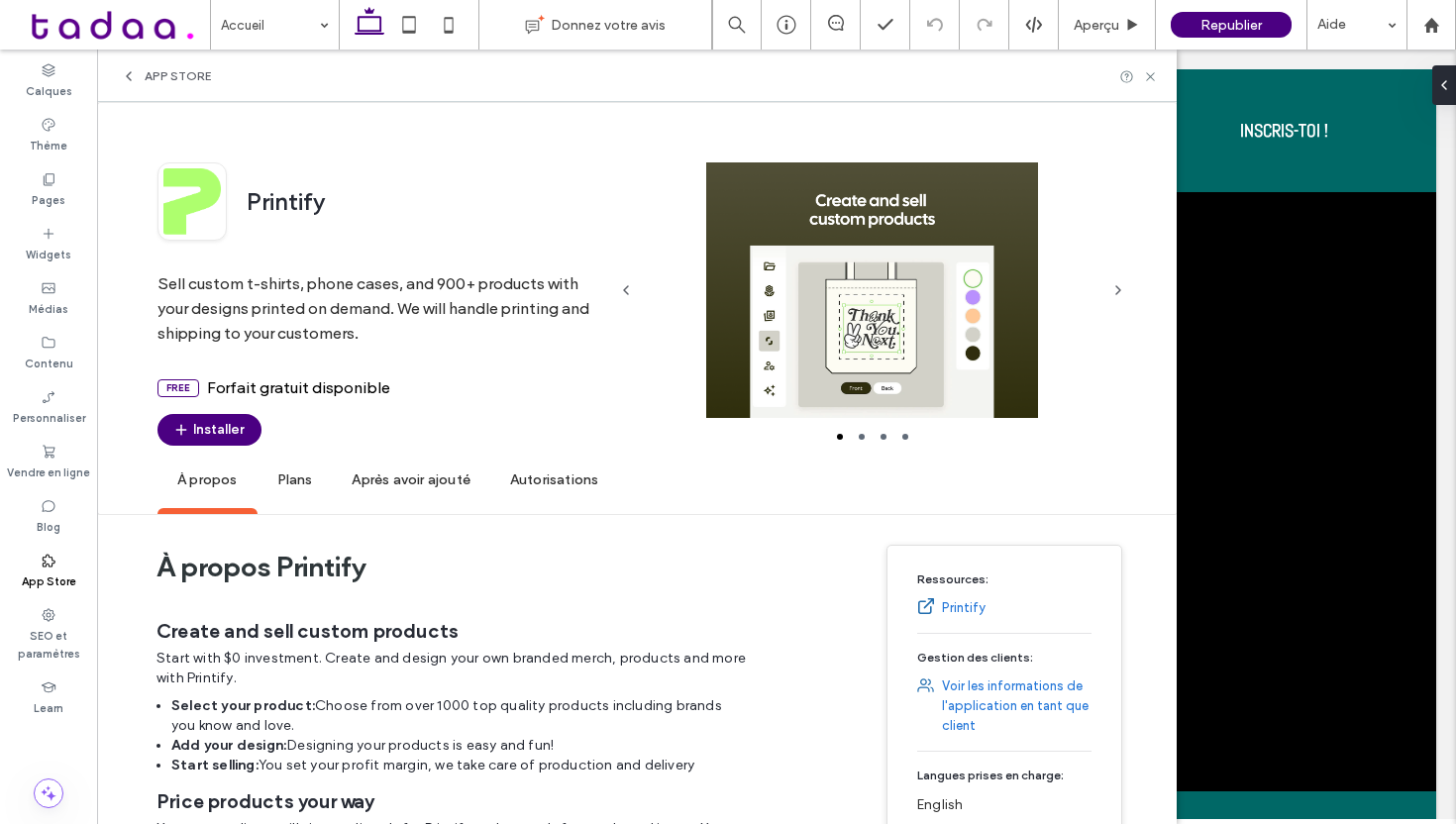 click on "App Store" at bounding box center [177, 76] 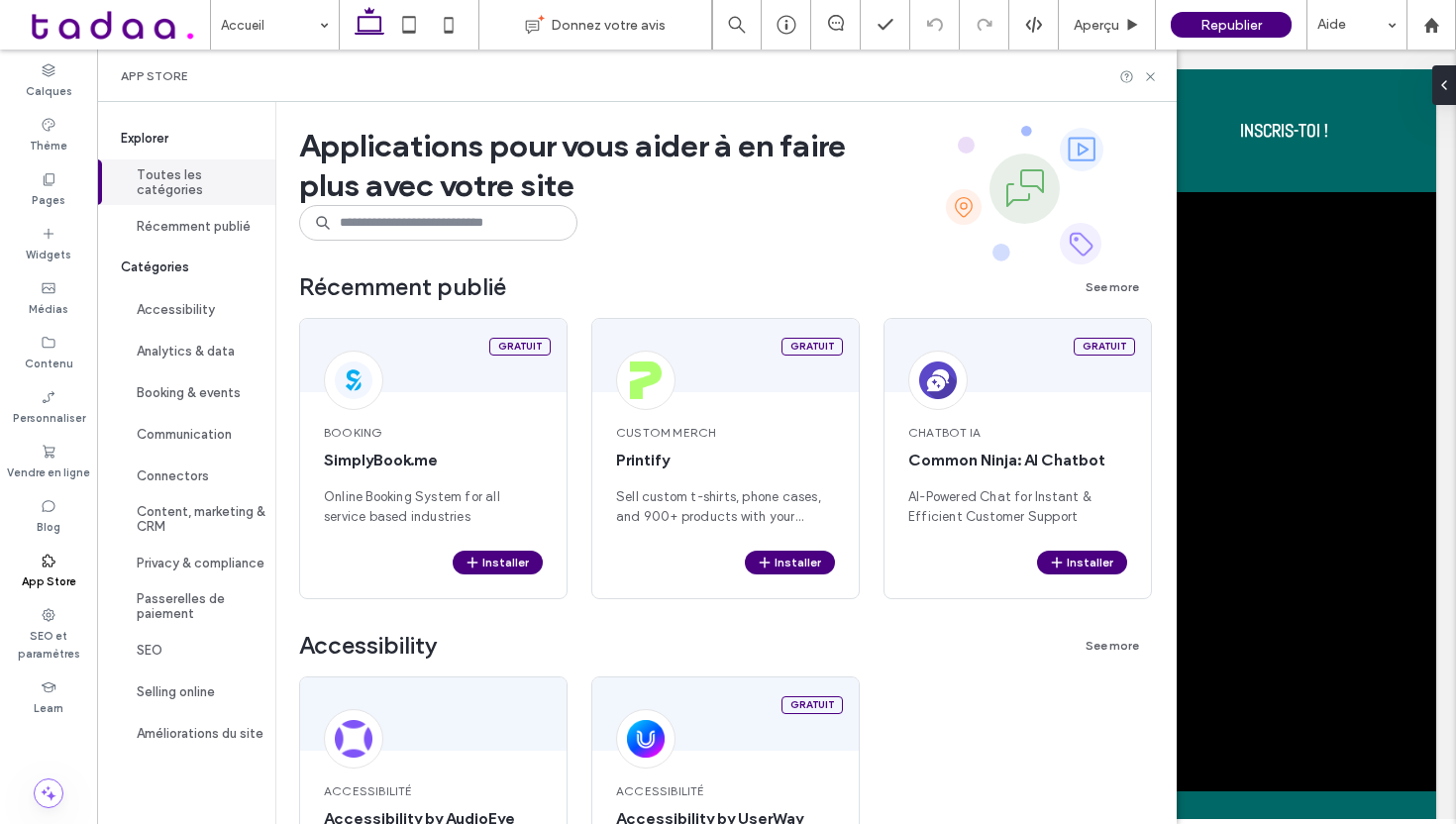 click on "App Store" at bounding box center [49, 579] 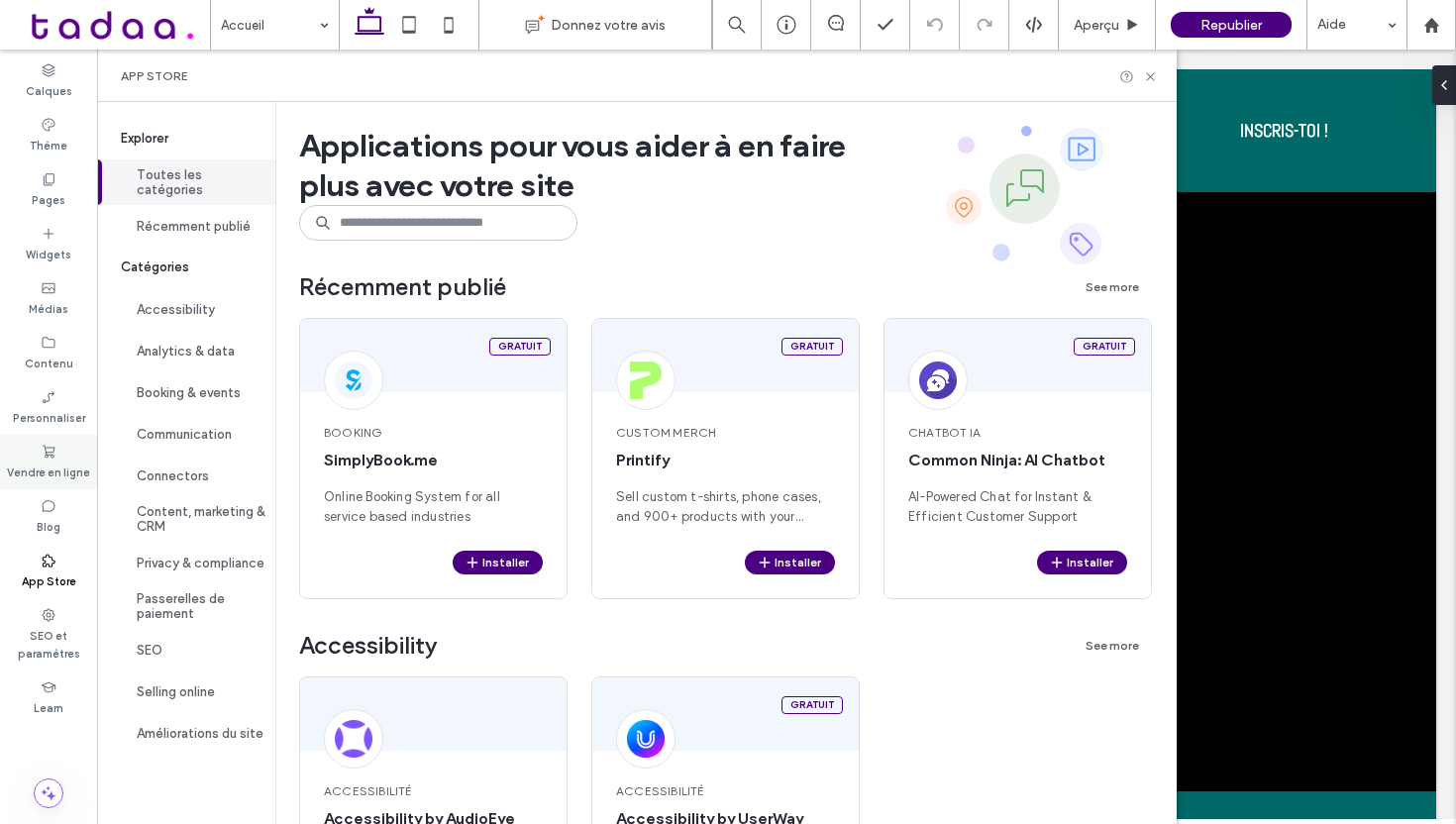 click on "Vendre en ligne" at bounding box center (49, 470) 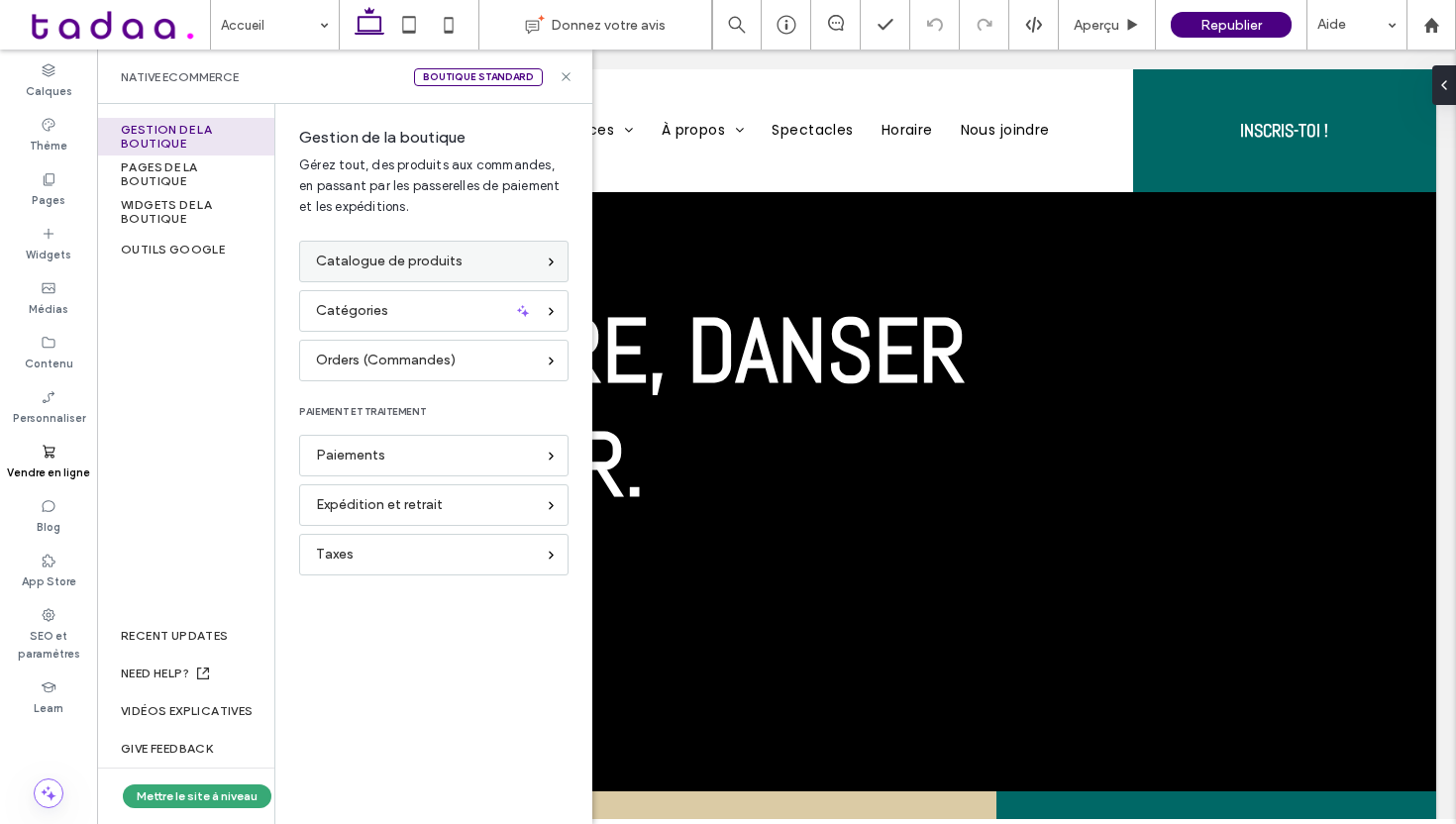 click on "Catalogue de produits" at bounding box center [434, 261] 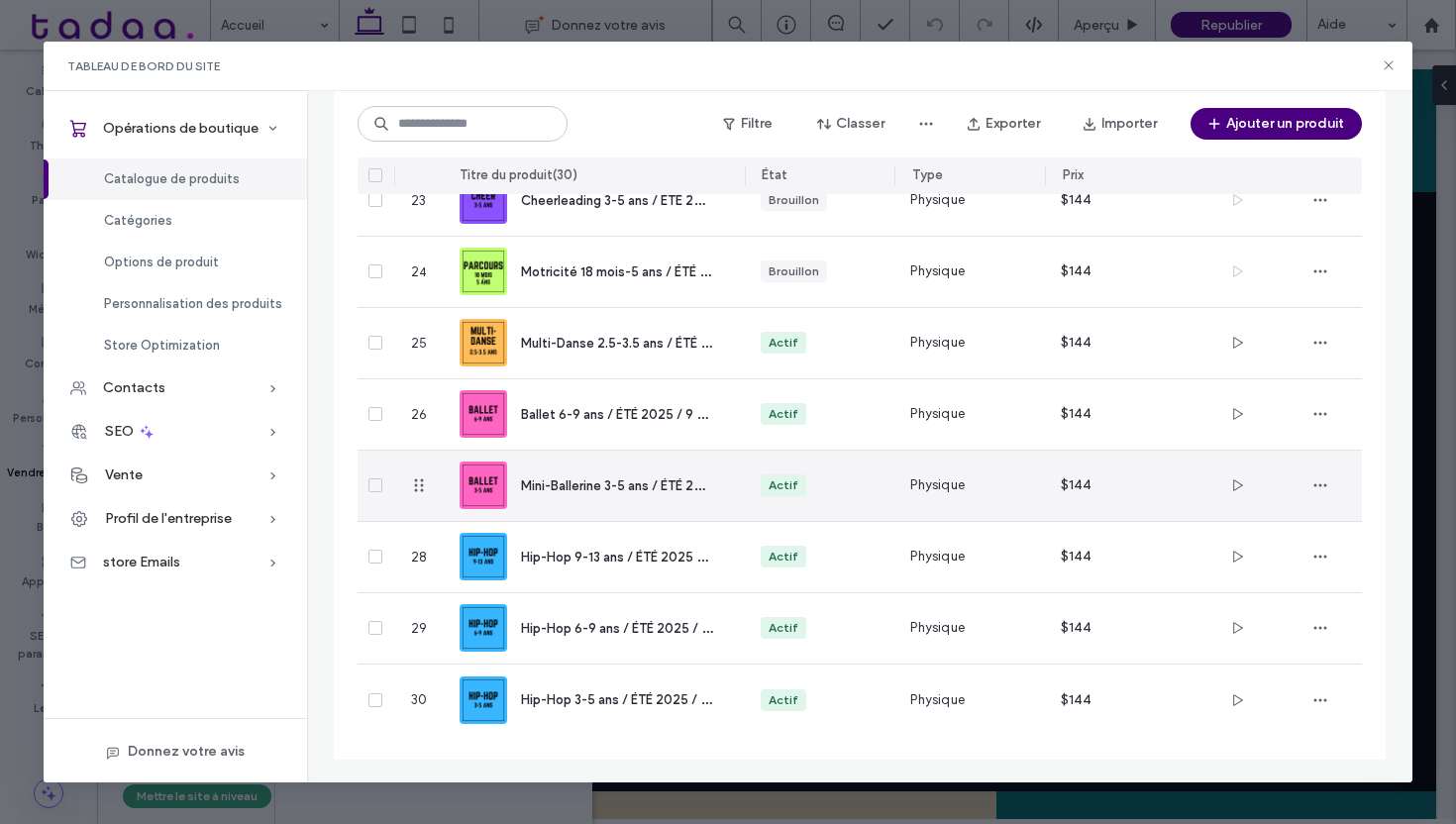 scroll, scrollTop: 0, scrollLeft: 0, axis: both 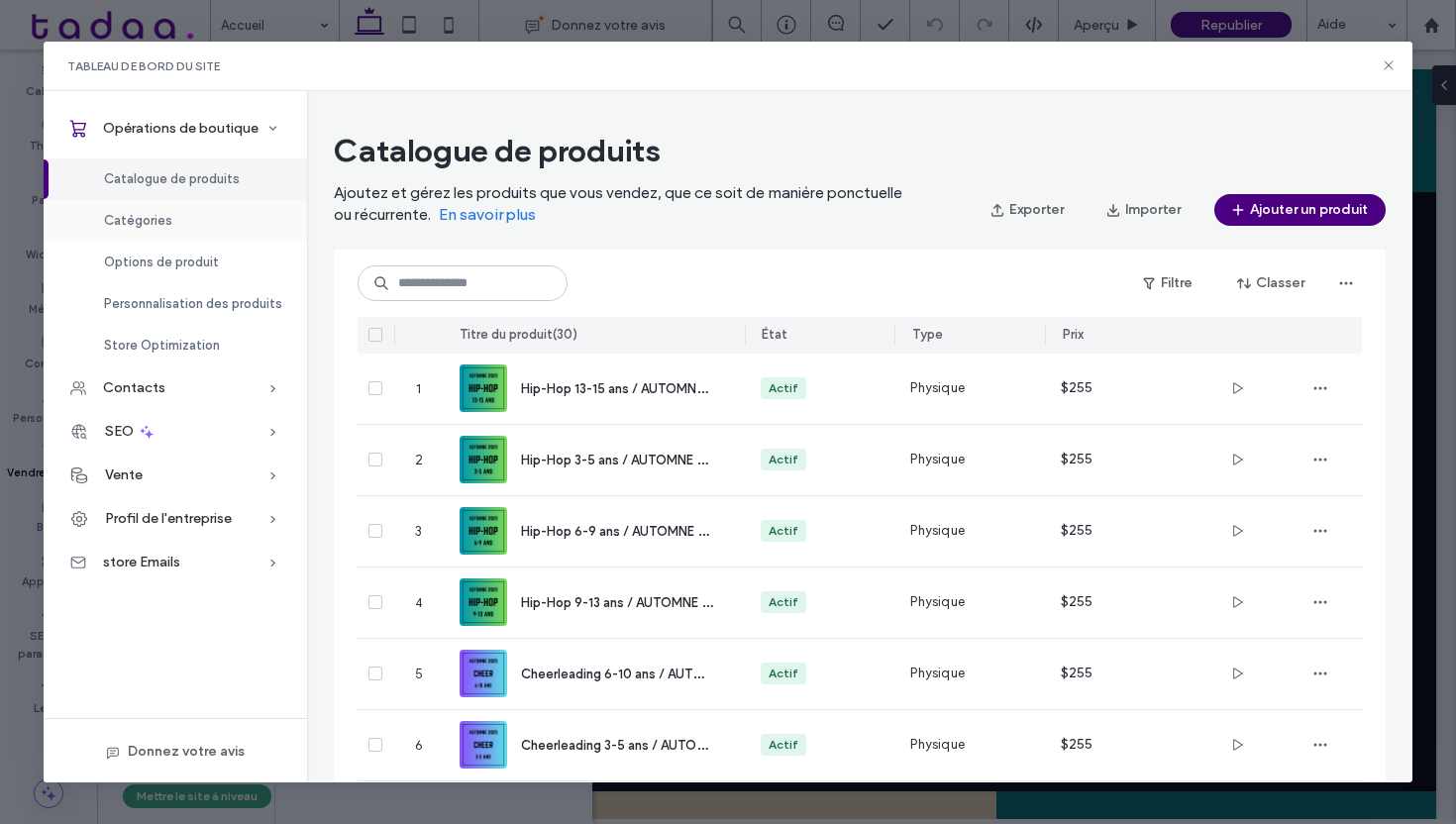 click on "Catégories" at bounding box center (175, 221) 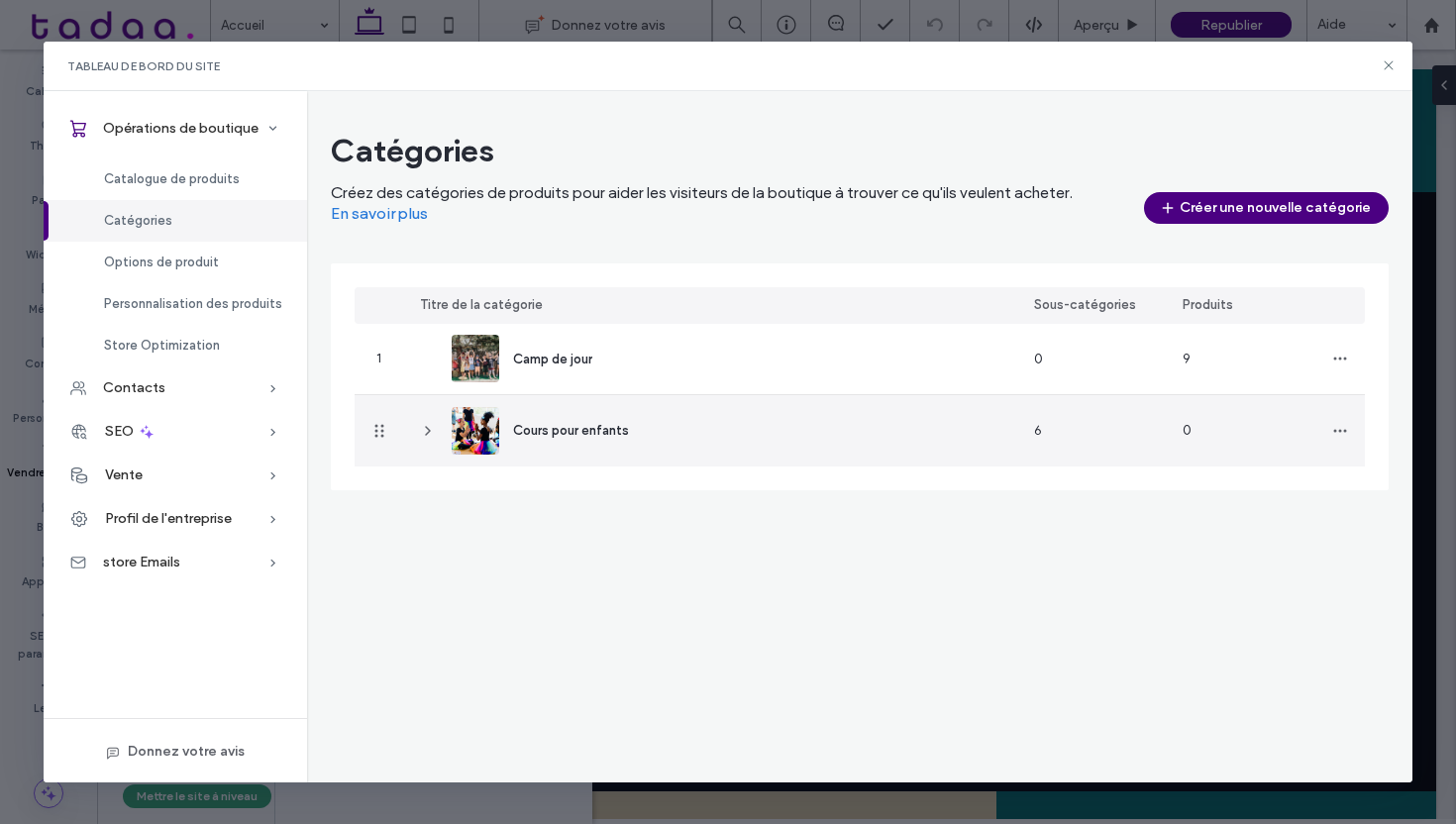 click at bounding box center (428, 431) 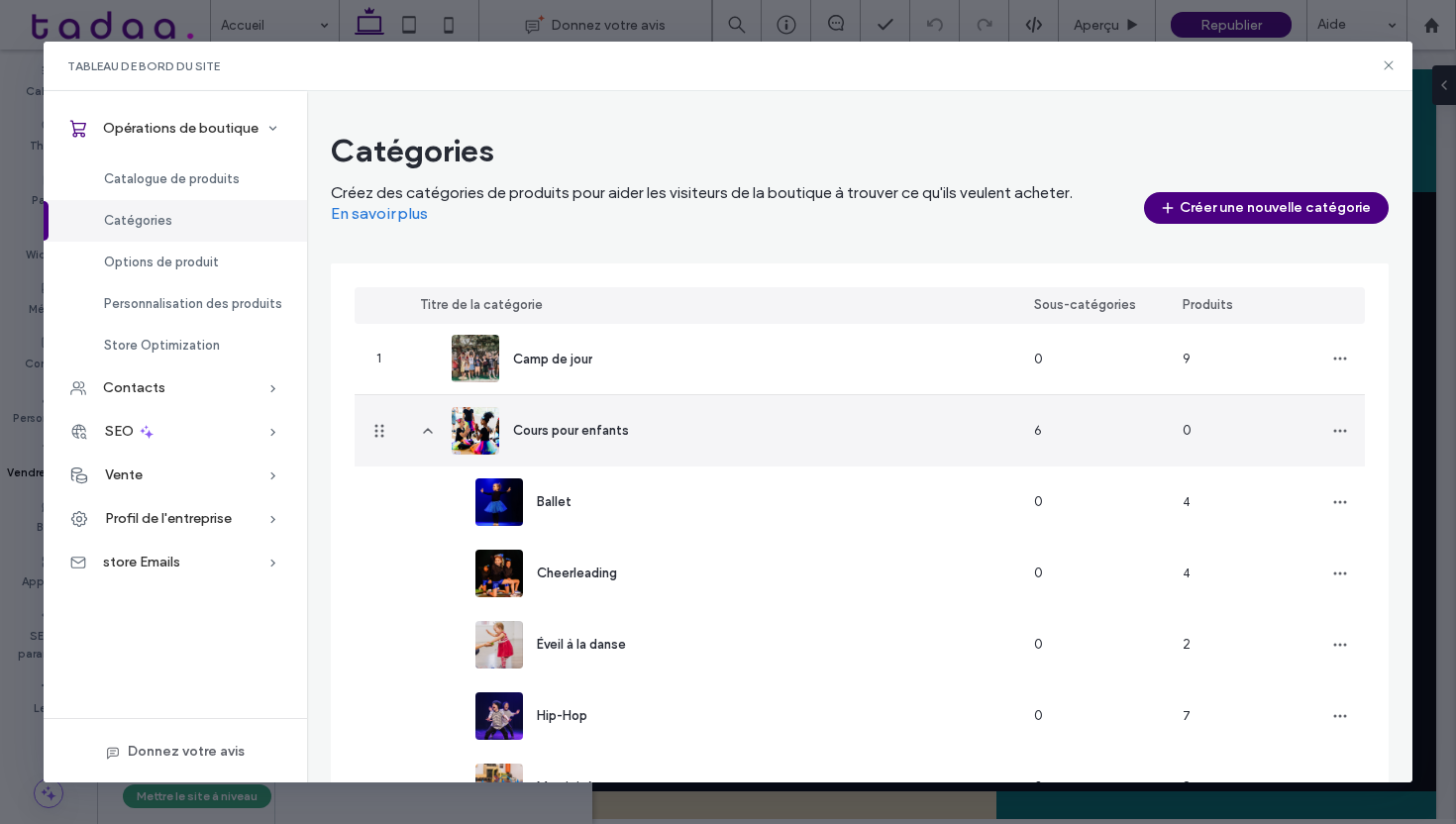 click at bounding box center (428, 431) 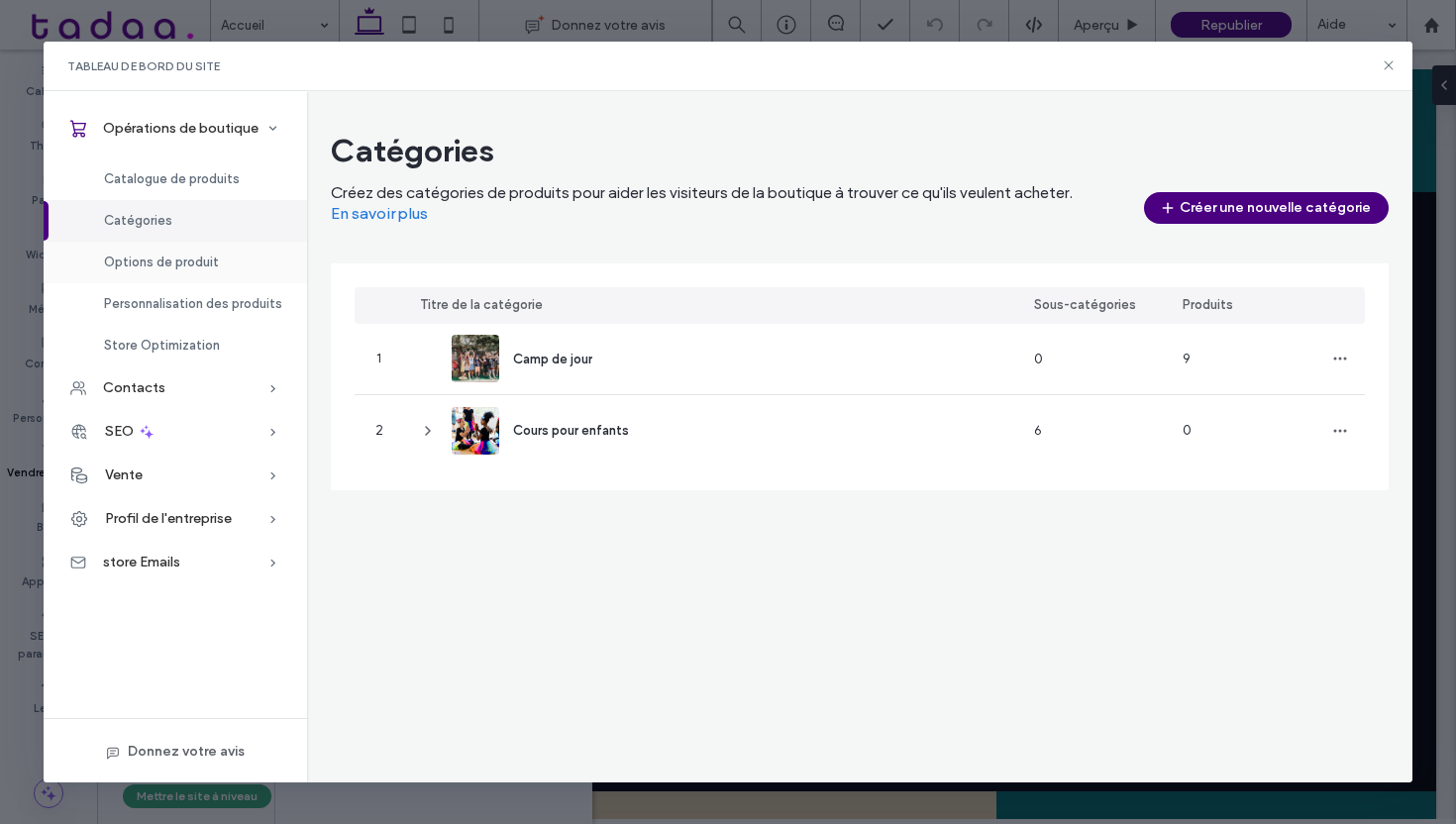 click on "Options de produit" at bounding box center (161, 261) 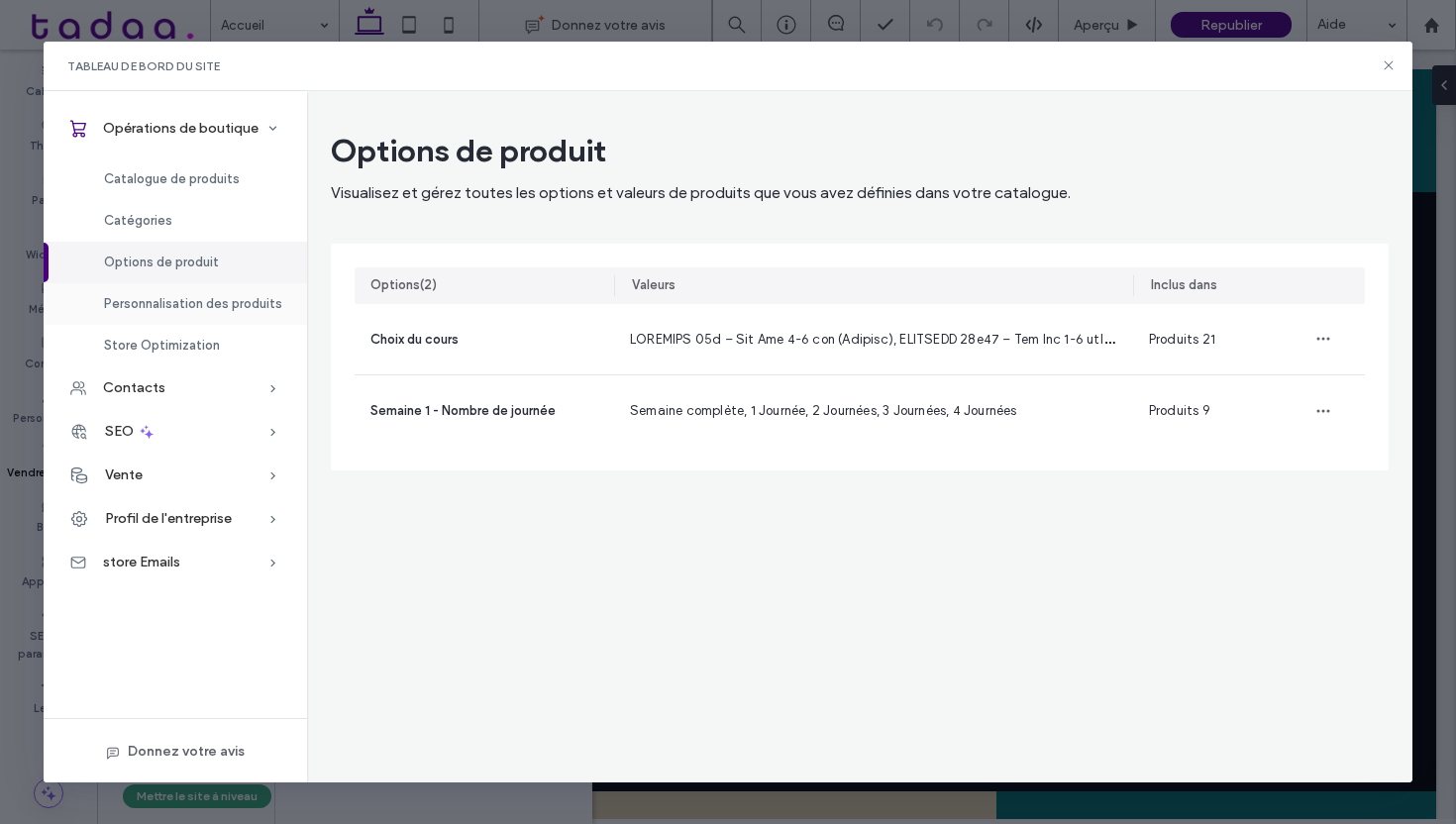 click on "Personnalisation des produits" at bounding box center [193, 303] 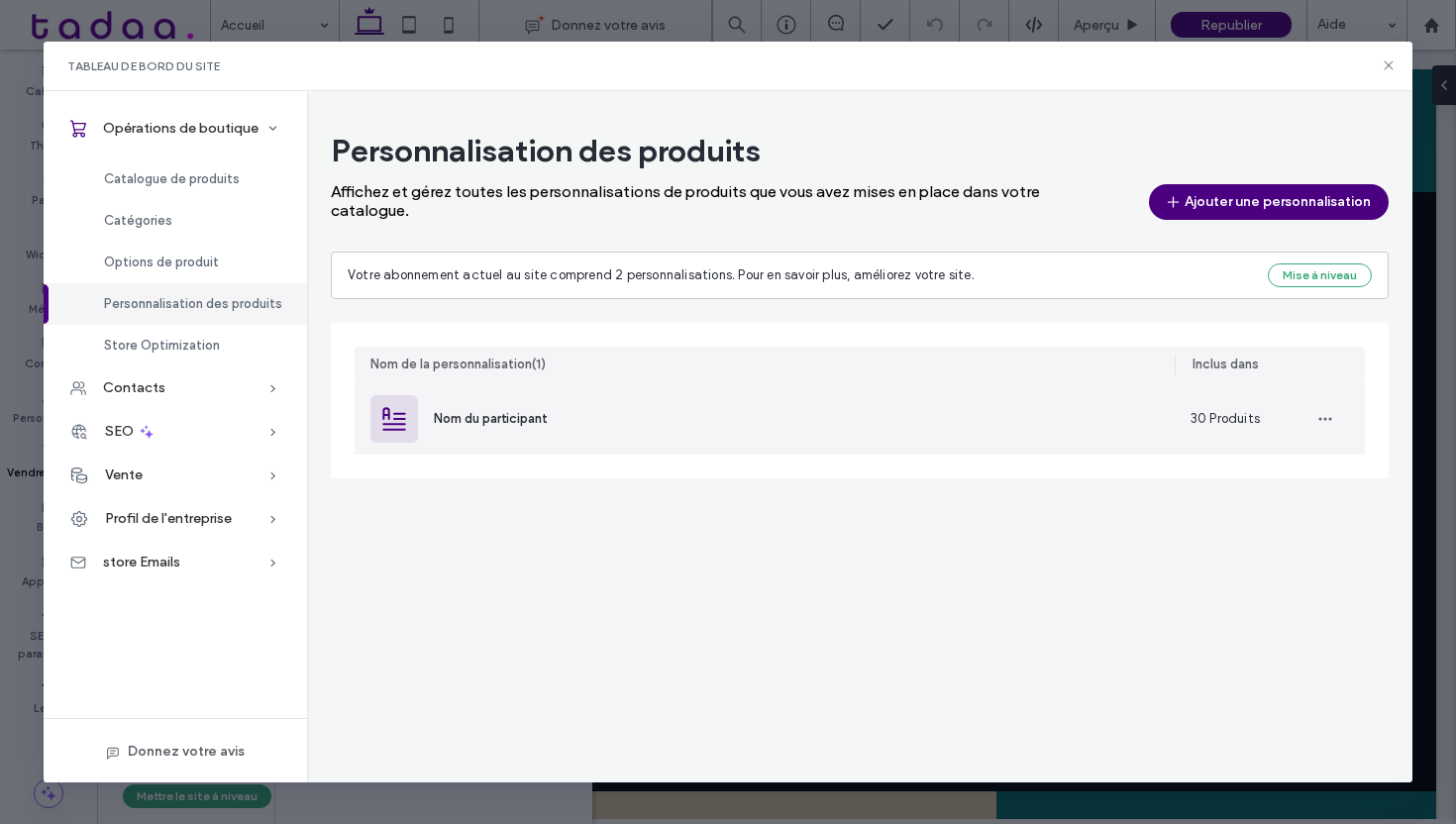 click on "Nom du participant" at bounding box center [765, 419] 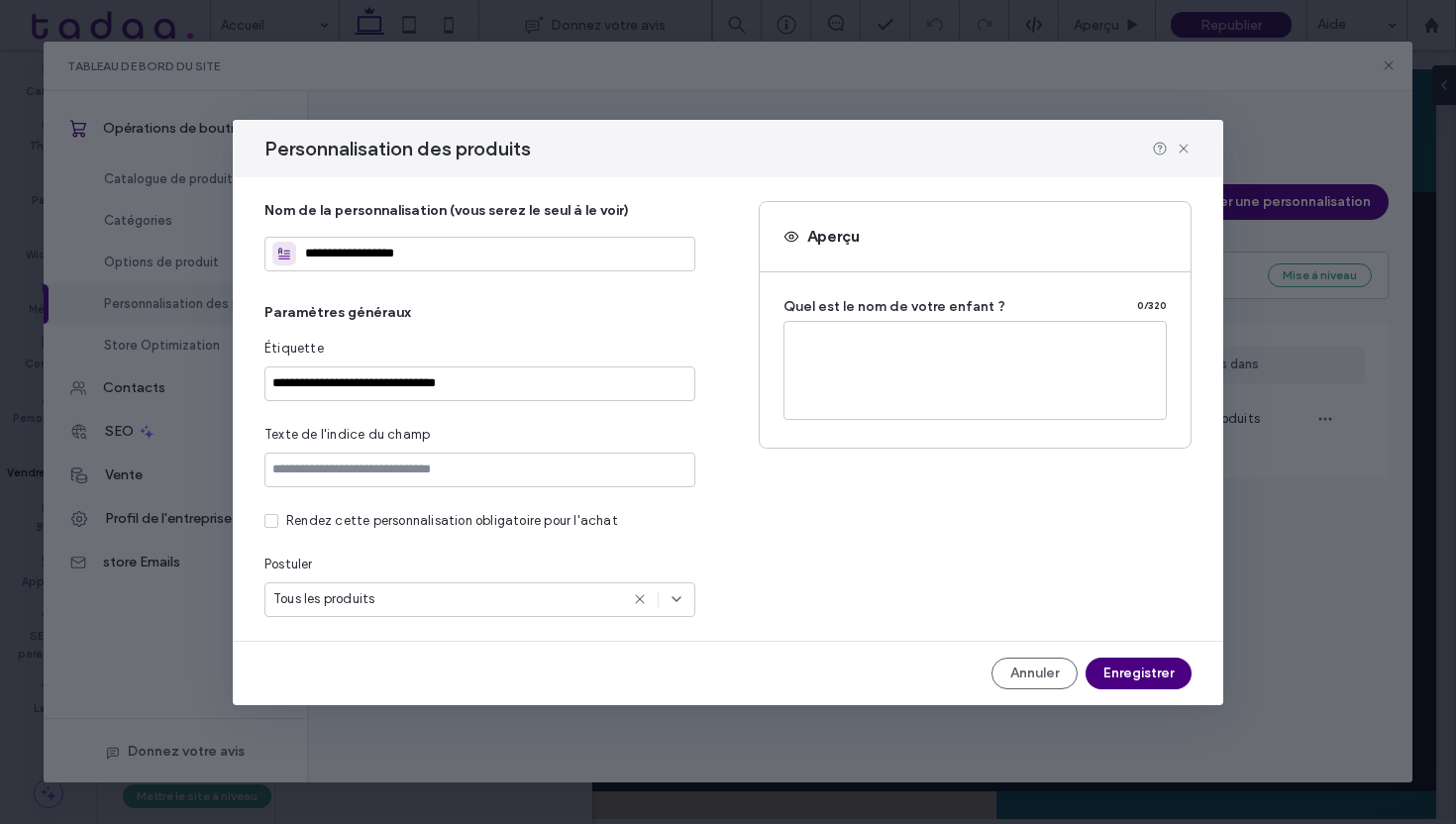 click on "Rendez cette personnalisation obligatoire pour l'achat" at bounding box center (452, 521) 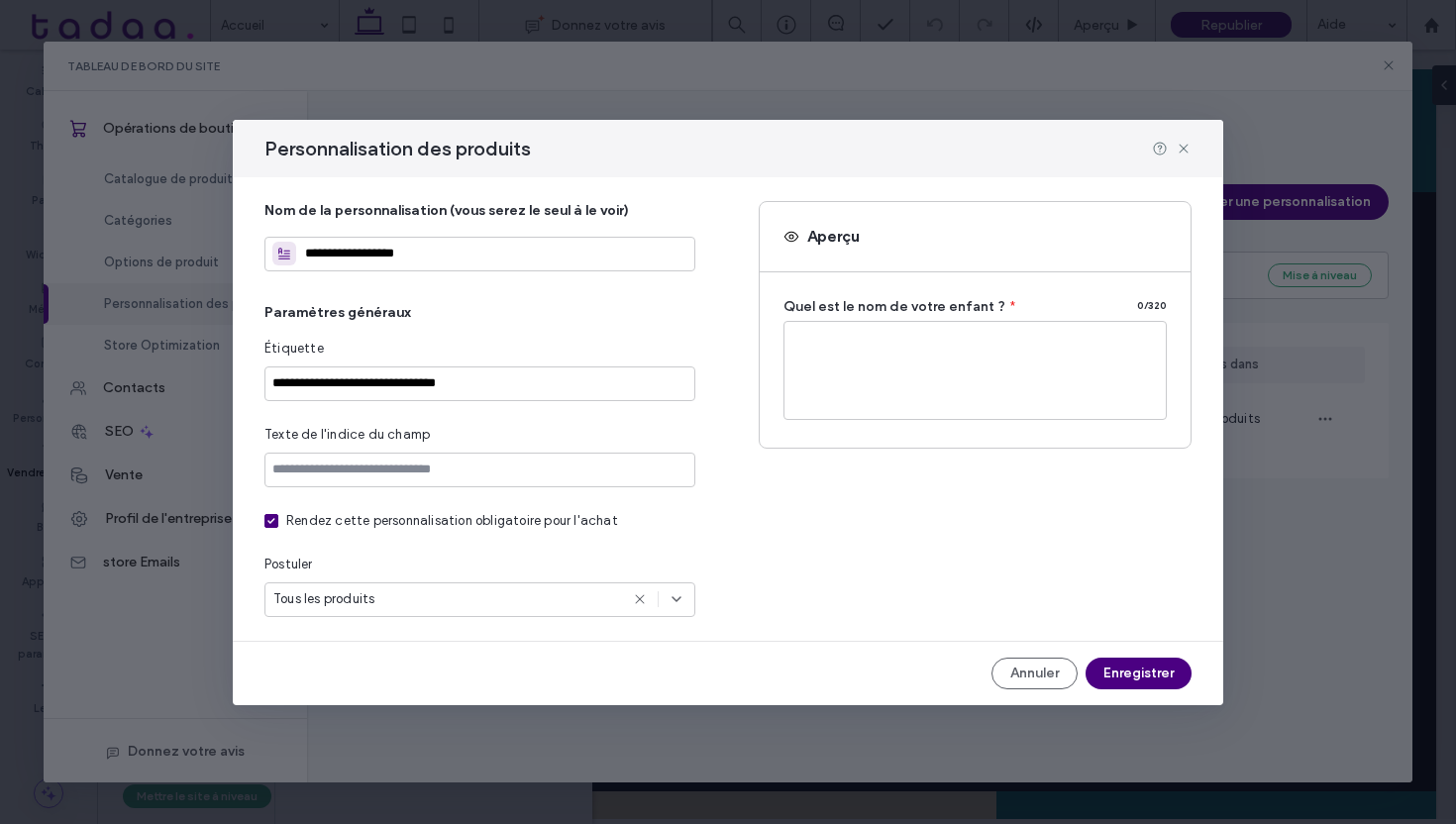 click on "Rendez cette personnalisation obligatoire pour l'achat" at bounding box center [452, 521] 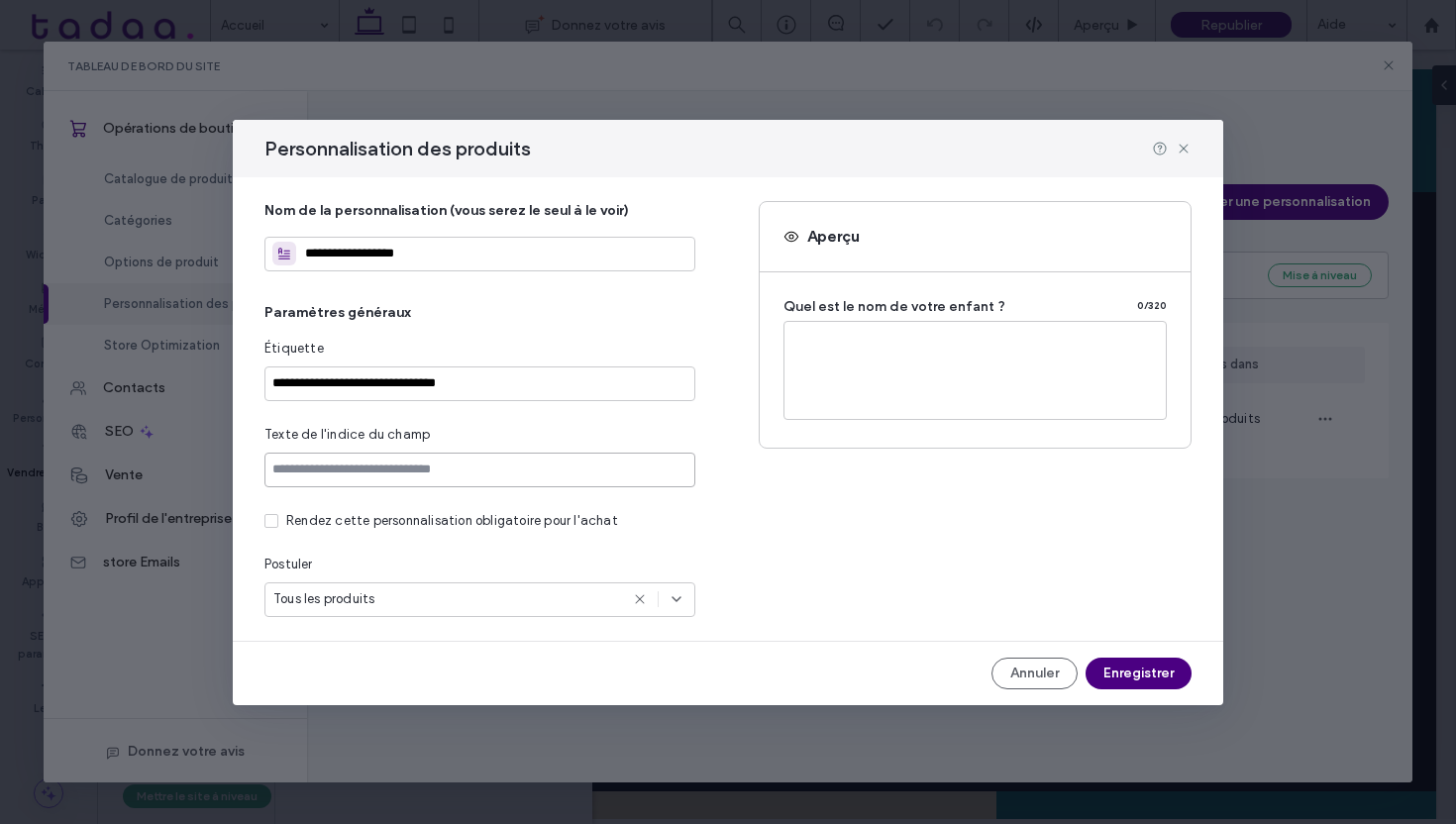 click at bounding box center (479, 469) 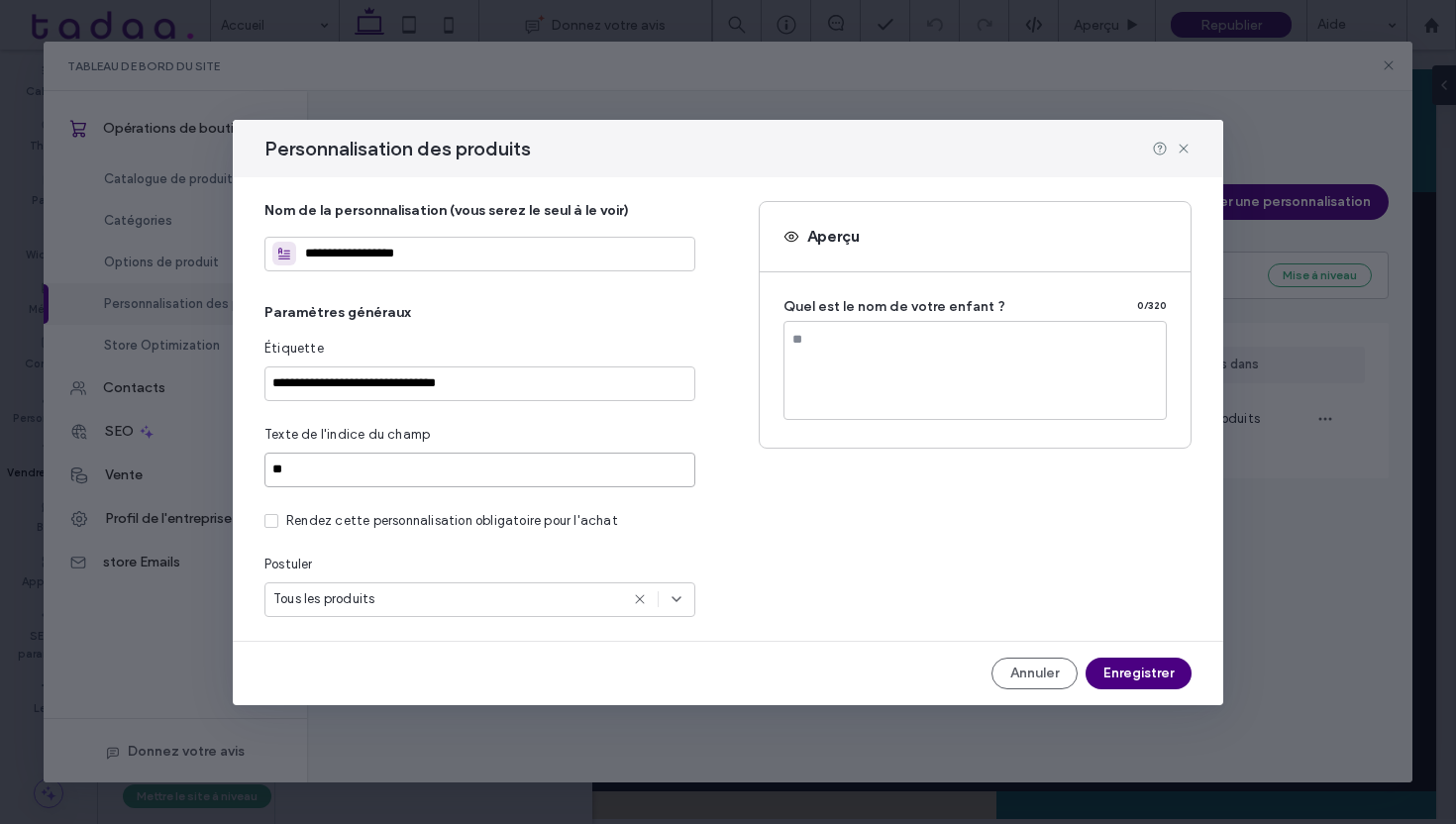 type on "*" 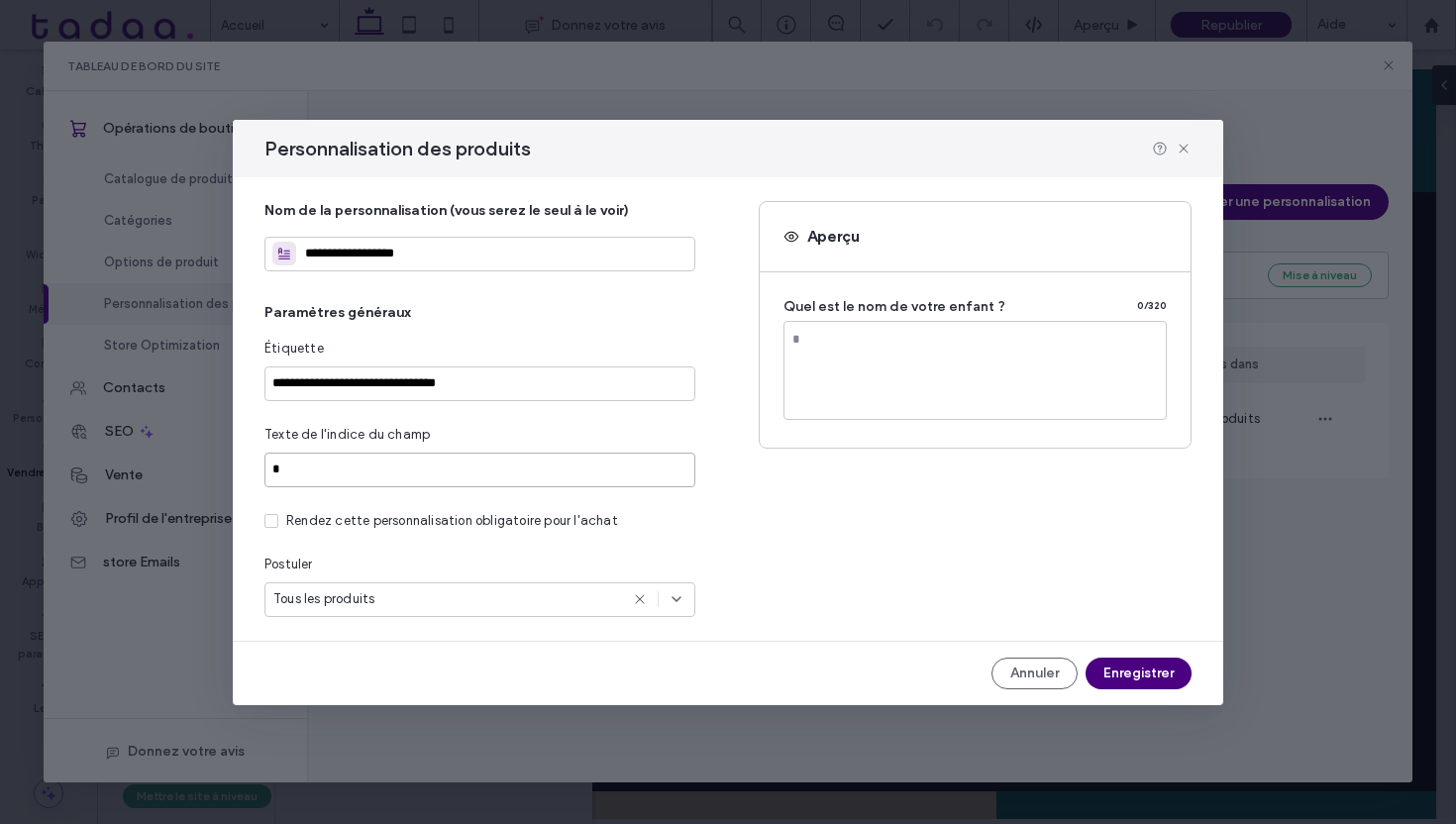 type 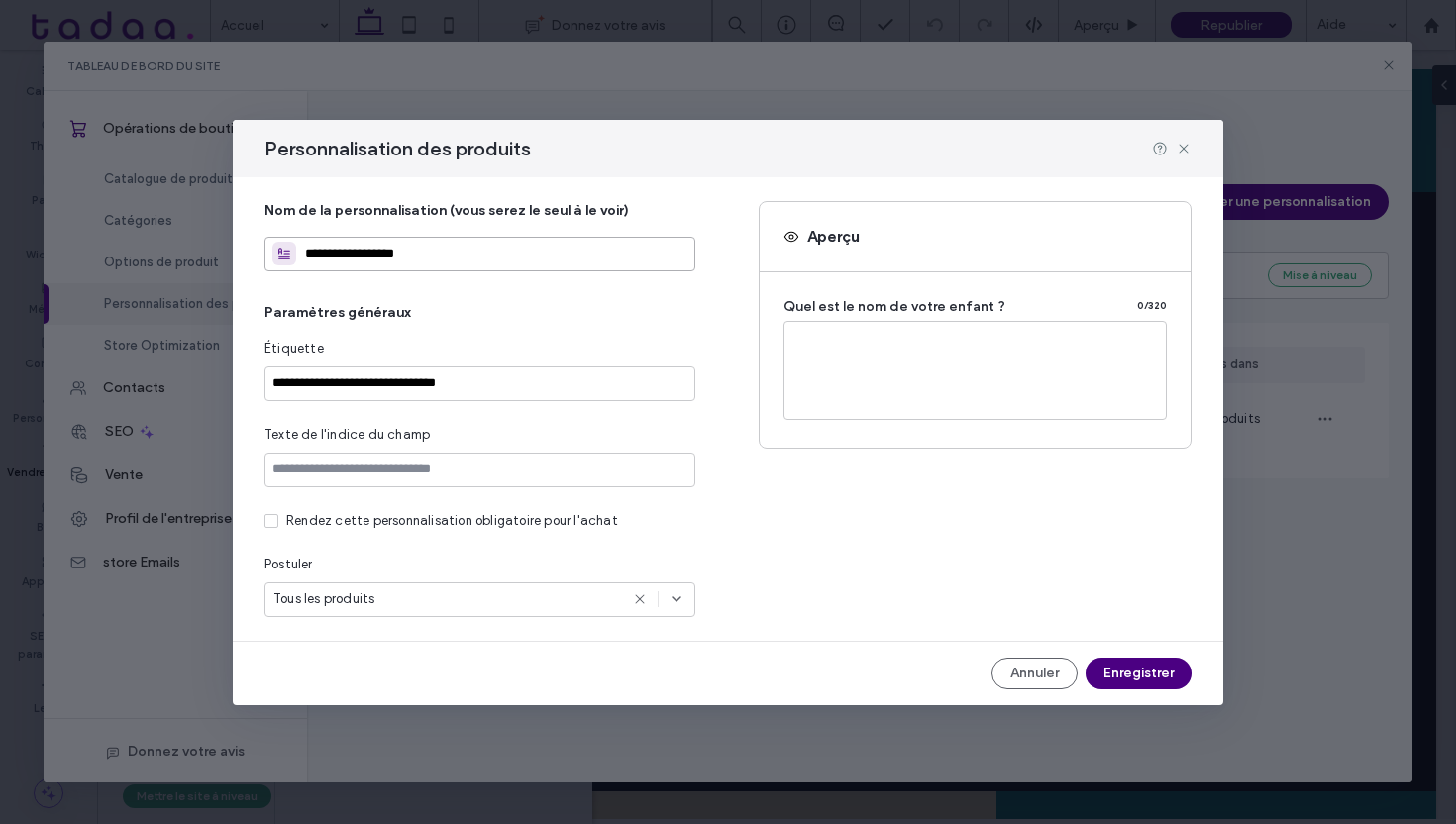 click on "**********" at bounding box center (479, 254) 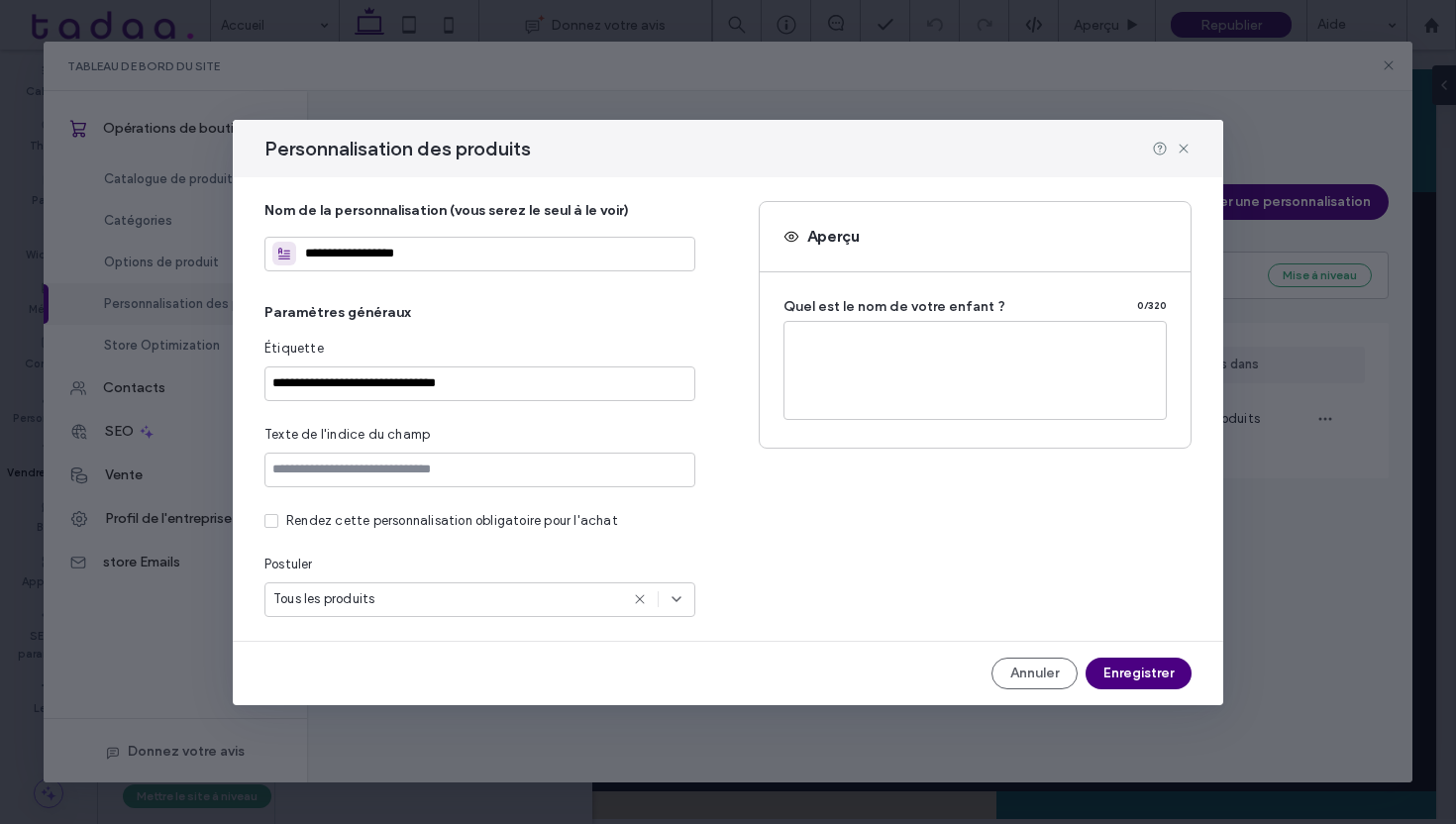 click 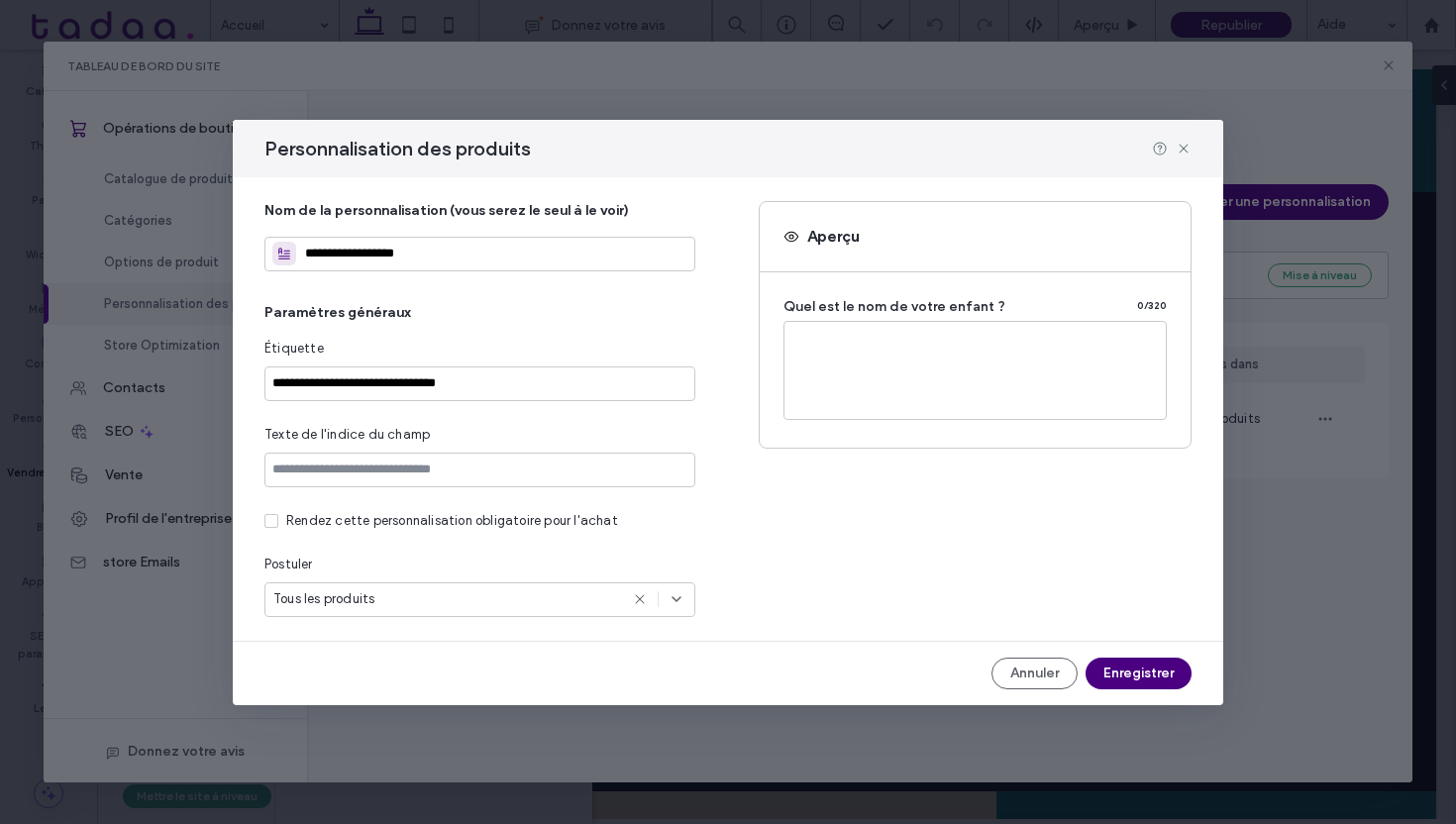 click on "Tous les produits" at bounding box center (479, 599) 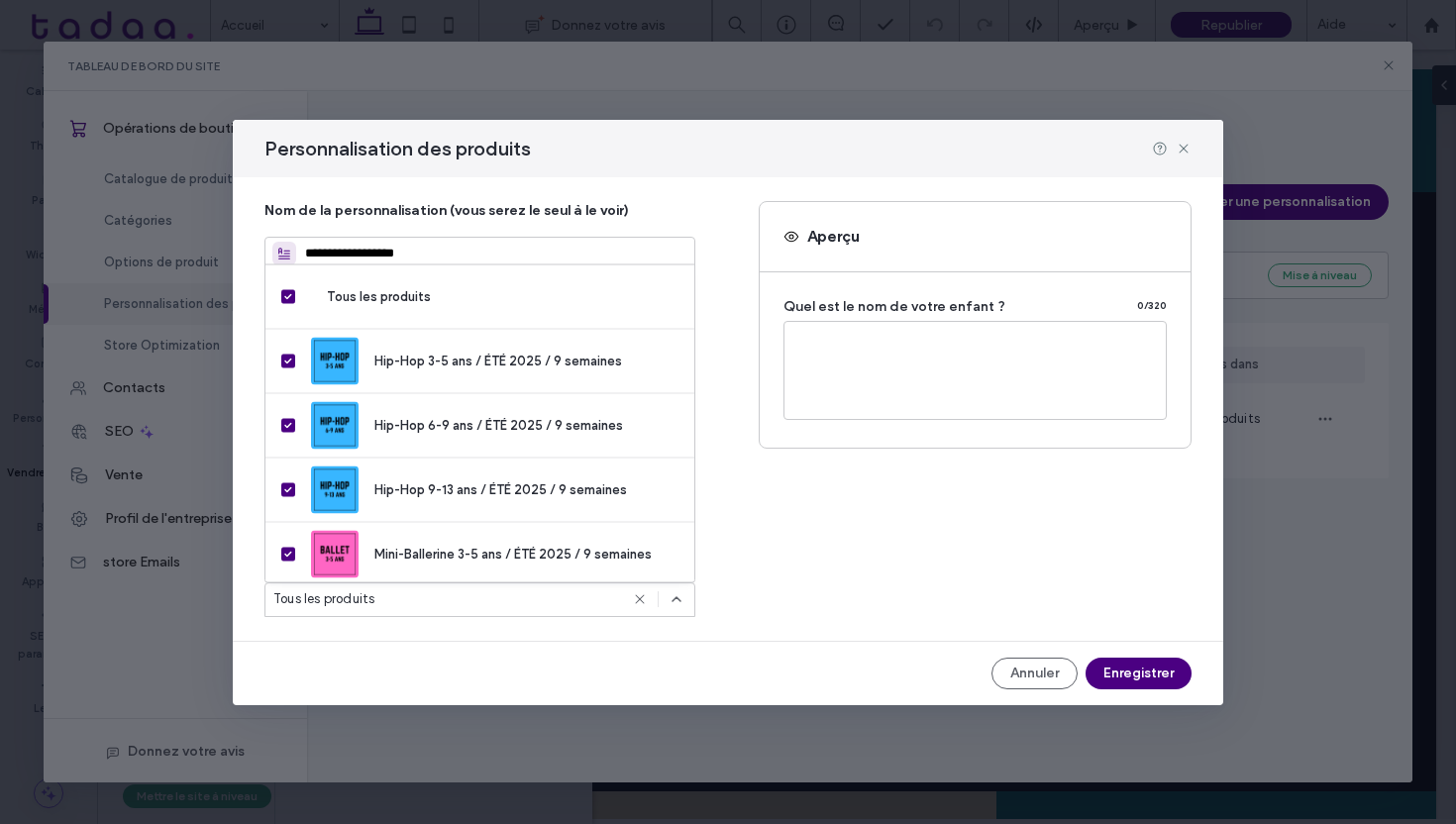 click on "Tous les produits" at bounding box center [479, 599] 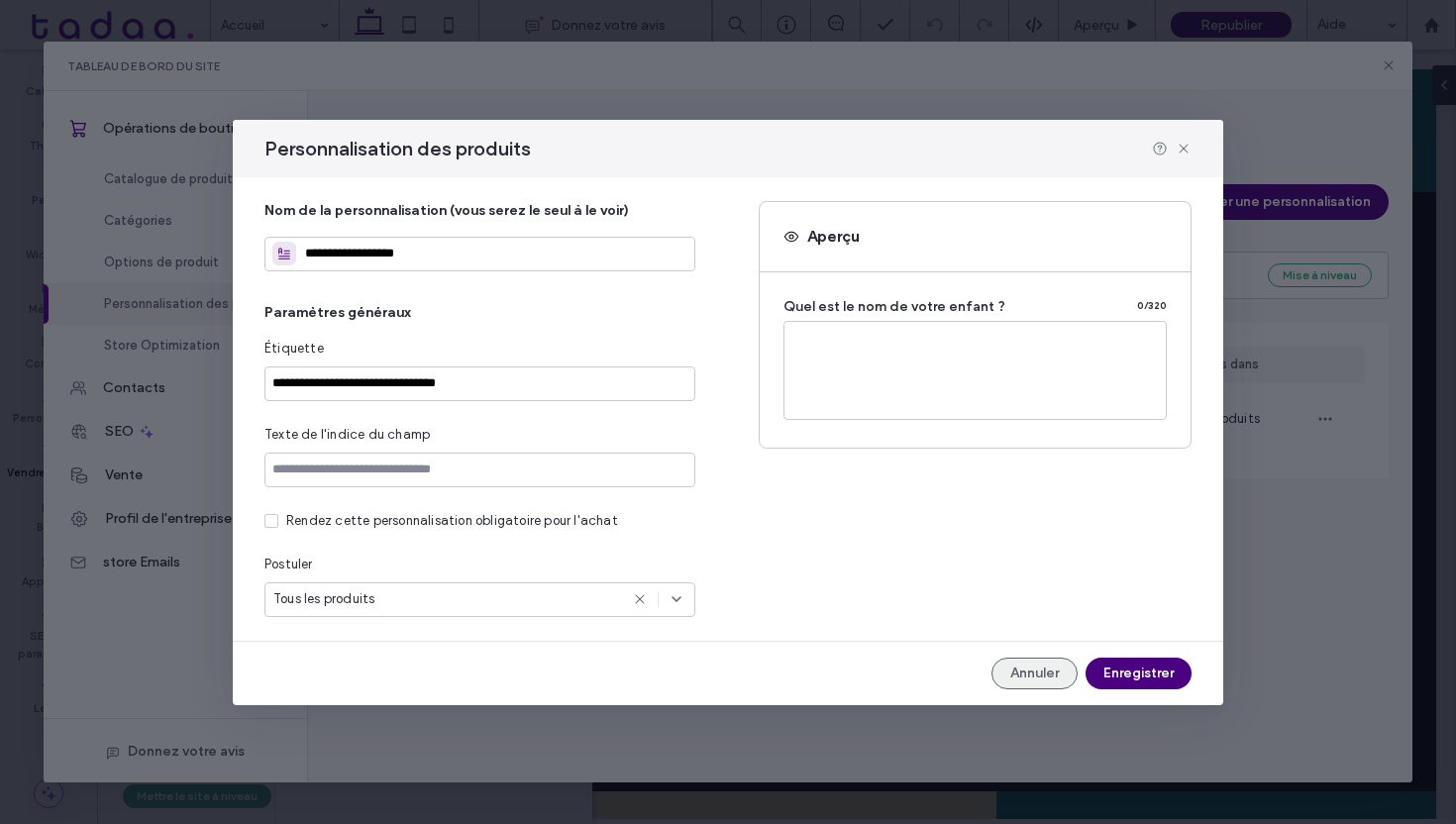 click on "Annuler" at bounding box center [1034, 673] 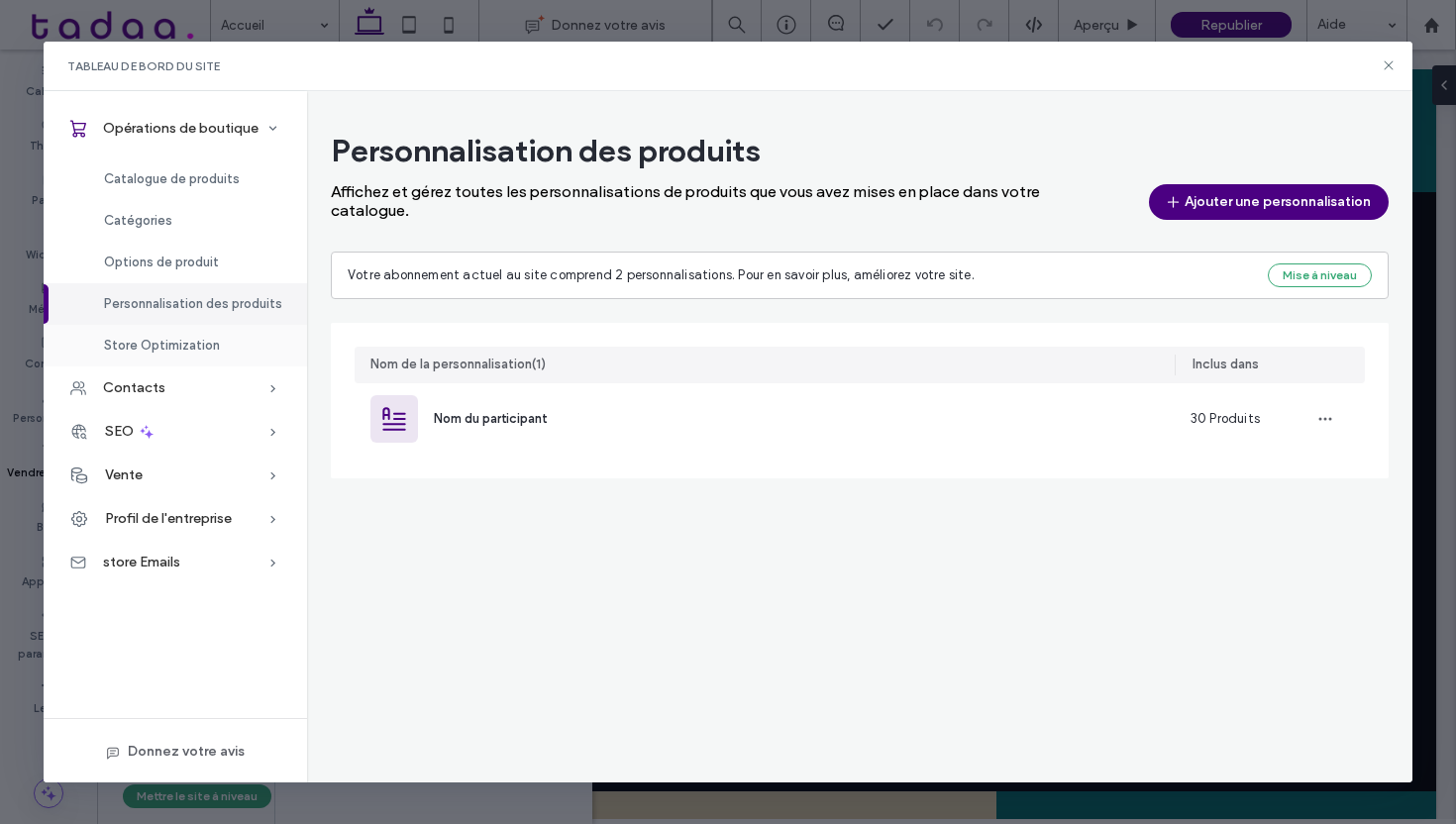 click on "Store Optimization" at bounding box center (161, 345) 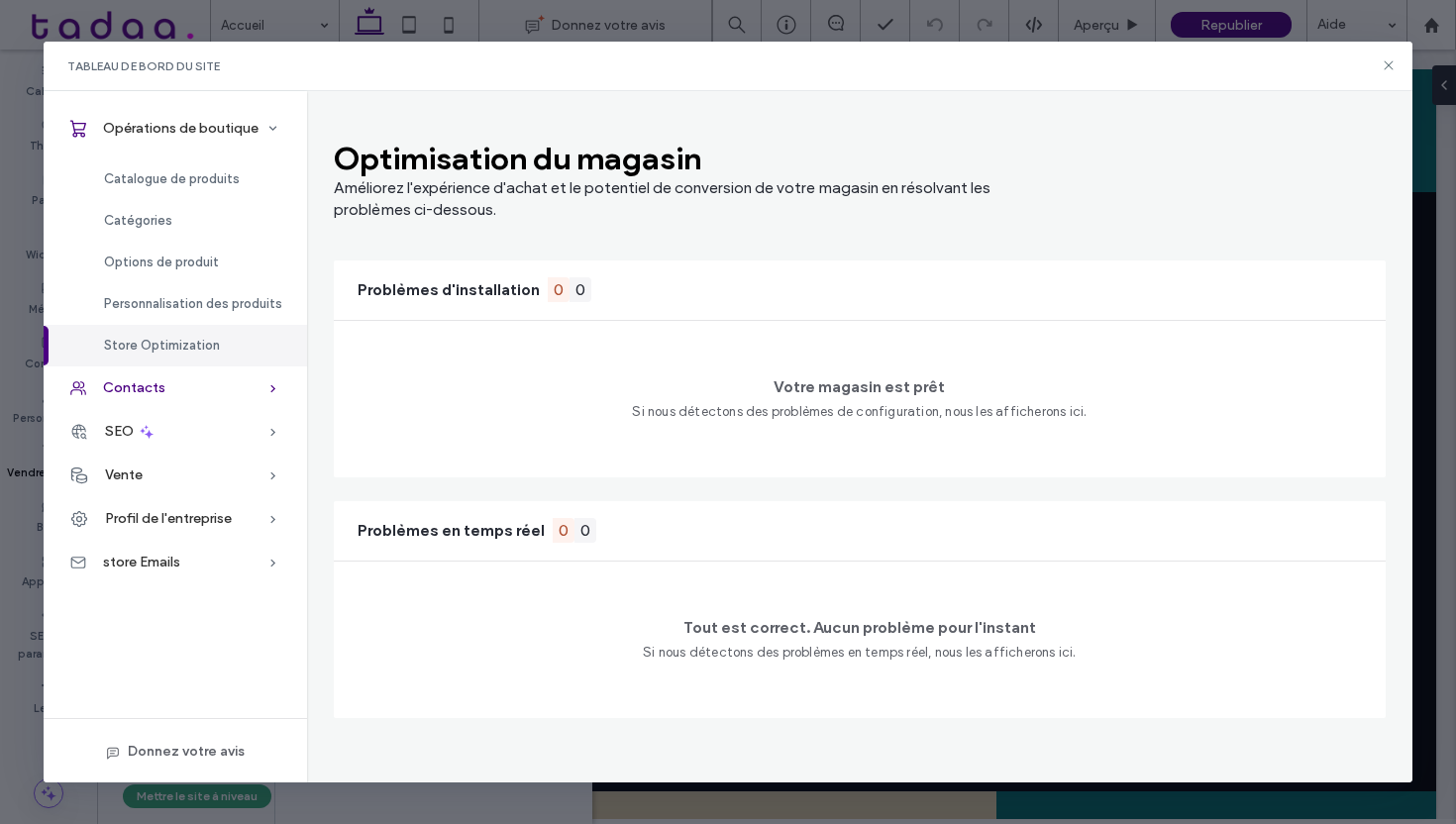 click on "Contacts" at bounding box center [175, 388] 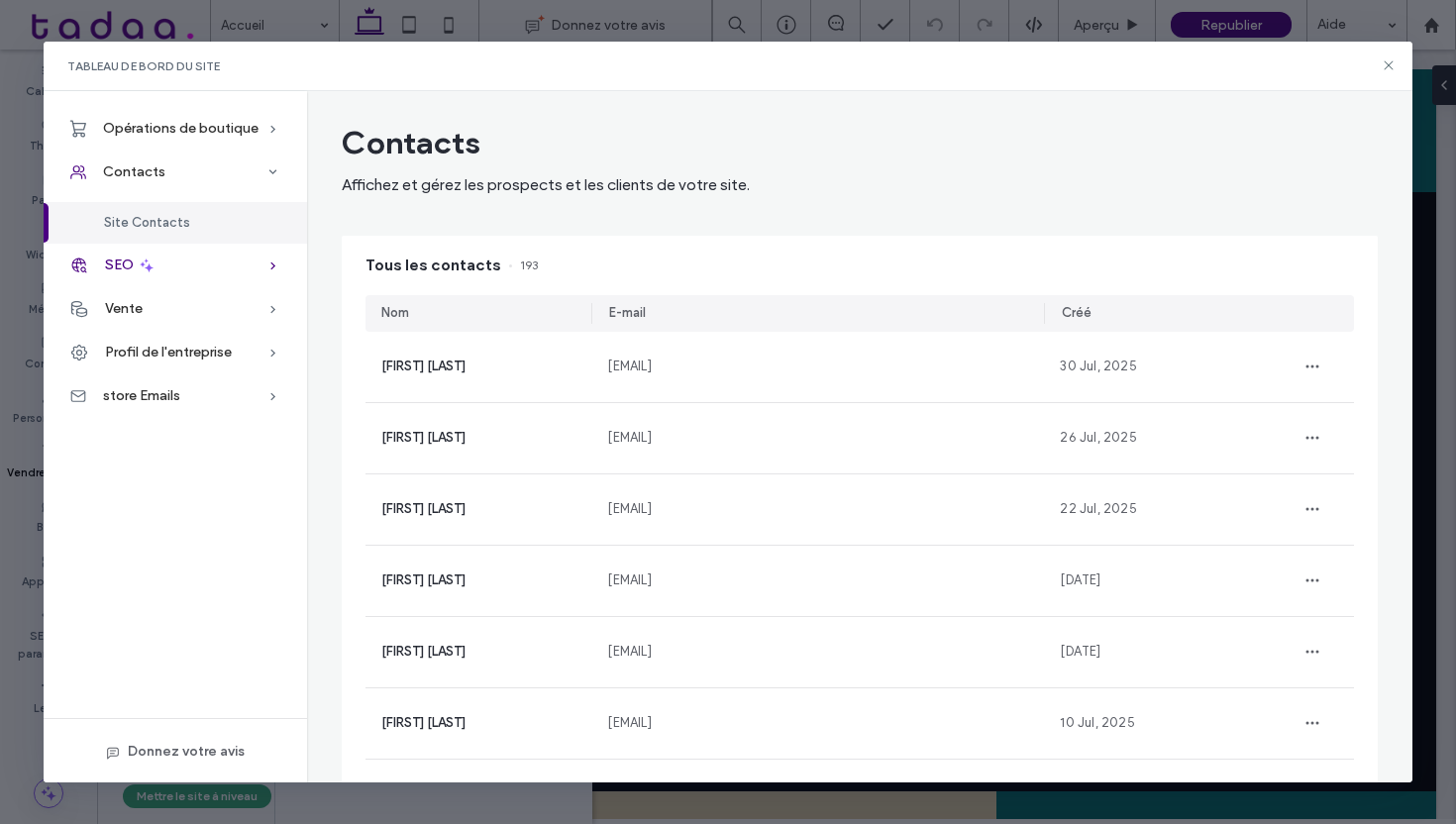 click on "SEO" at bounding box center [175, 265] 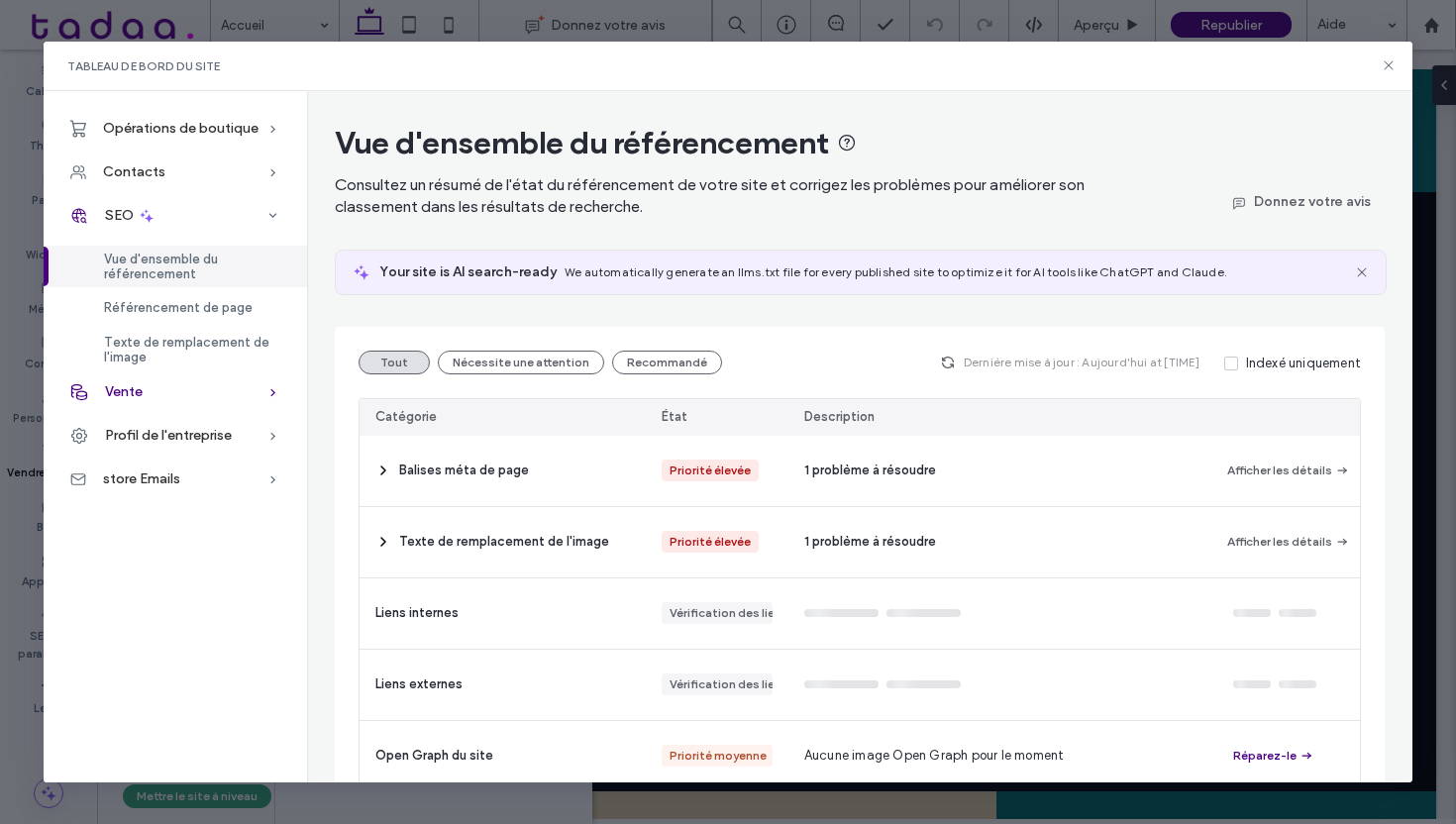 click on "Vente" at bounding box center [175, 392] 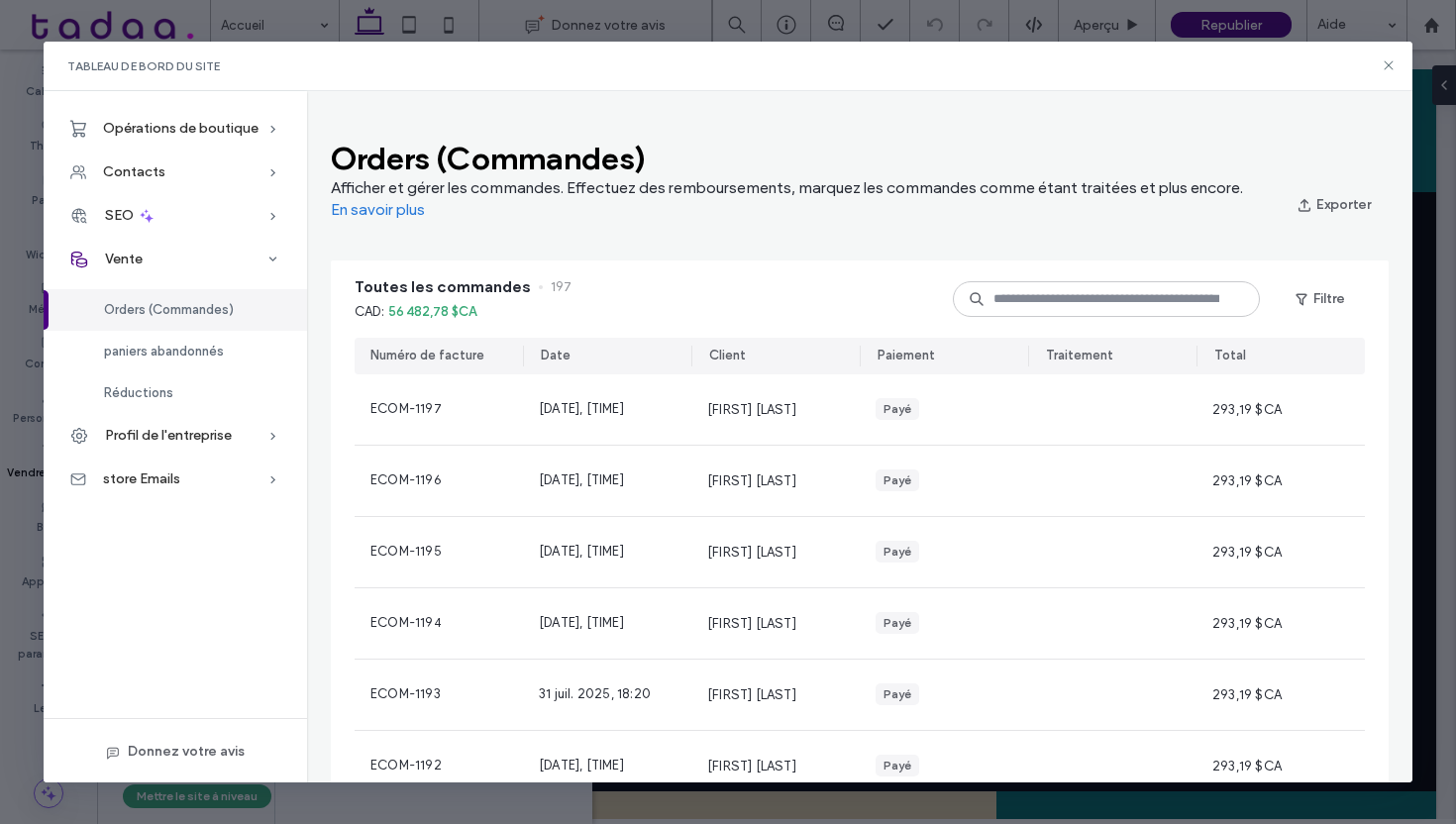 click on "Orders (Commandes)" at bounding box center (168, 309) 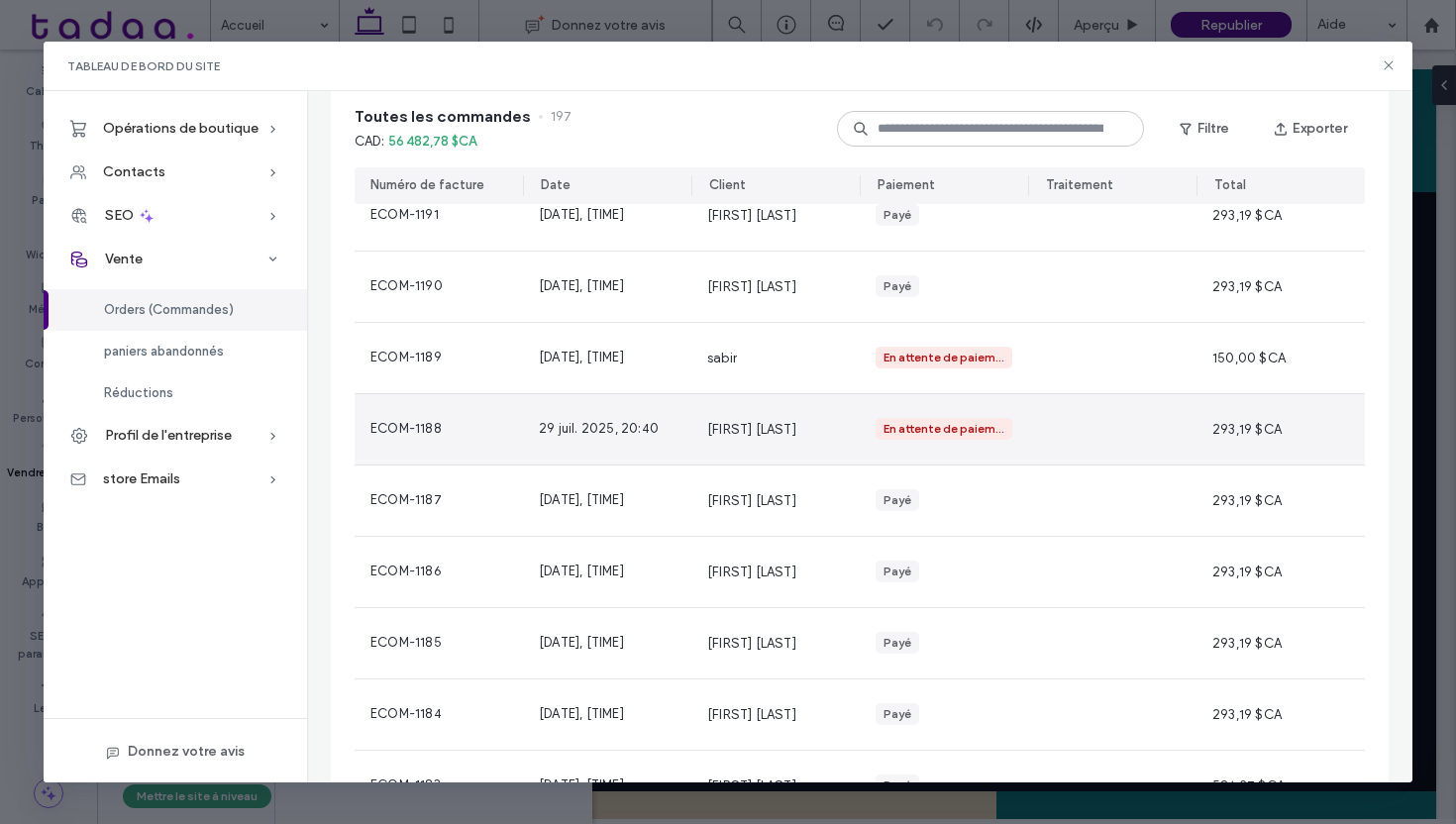 scroll, scrollTop: 0, scrollLeft: 0, axis: both 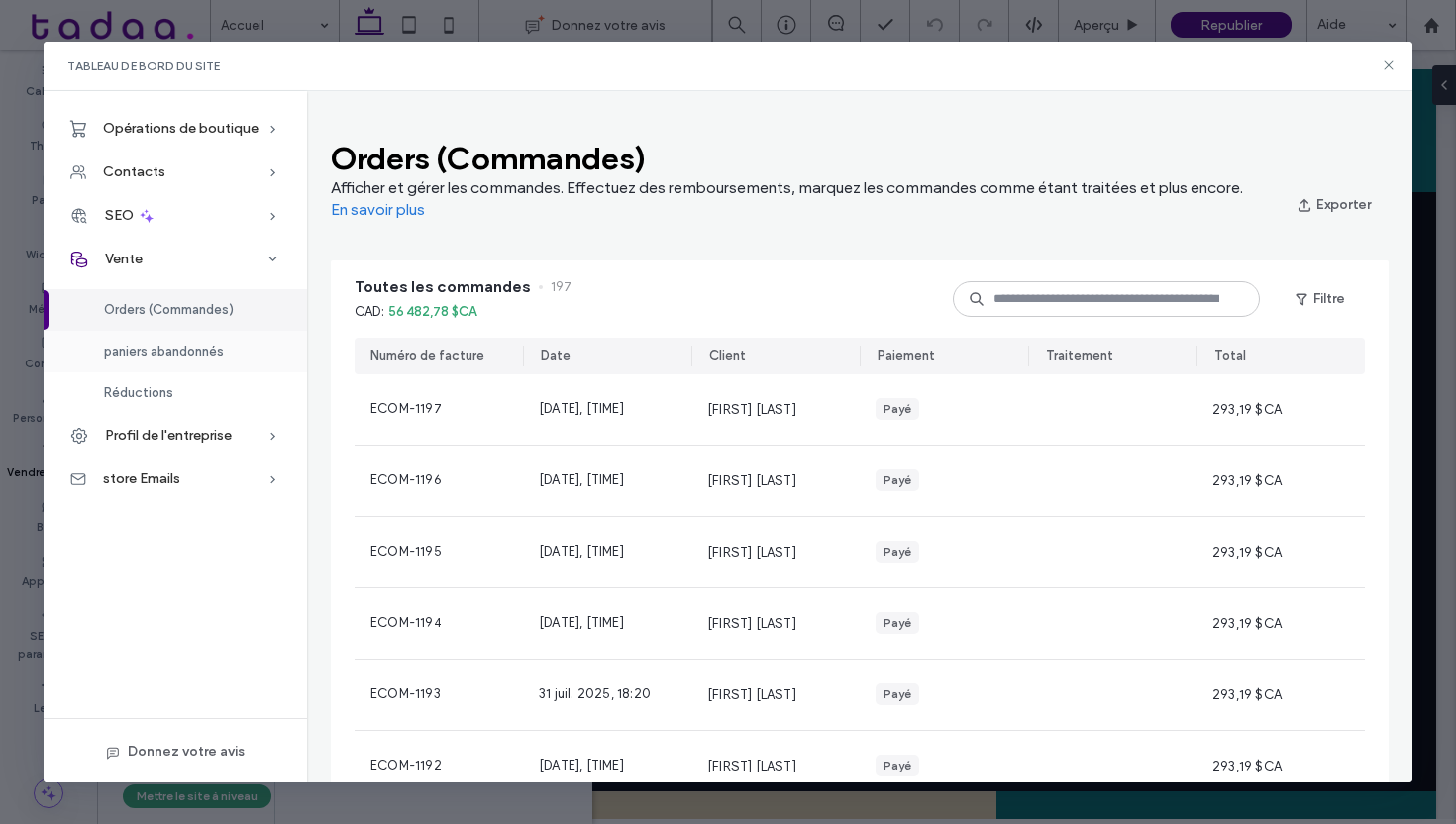 click on "paniers abandonnés" at bounding box center (175, 352) 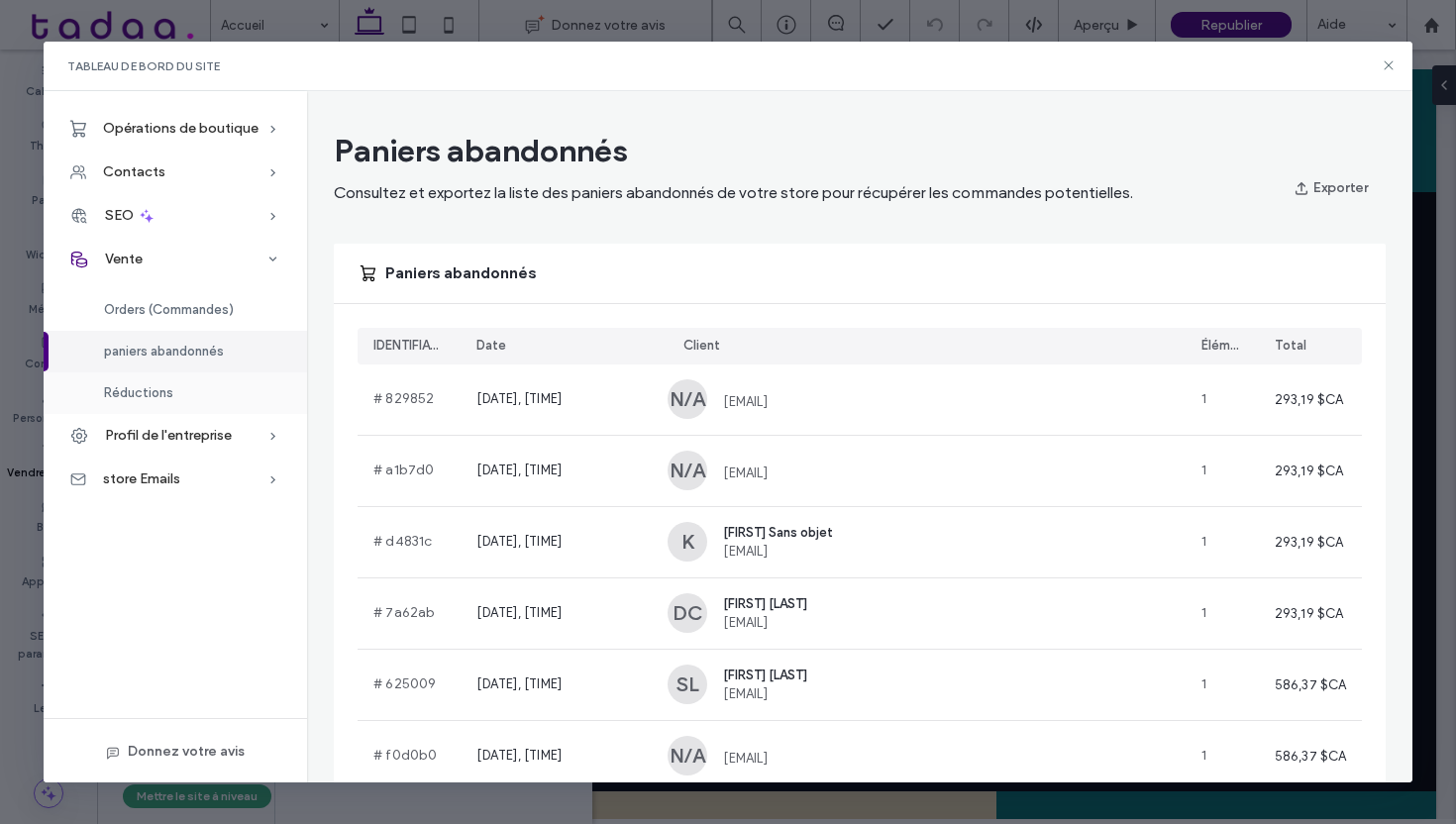 click on "Réductions" at bounding box center (139, 392) 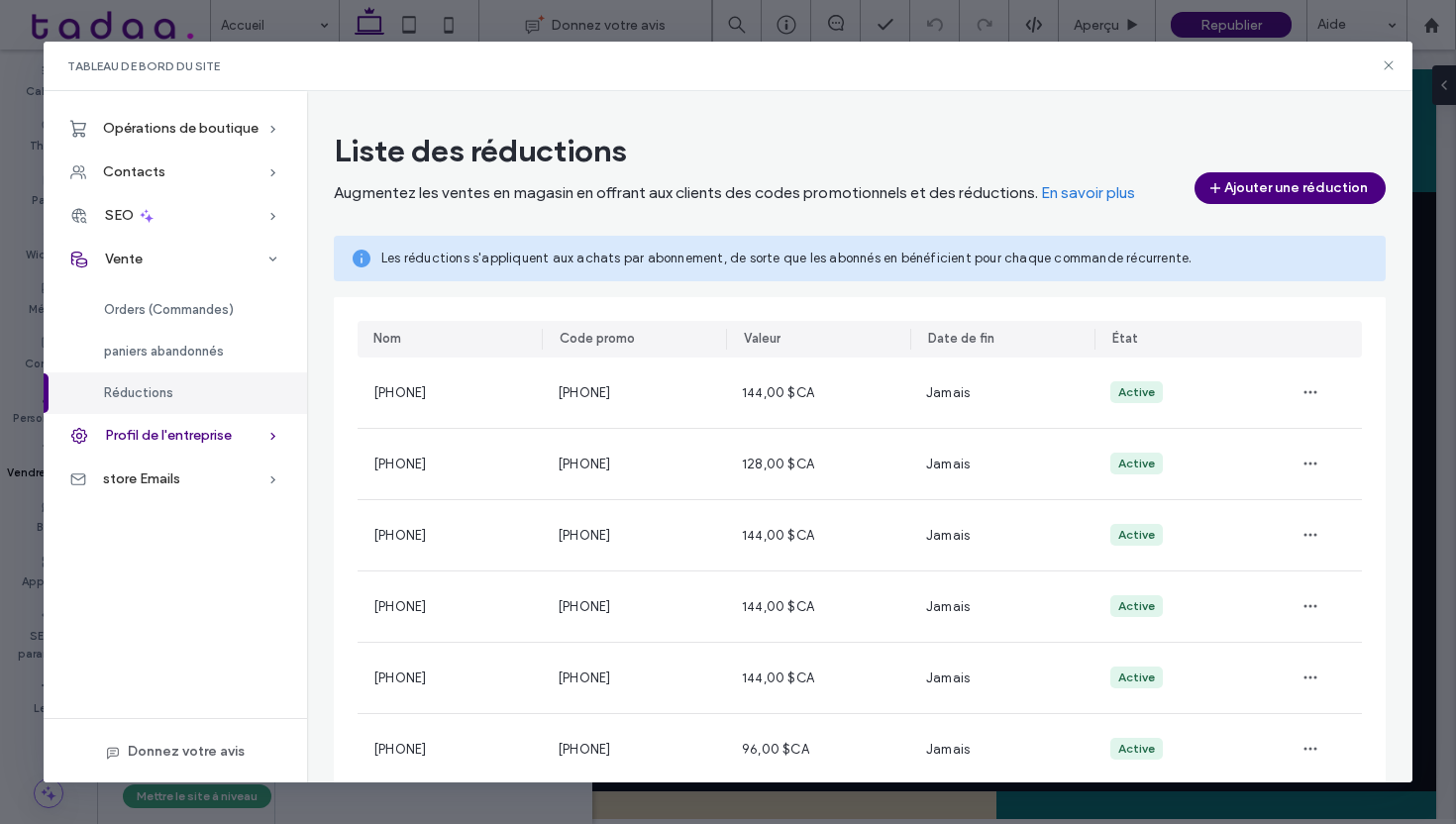 click on "Profil de l'entreprise" at bounding box center (168, 435) 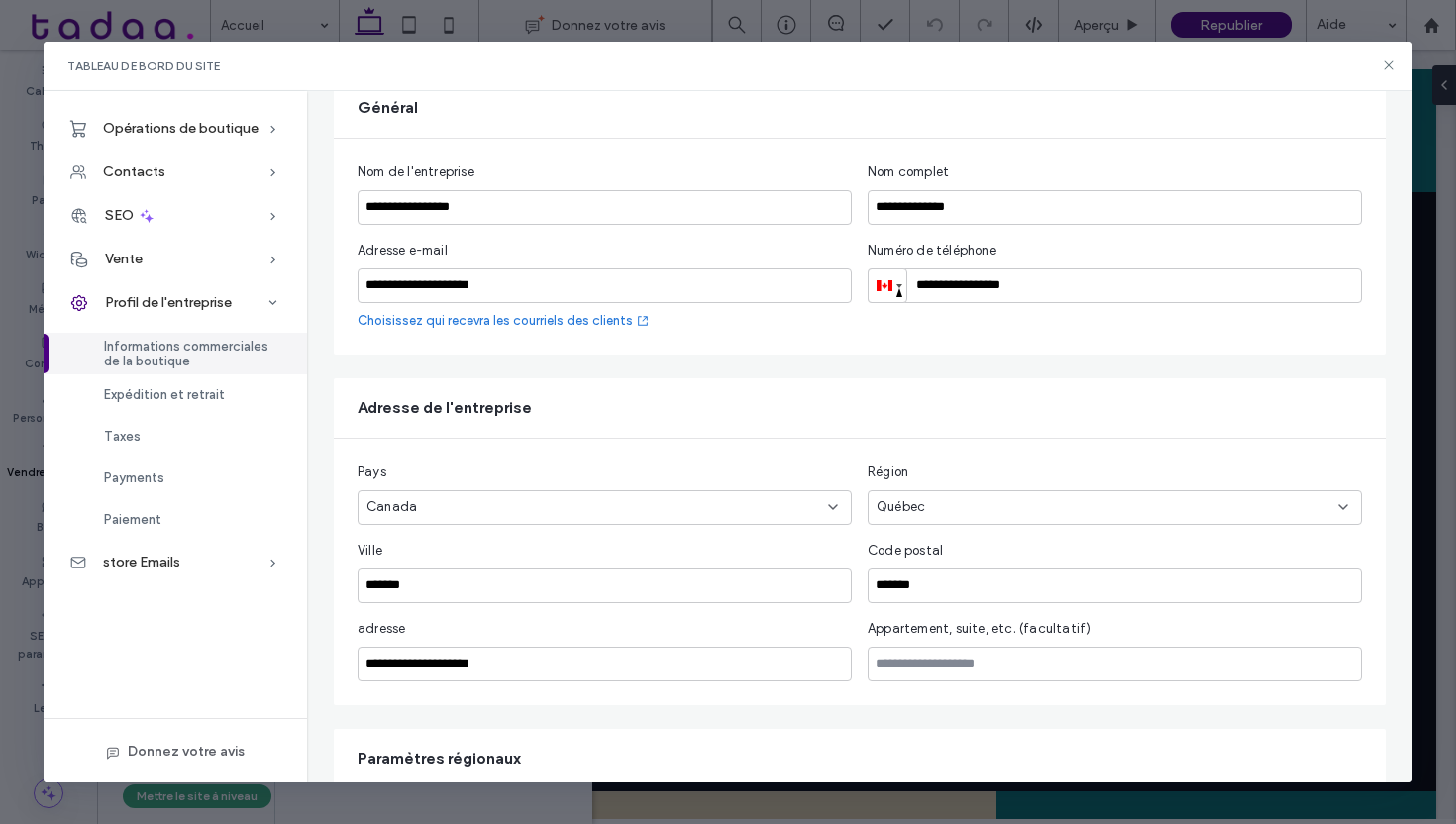 scroll, scrollTop: 0, scrollLeft: 0, axis: both 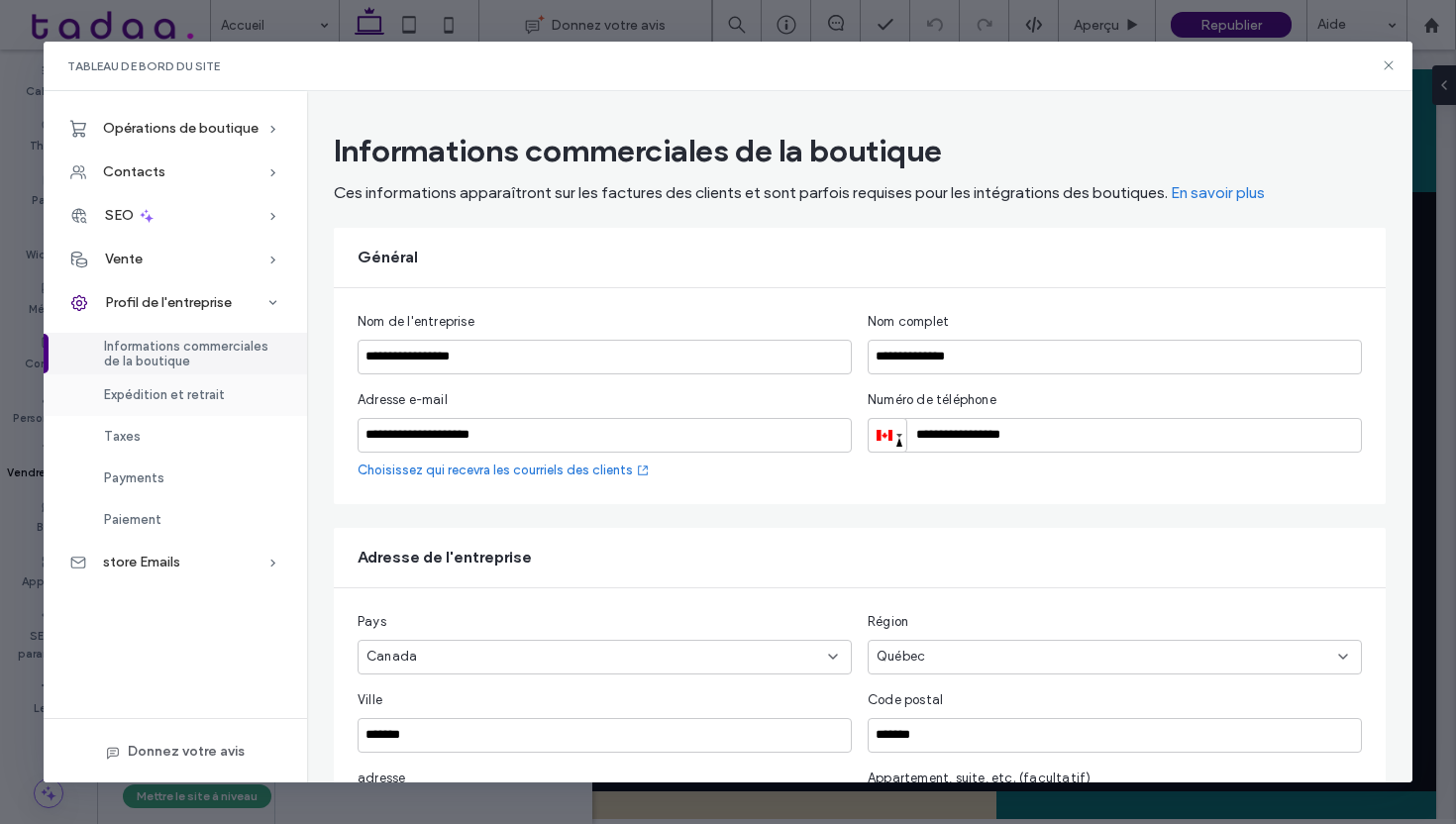 click on "Expédition et retrait" at bounding box center (164, 394) 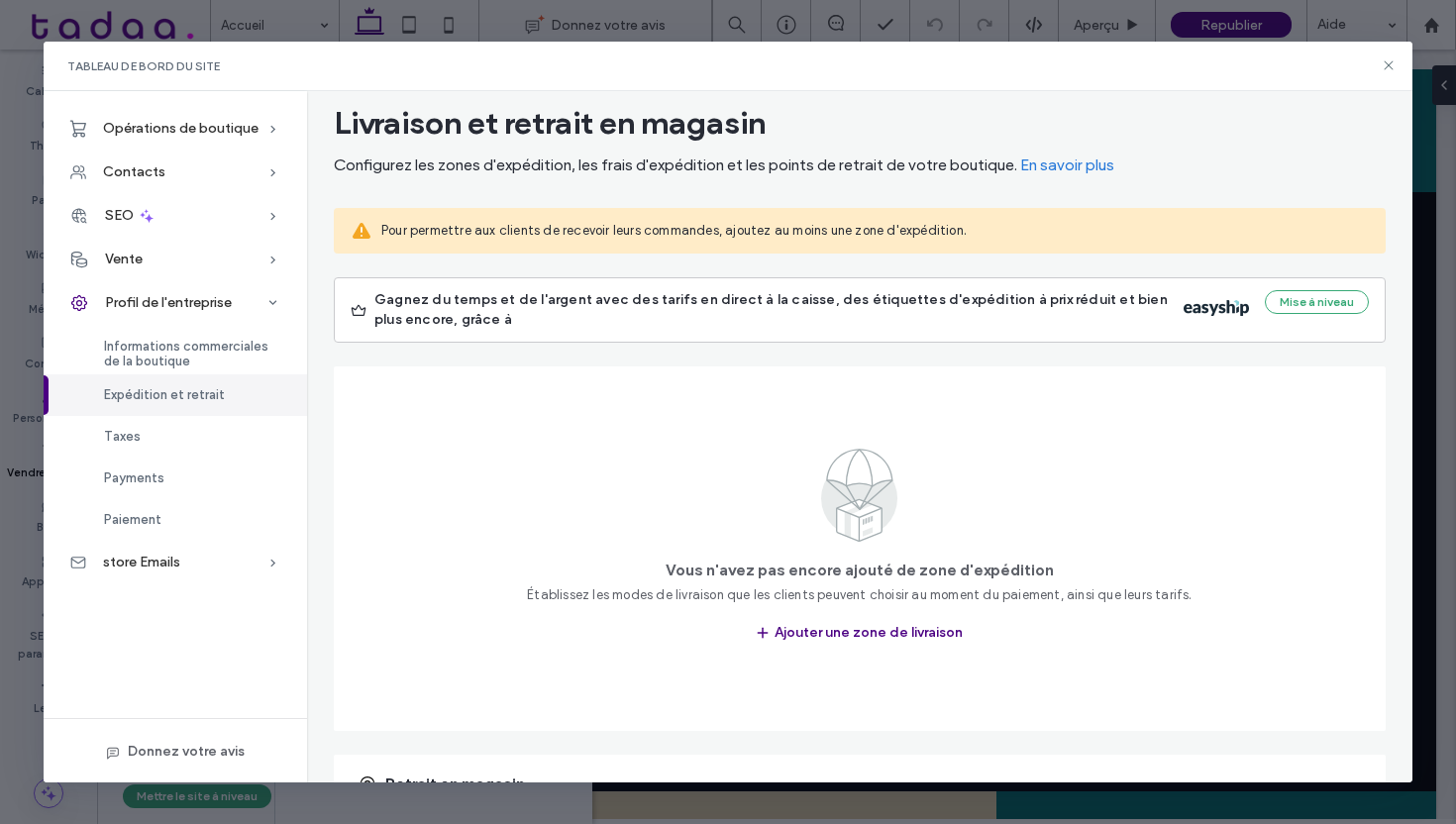 scroll, scrollTop: 0, scrollLeft: 0, axis: both 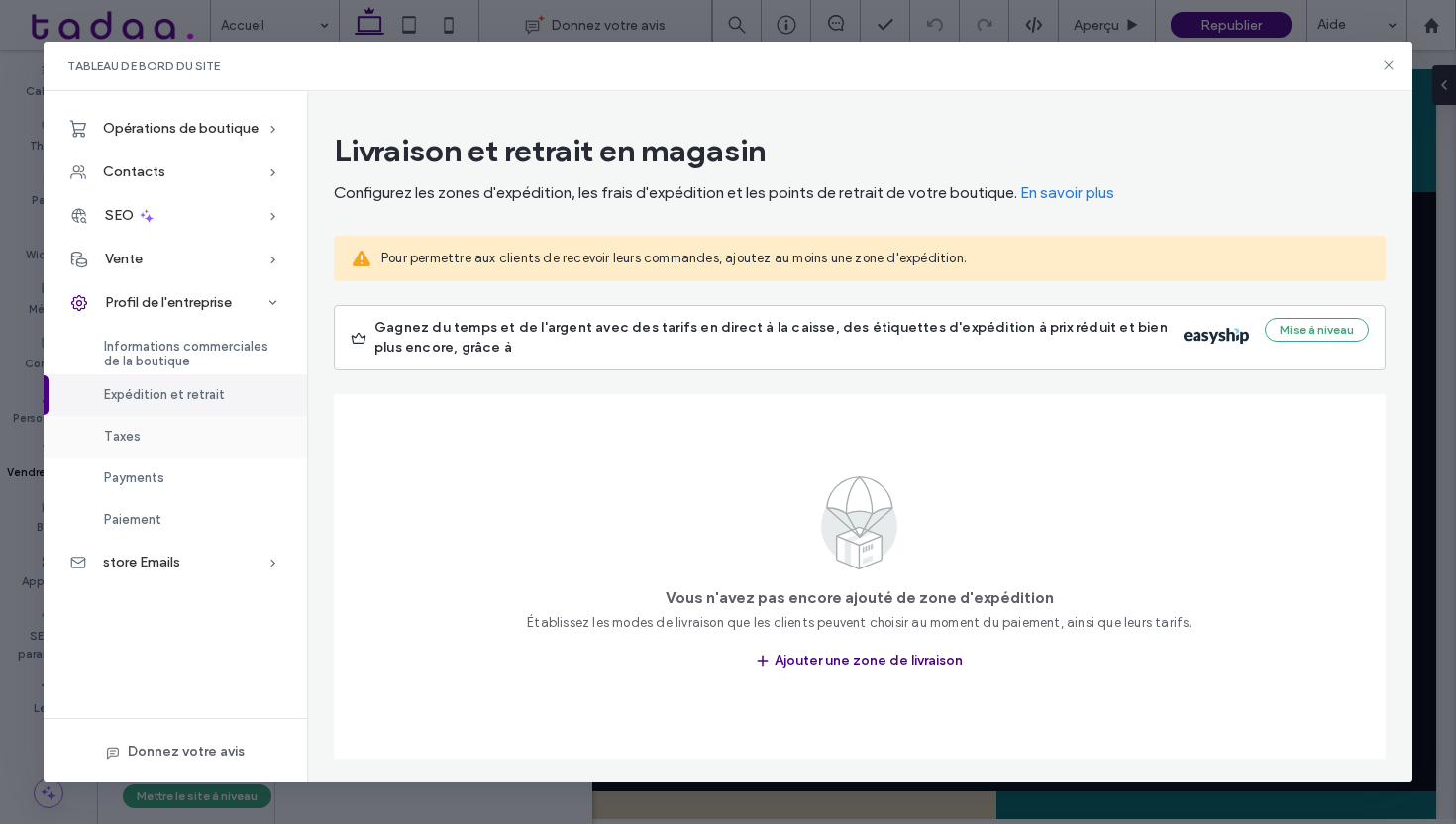 click on "Taxes" at bounding box center (175, 437) 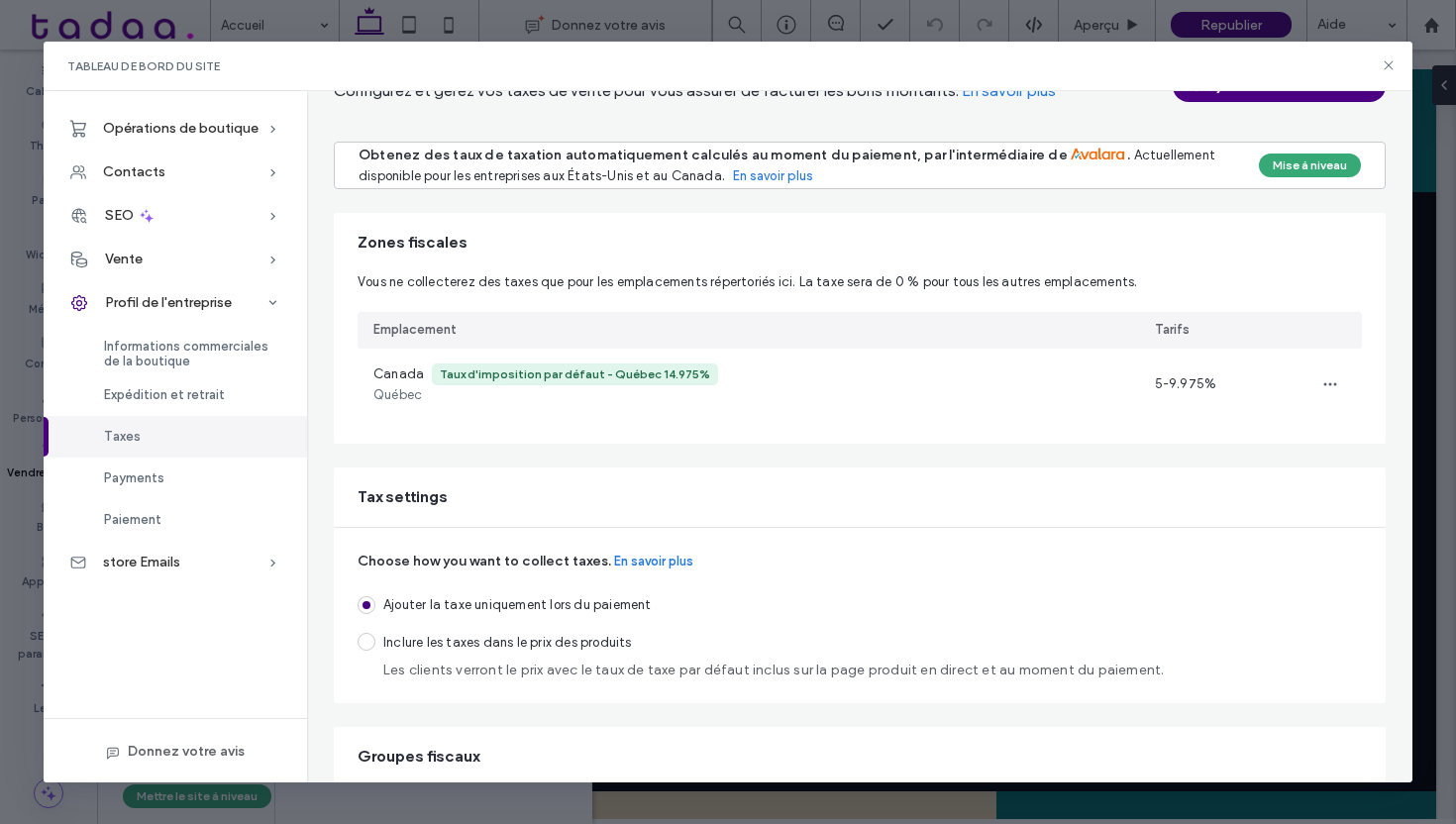 scroll, scrollTop: 0, scrollLeft: 0, axis: both 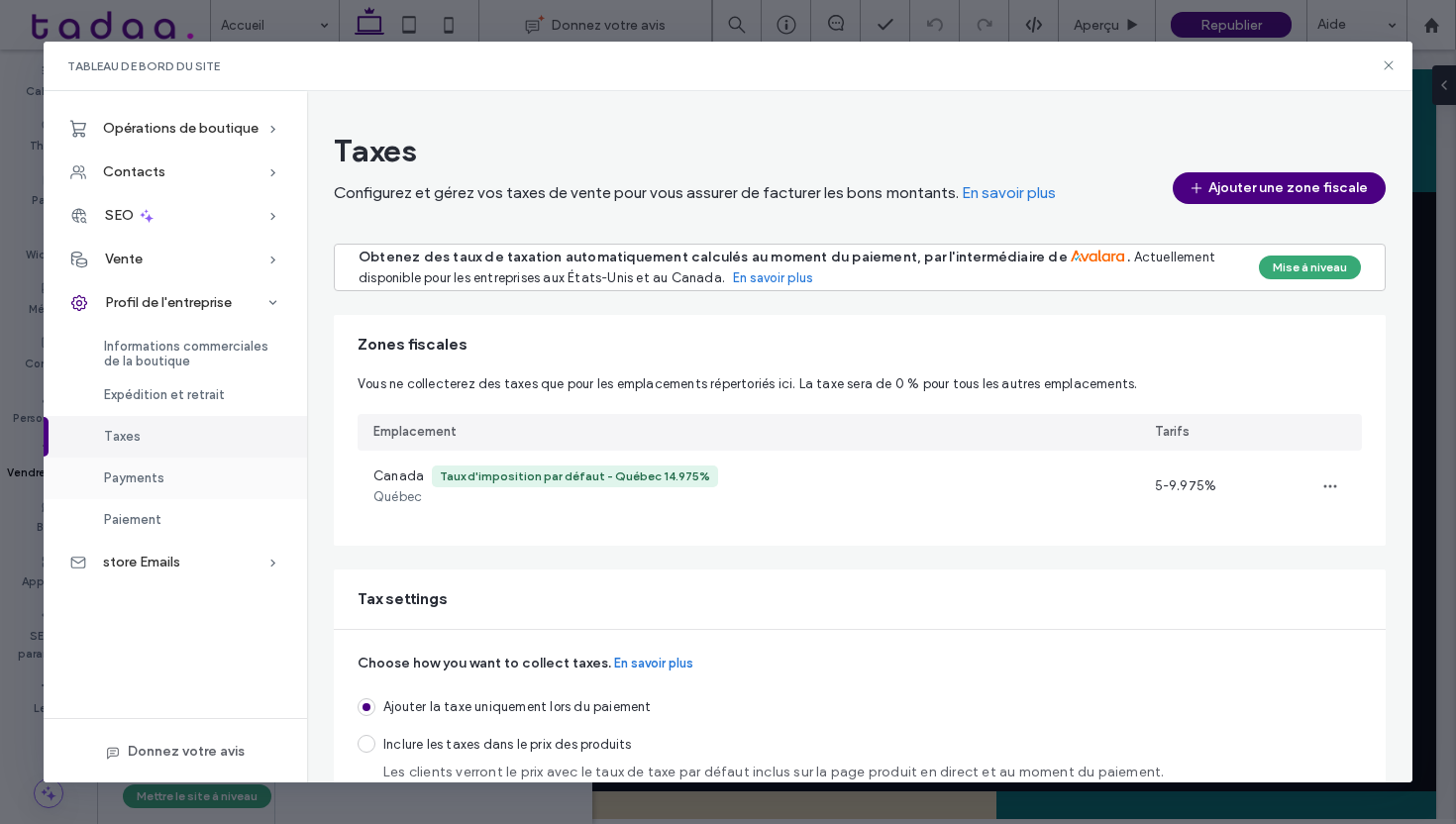 click on "Payments" at bounding box center [175, 478] 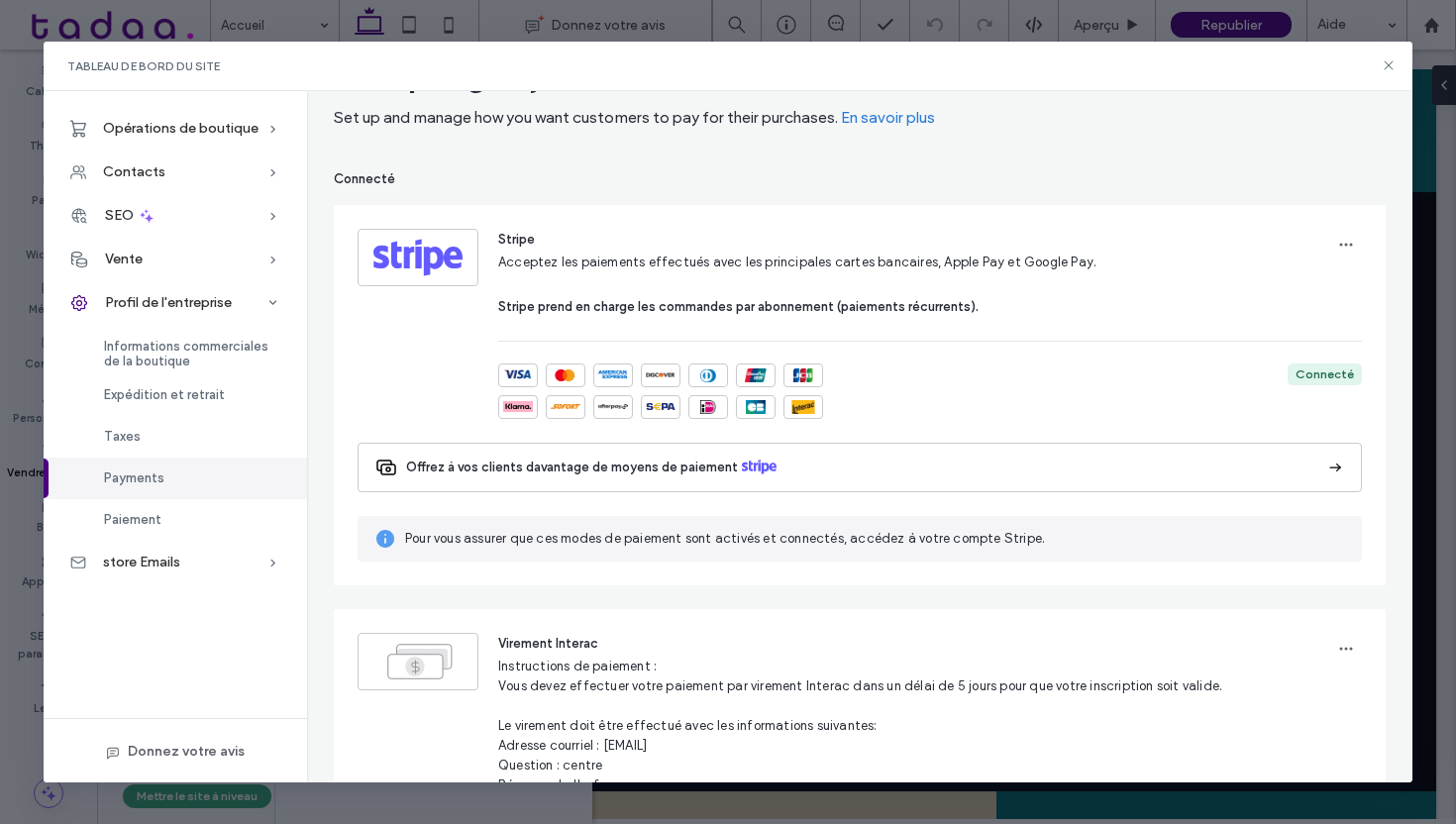 scroll, scrollTop: 0, scrollLeft: 0, axis: both 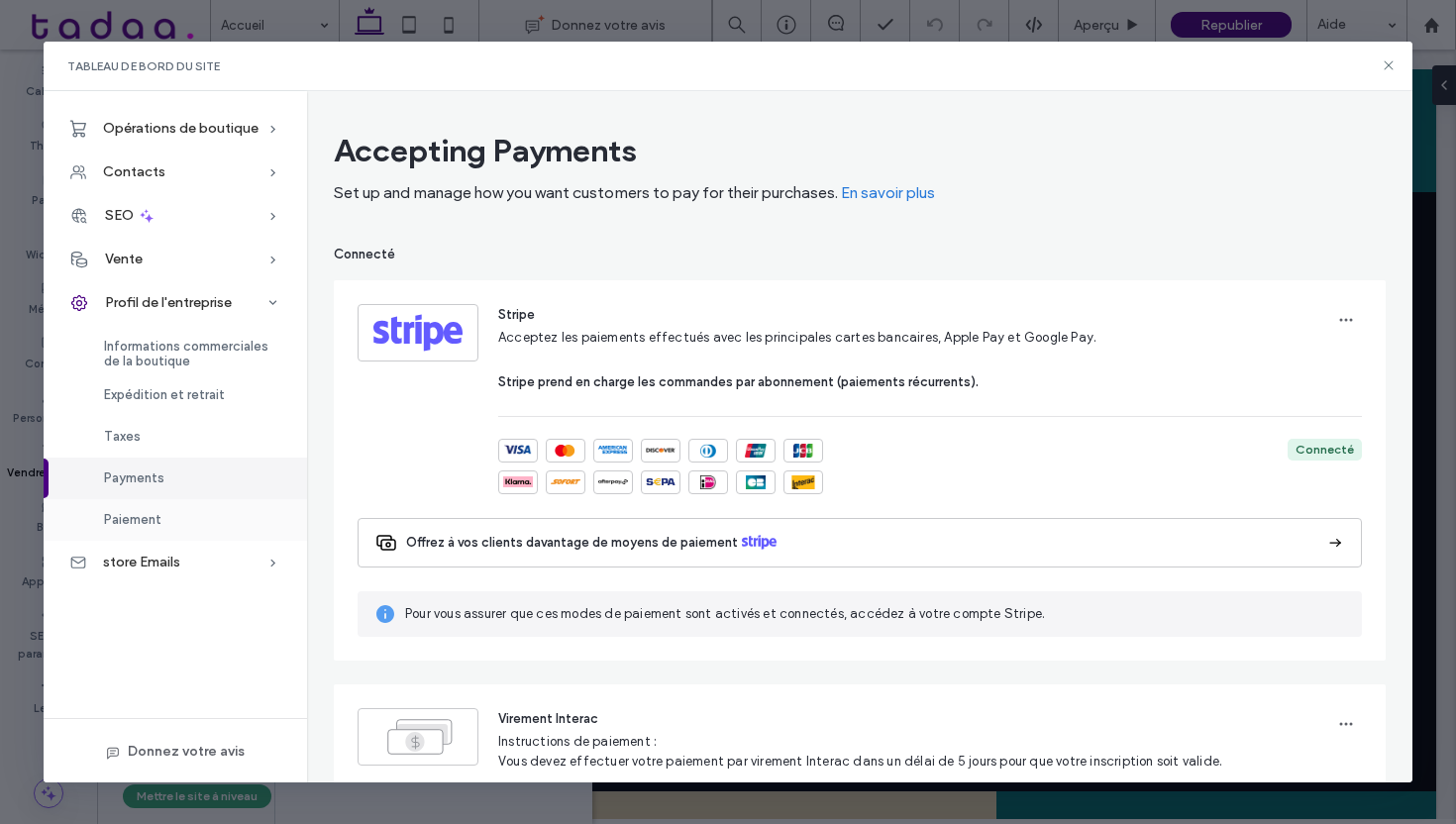 click on "Paiement" at bounding box center [175, 520] 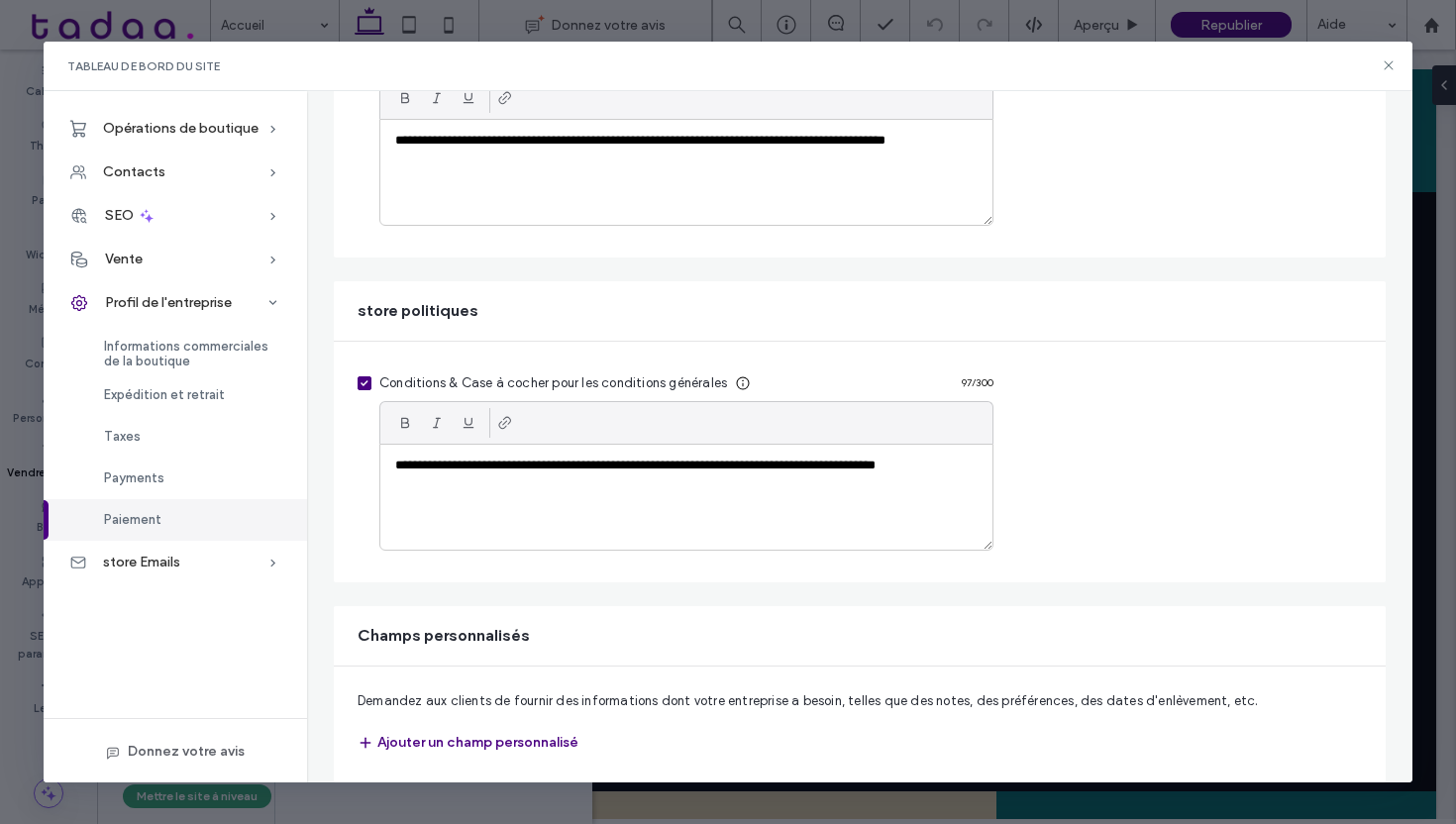 scroll, scrollTop: 1008, scrollLeft: 0, axis: vertical 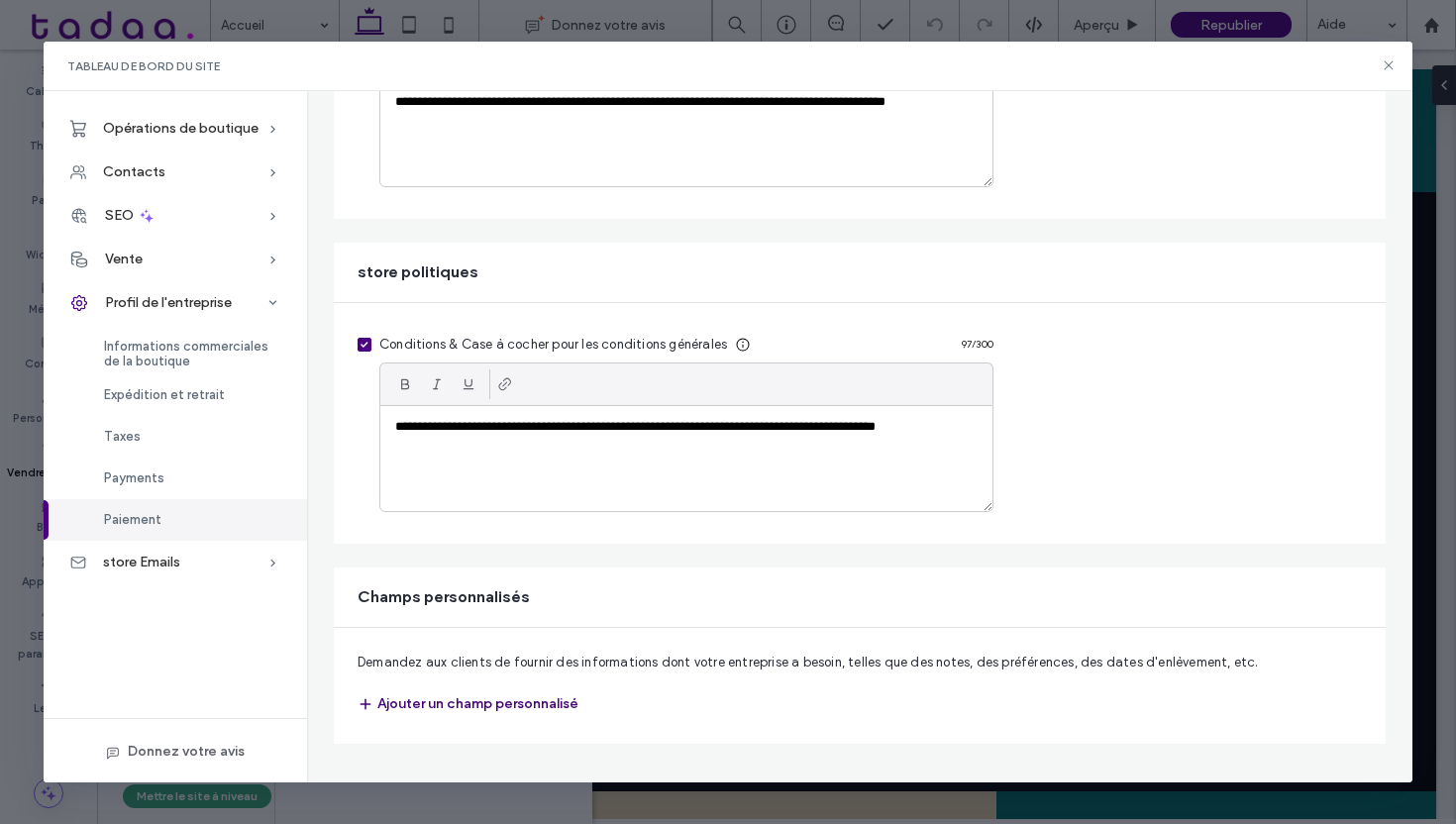 click on "Ajouter un champ personnalisé" at bounding box center [468, 704] 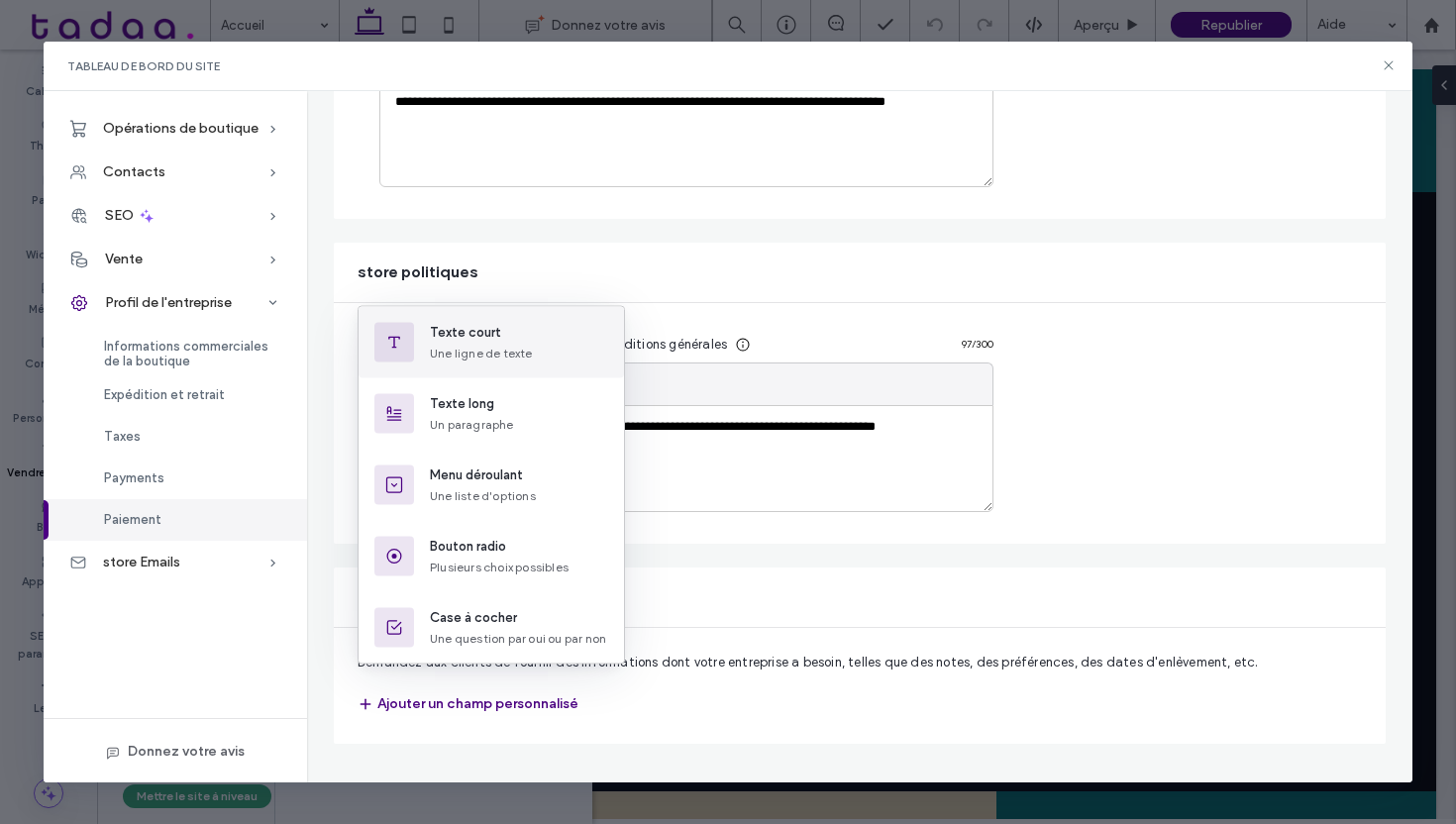 click on "Une ligne de texte" at bounding box center (481, 353) 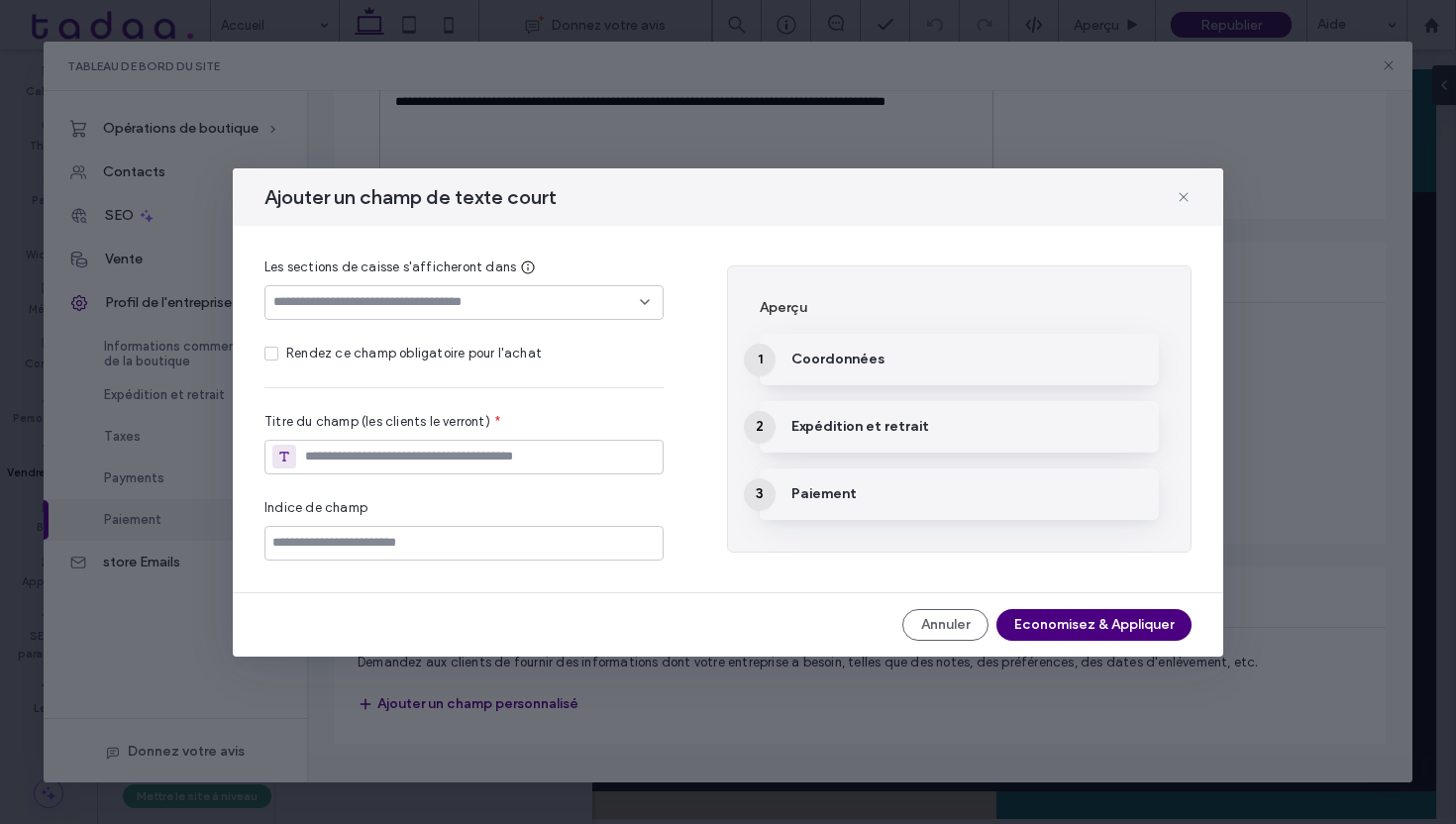 click at bounding box center [457, 302] 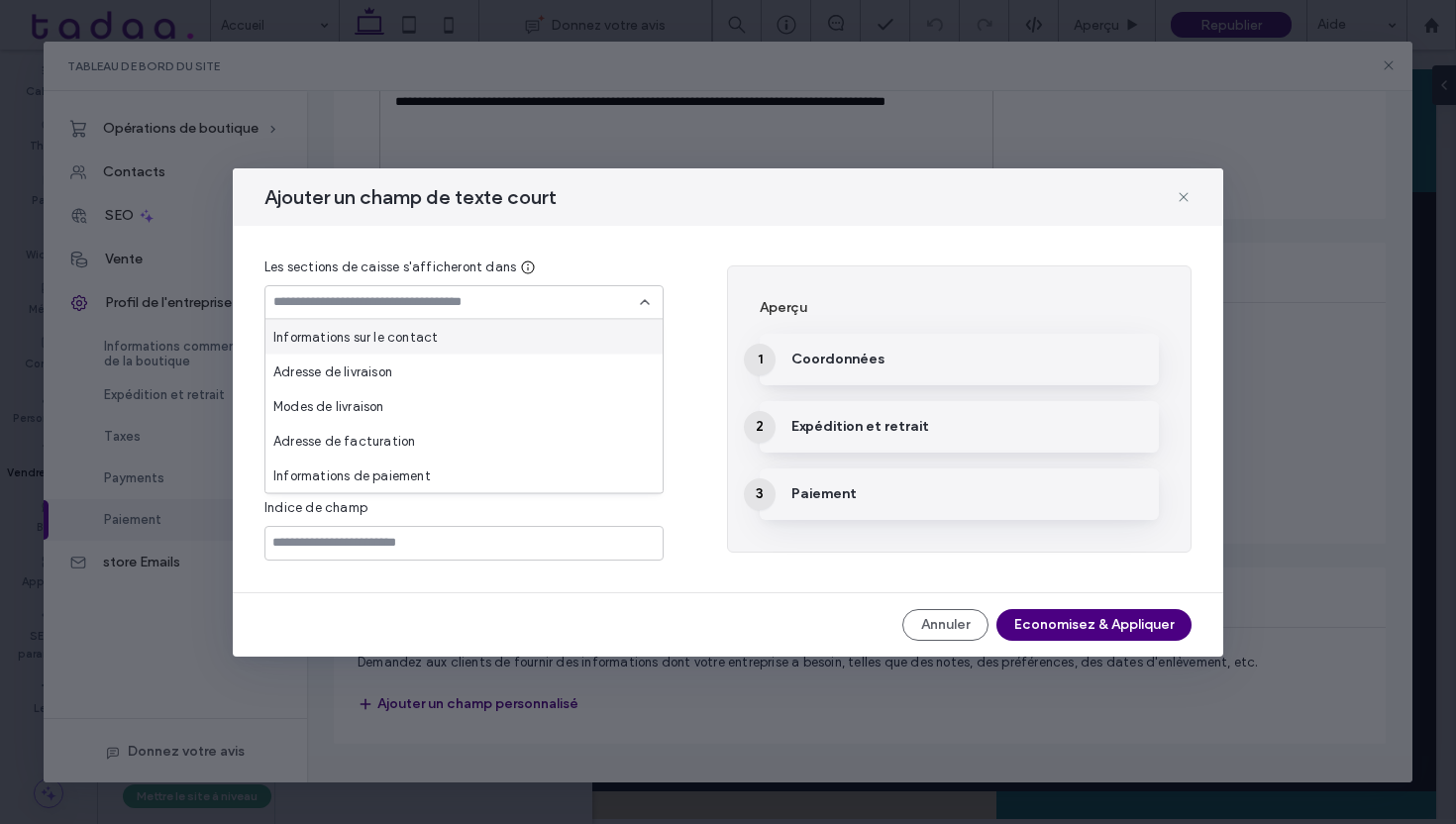 click on "Informations sur le contact" at bounding box center [464, 337] 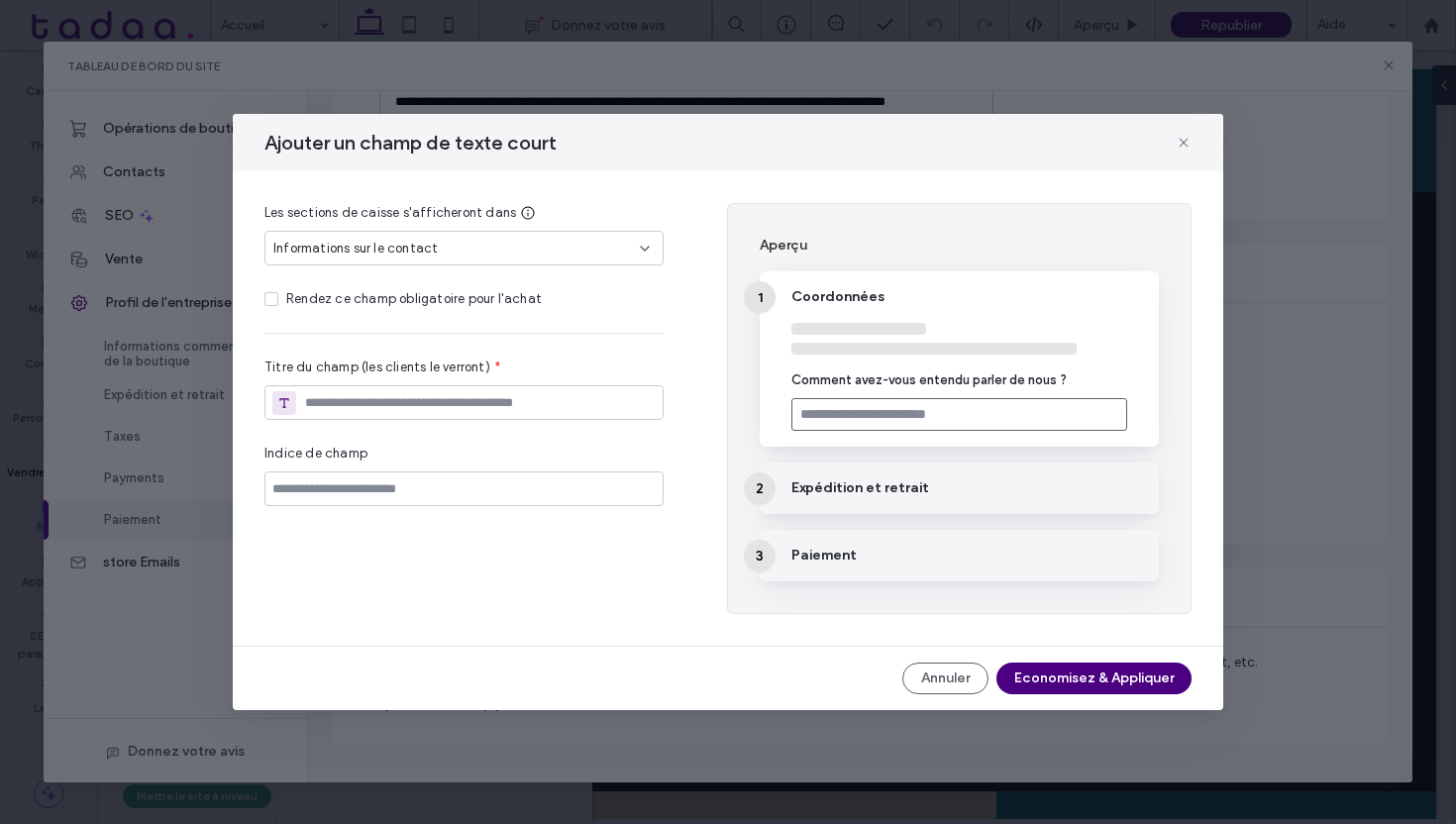click on "Rendez ce champ obligatoire pour l'achat" at bounding box center [414, 298] 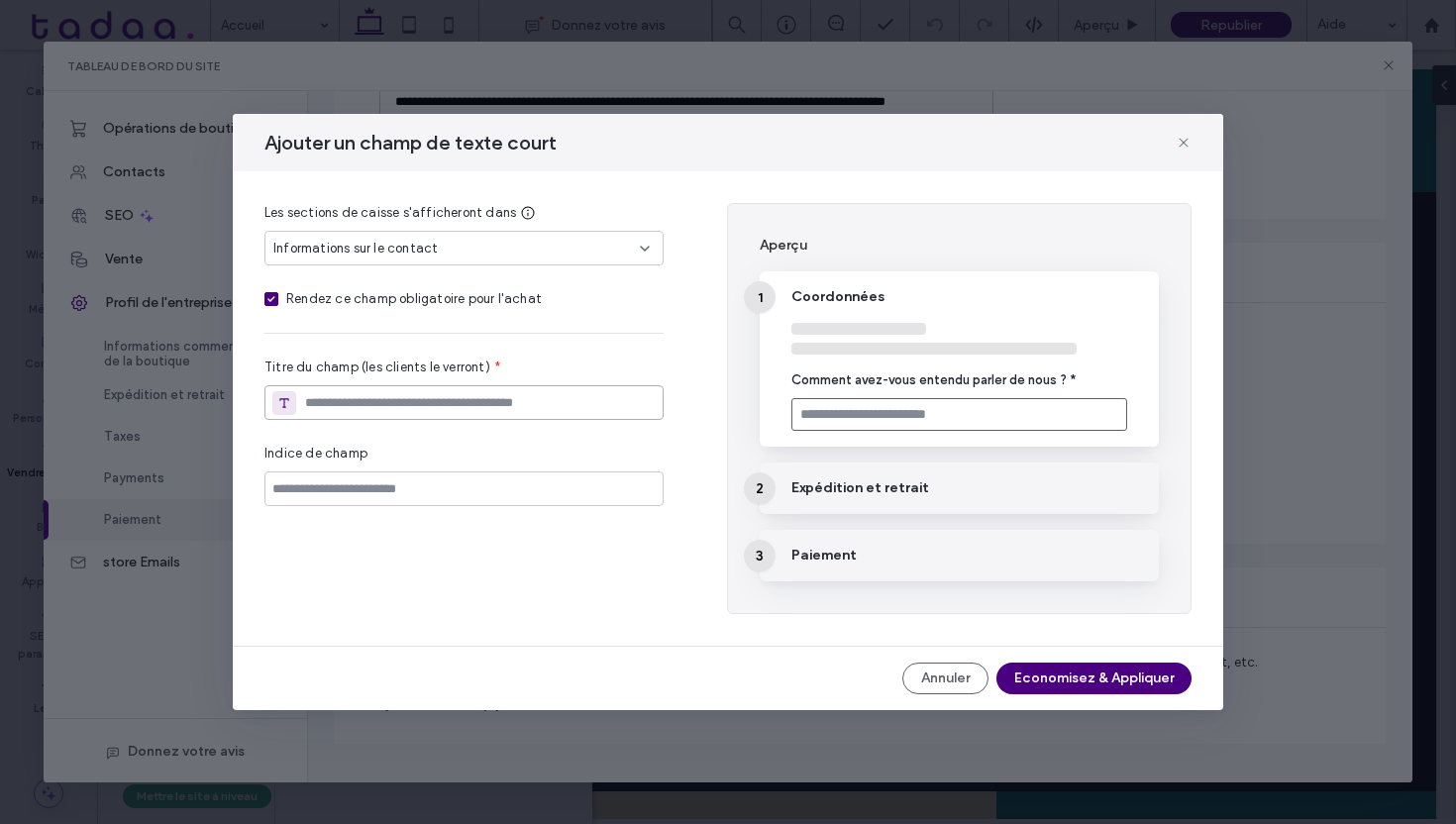 click at bounding box center [464, 402] 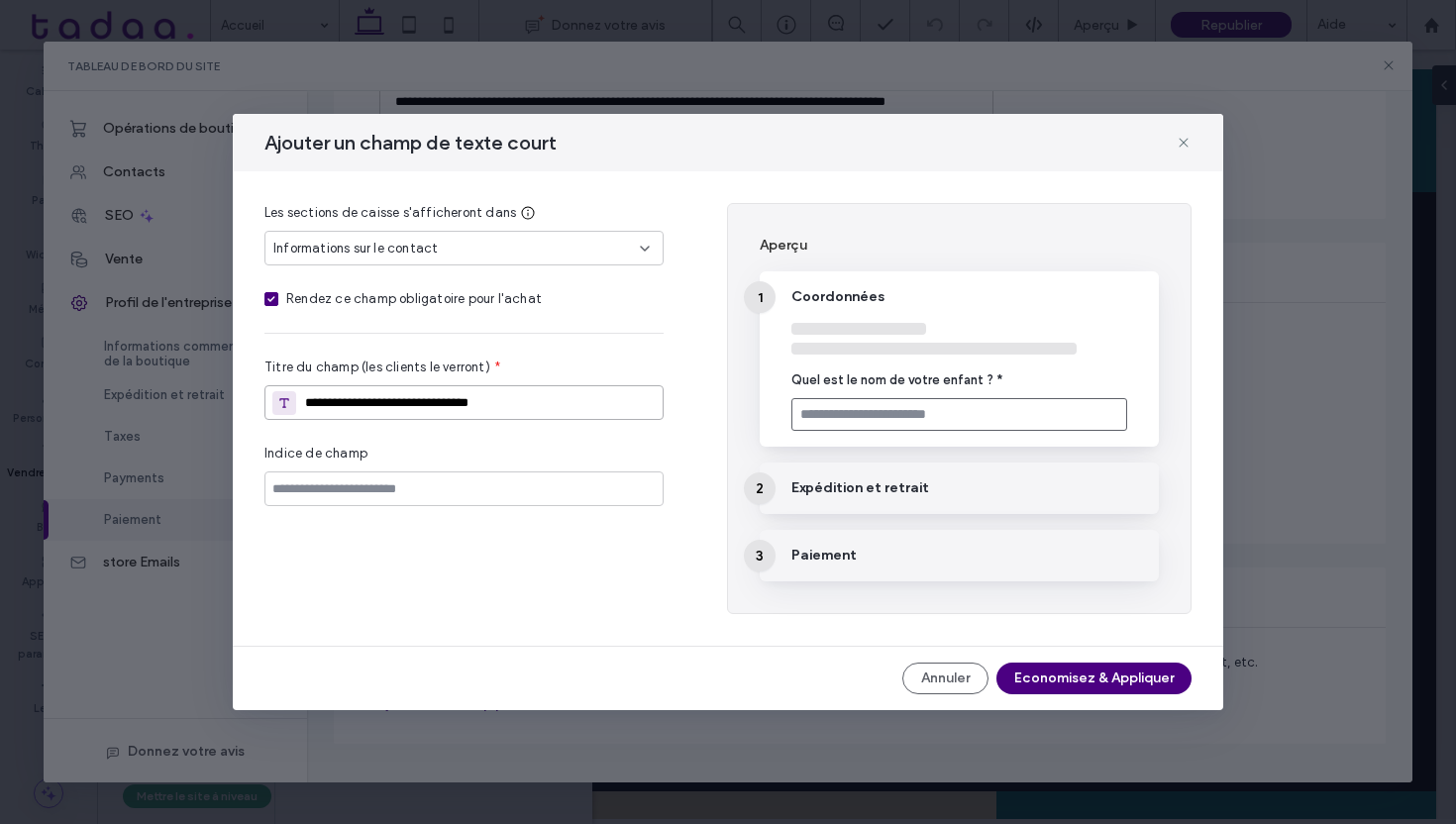 type on "**********" 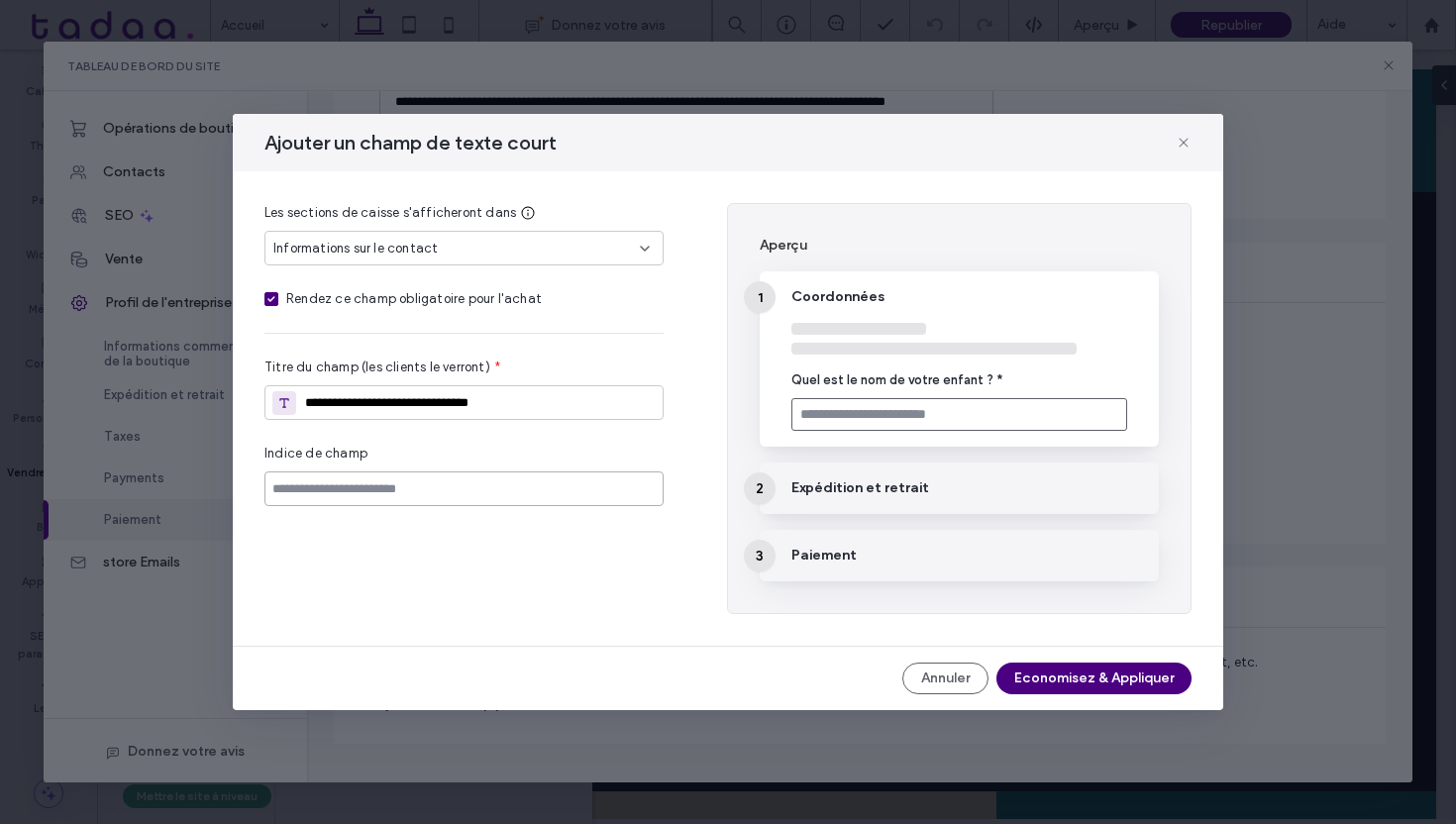 click at bounding box center [464, 488] 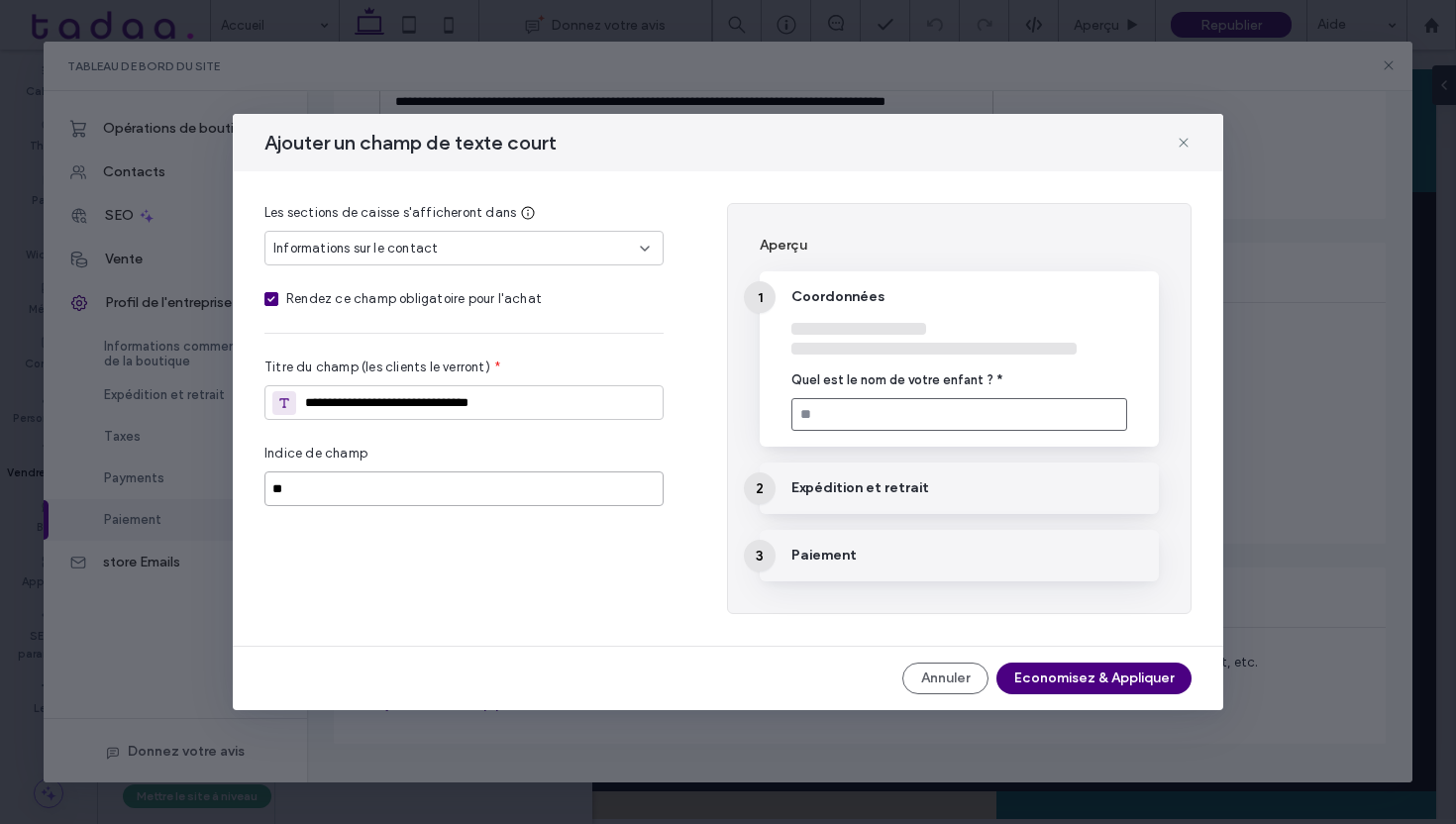 type on "*" 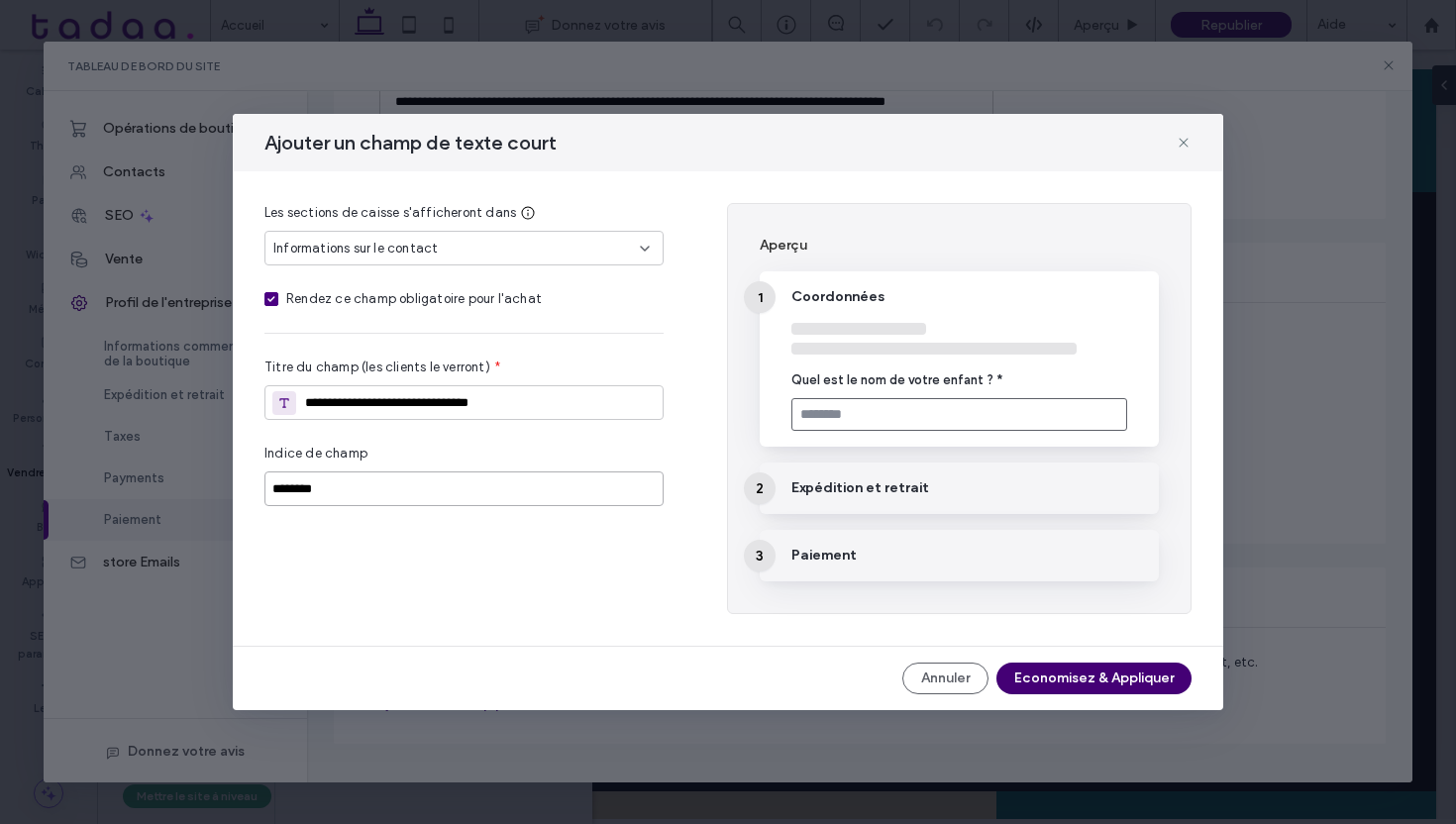 type on "********" 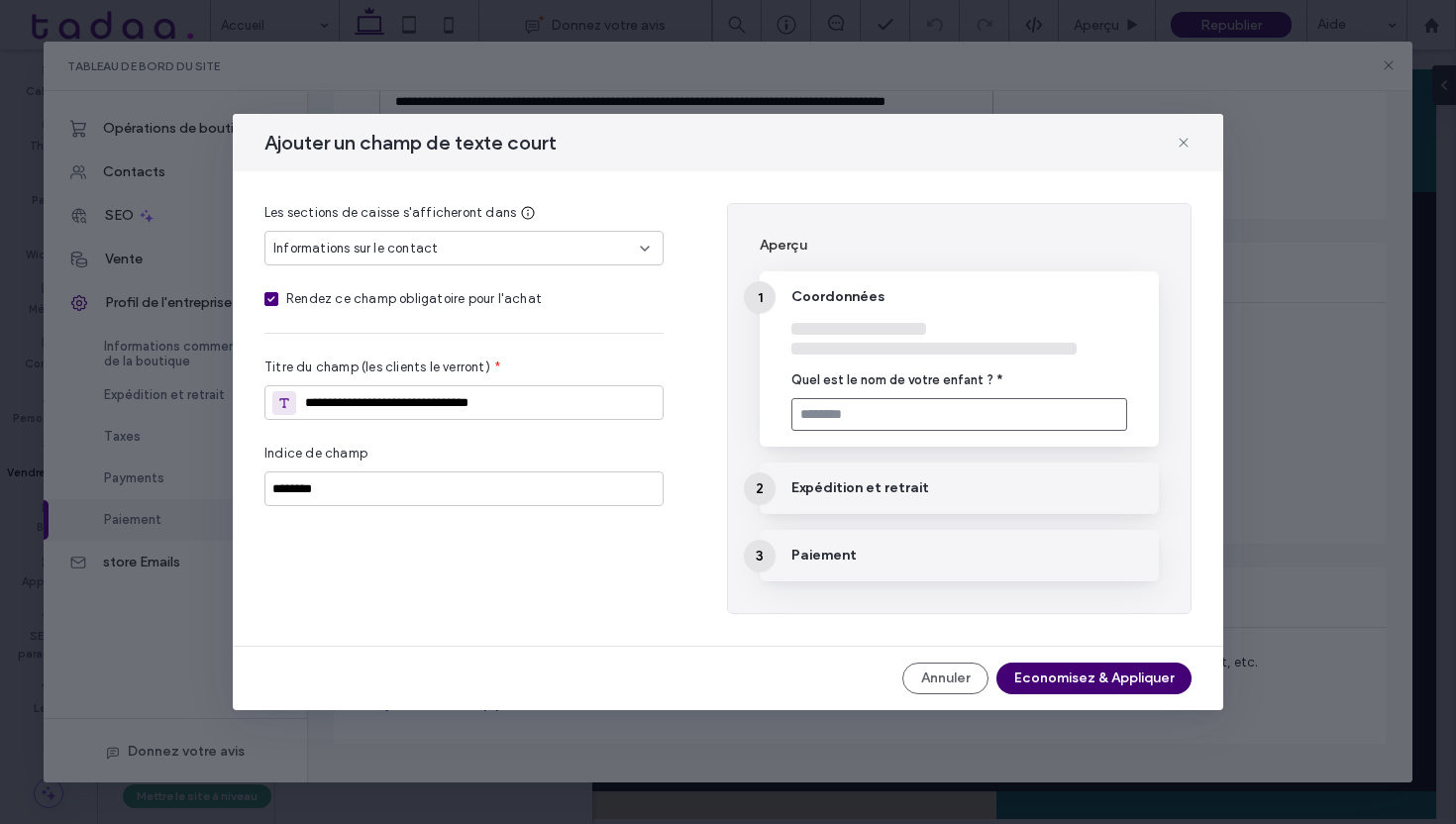 click on "Economisez & Appliquer" at bounding box center (1093, 678) 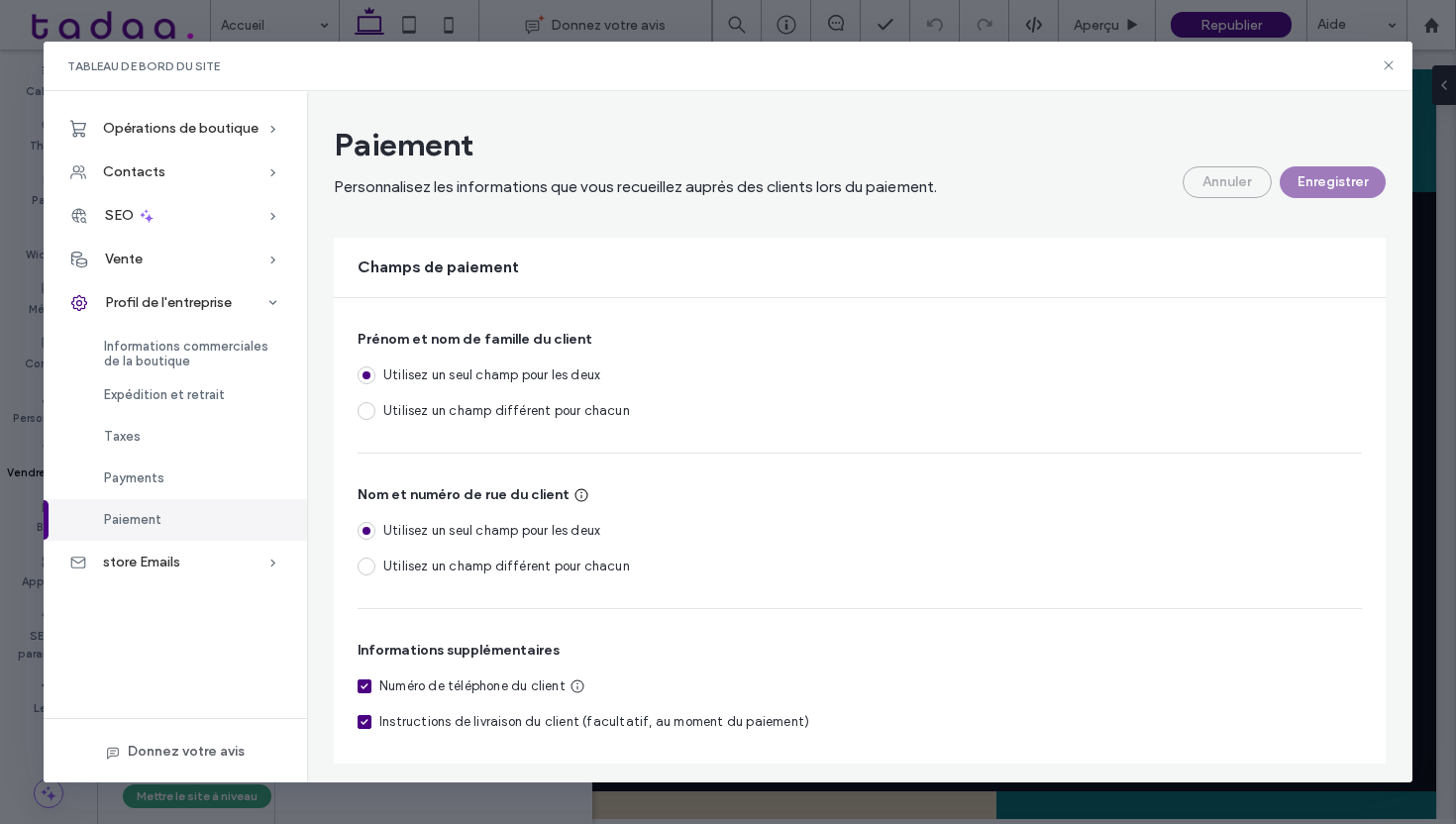 scroll, scrollTop: 0, scrollLeft: 0, axis: both 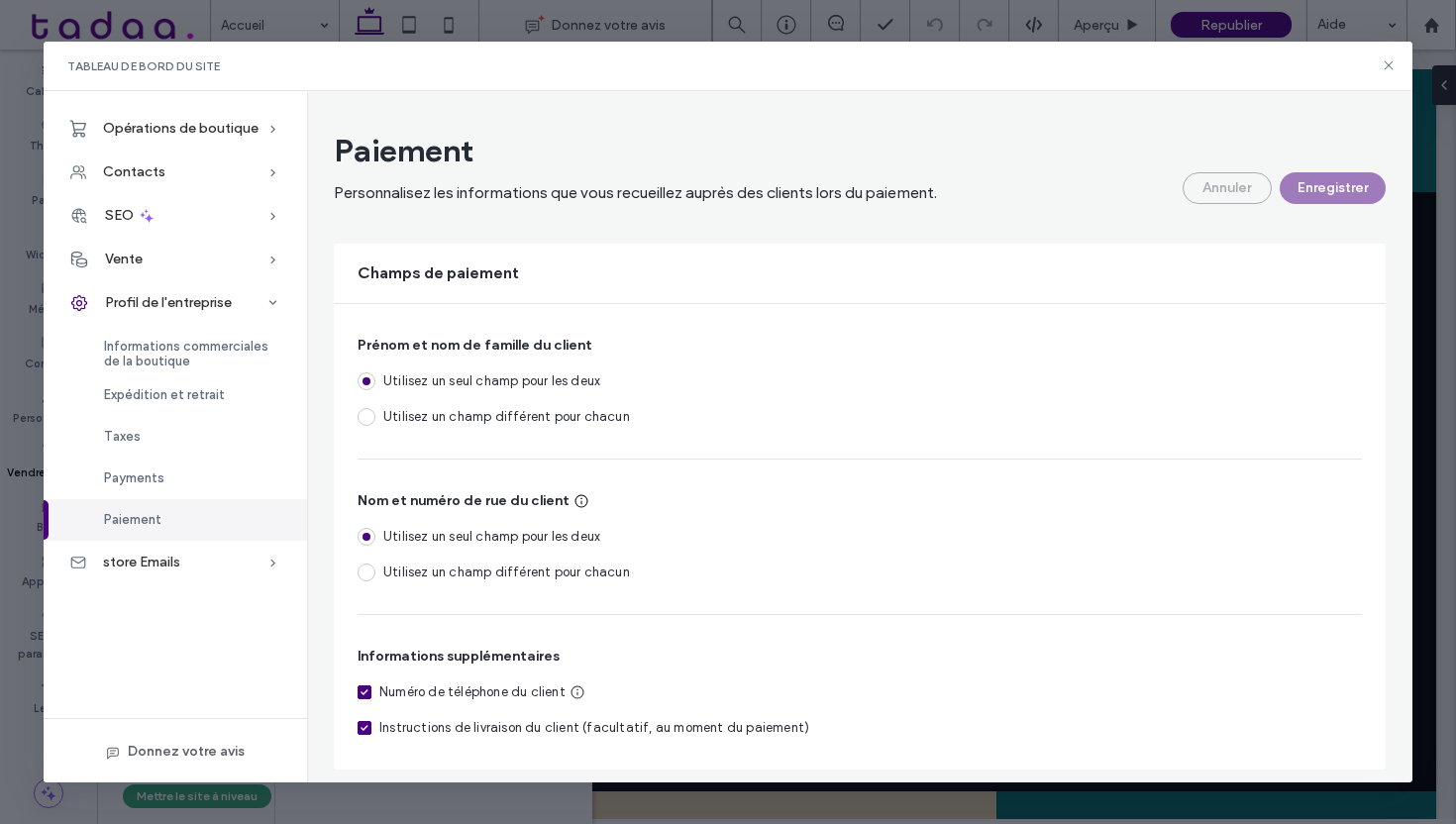 click on "Annuler Enregistrer" at bounding box center (1284, 188) 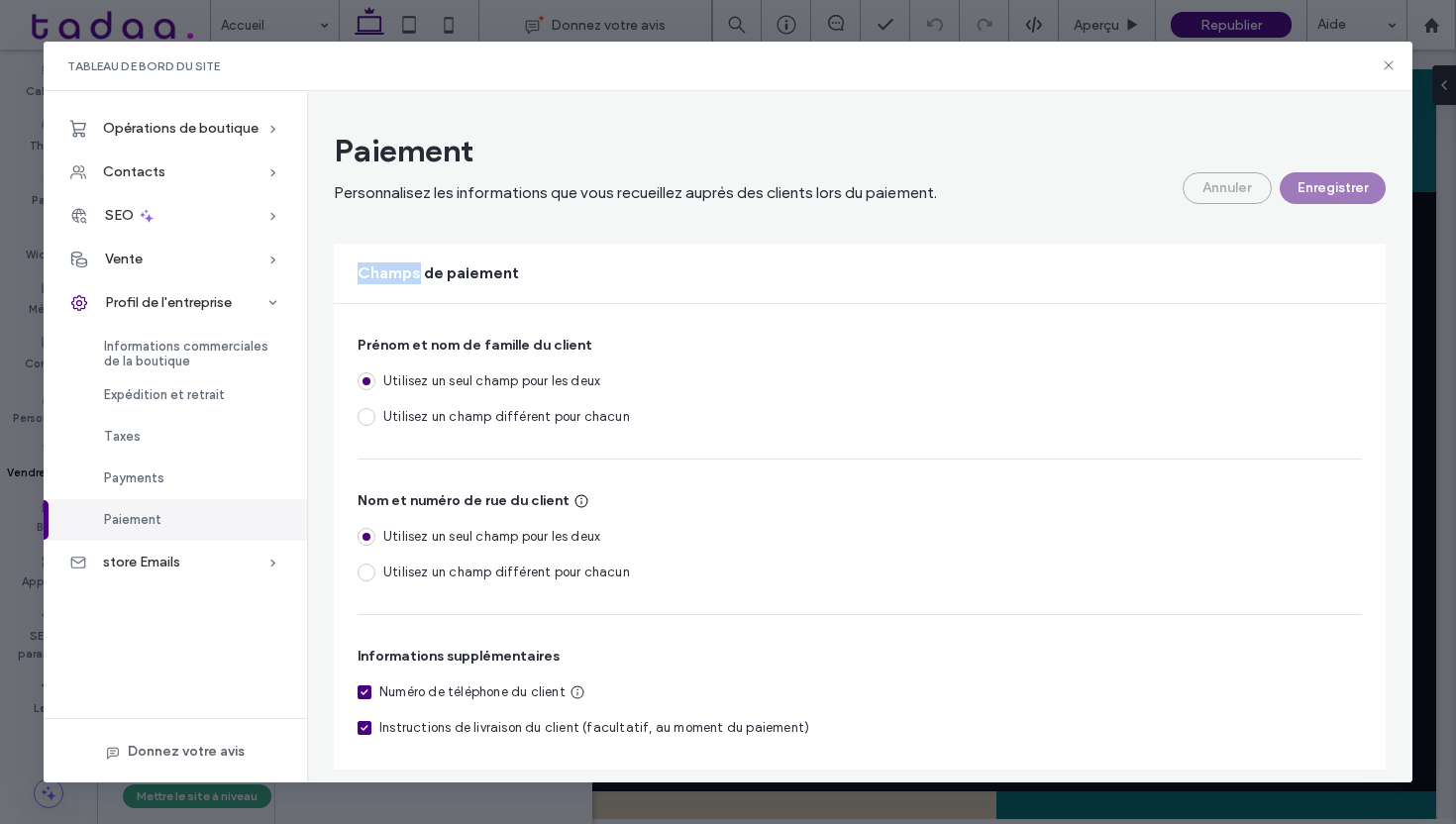 click on "Annuler Enregistrer" at bounding box center [1284, 188] 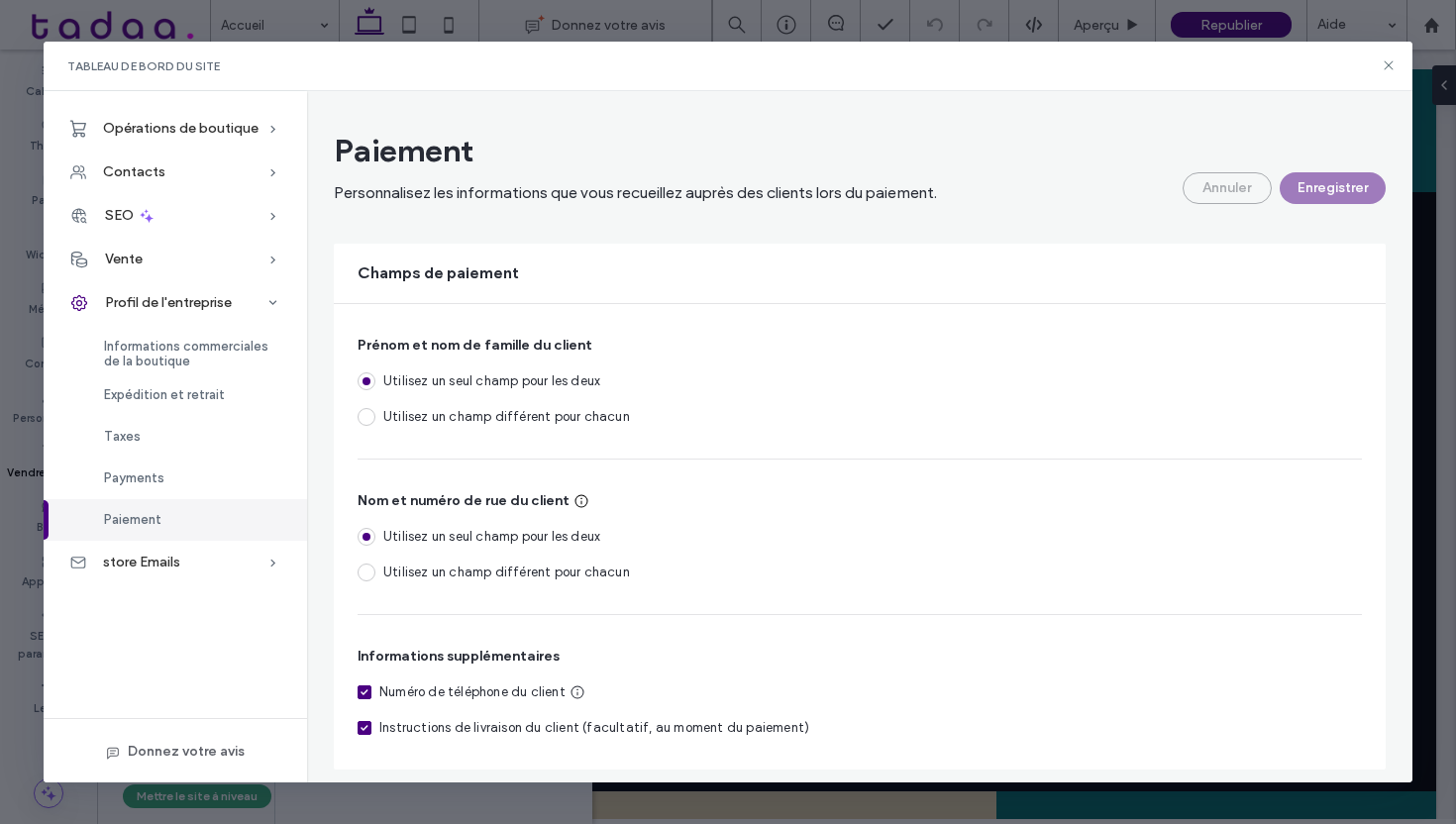 click on "Annuler Enregistrer" at bounding box center (1284, 188) 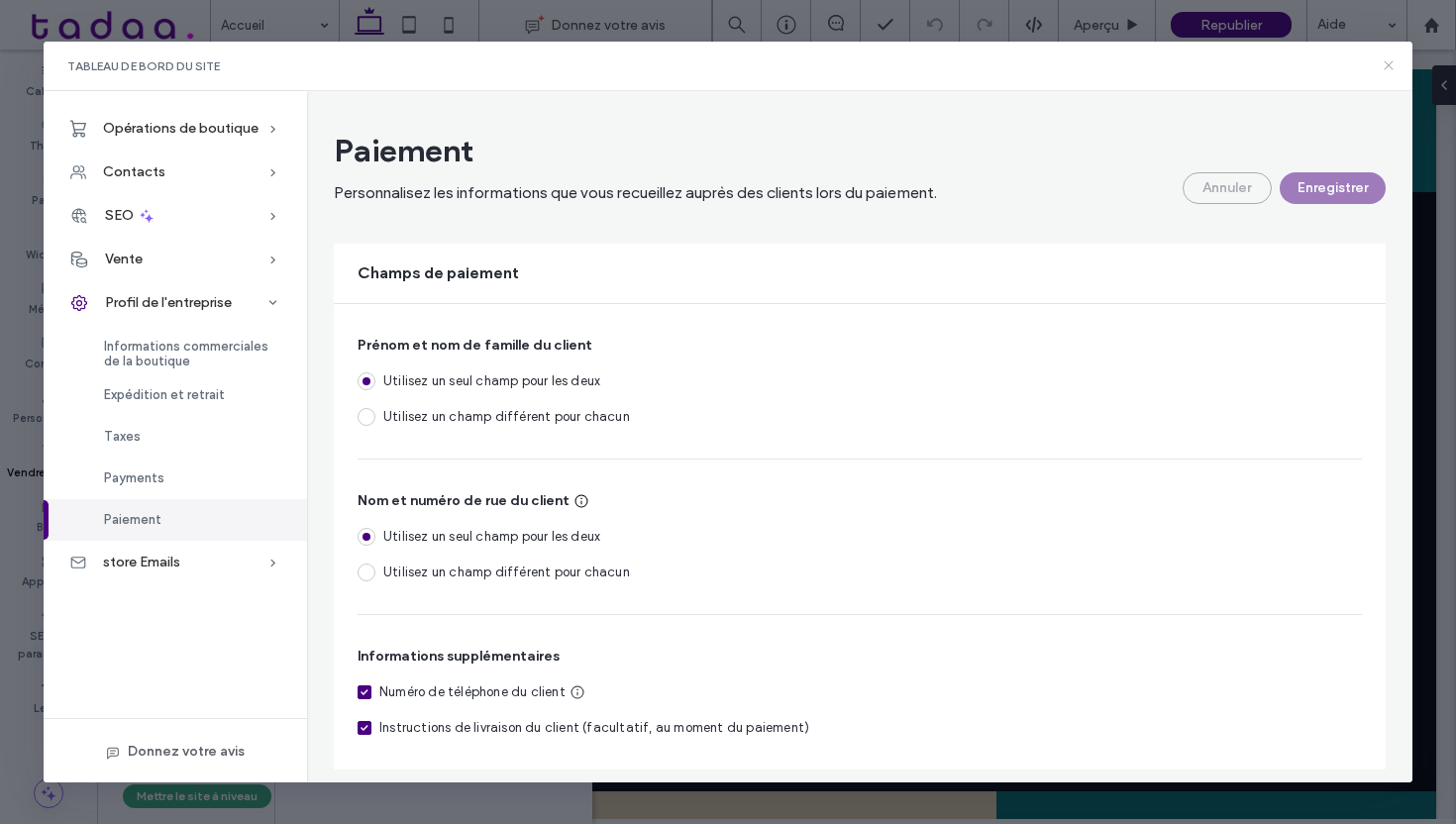 click 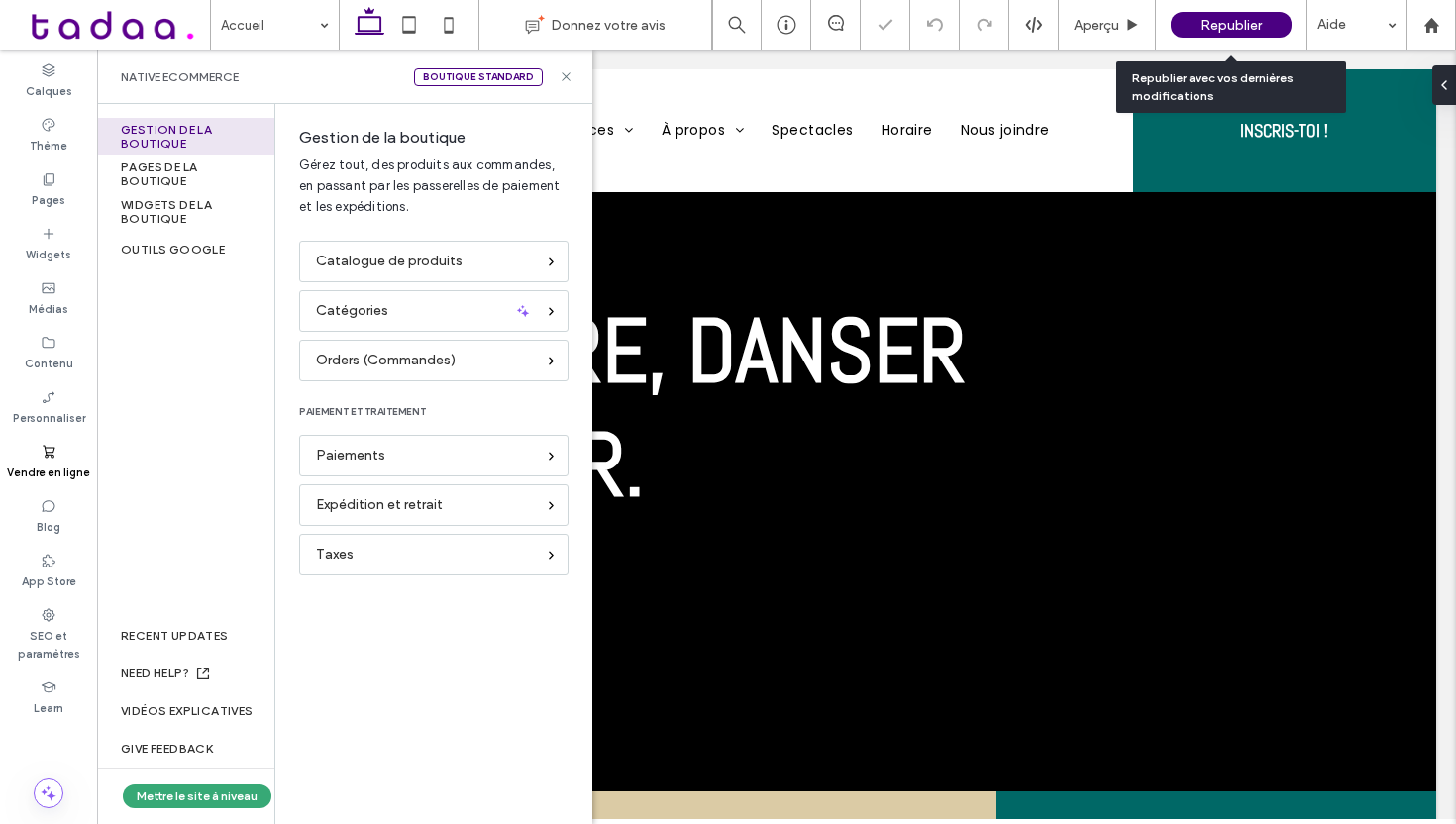 scroll, scrollTop: 0, scrollLeft: 0, axis: both 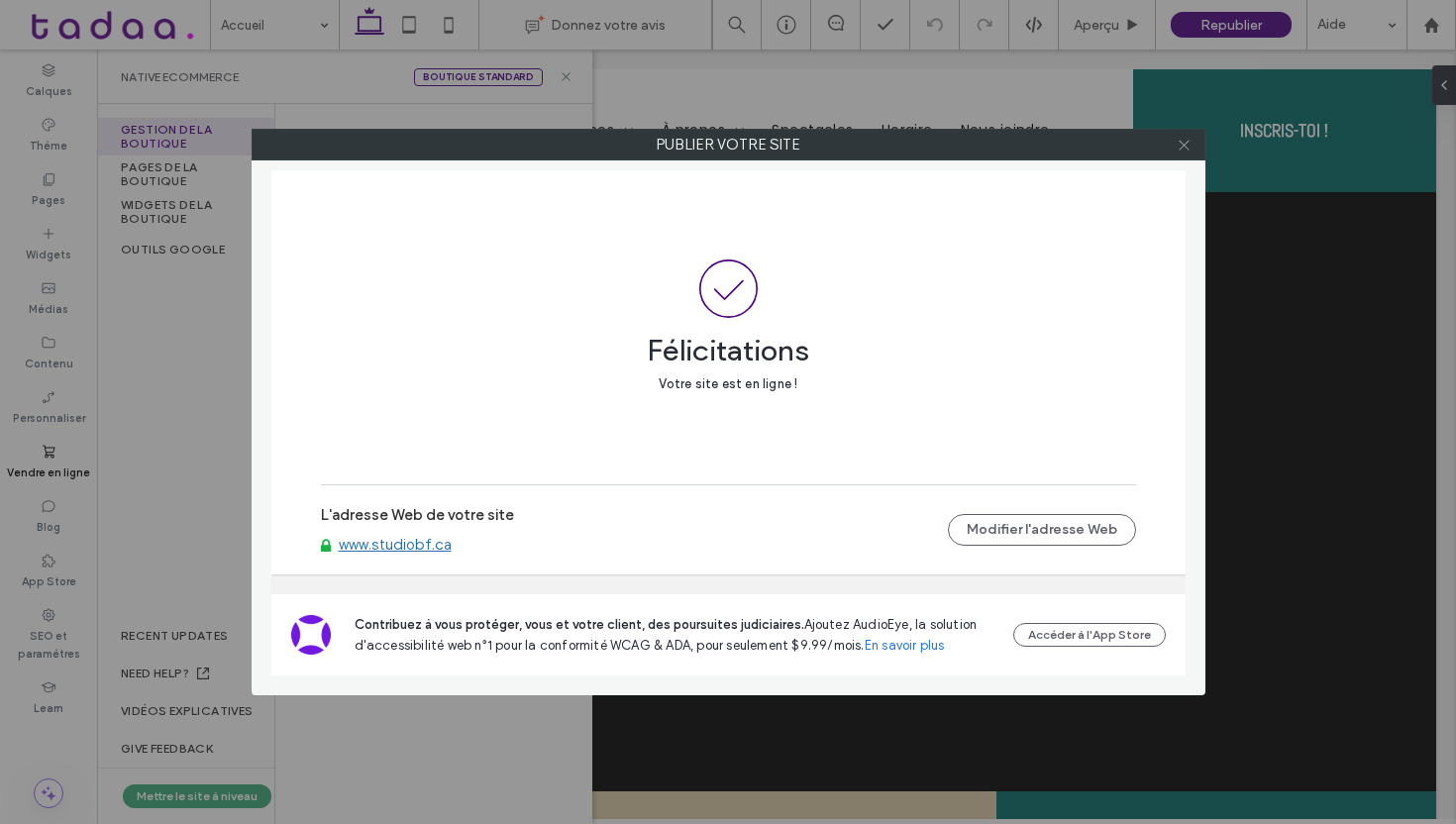 click 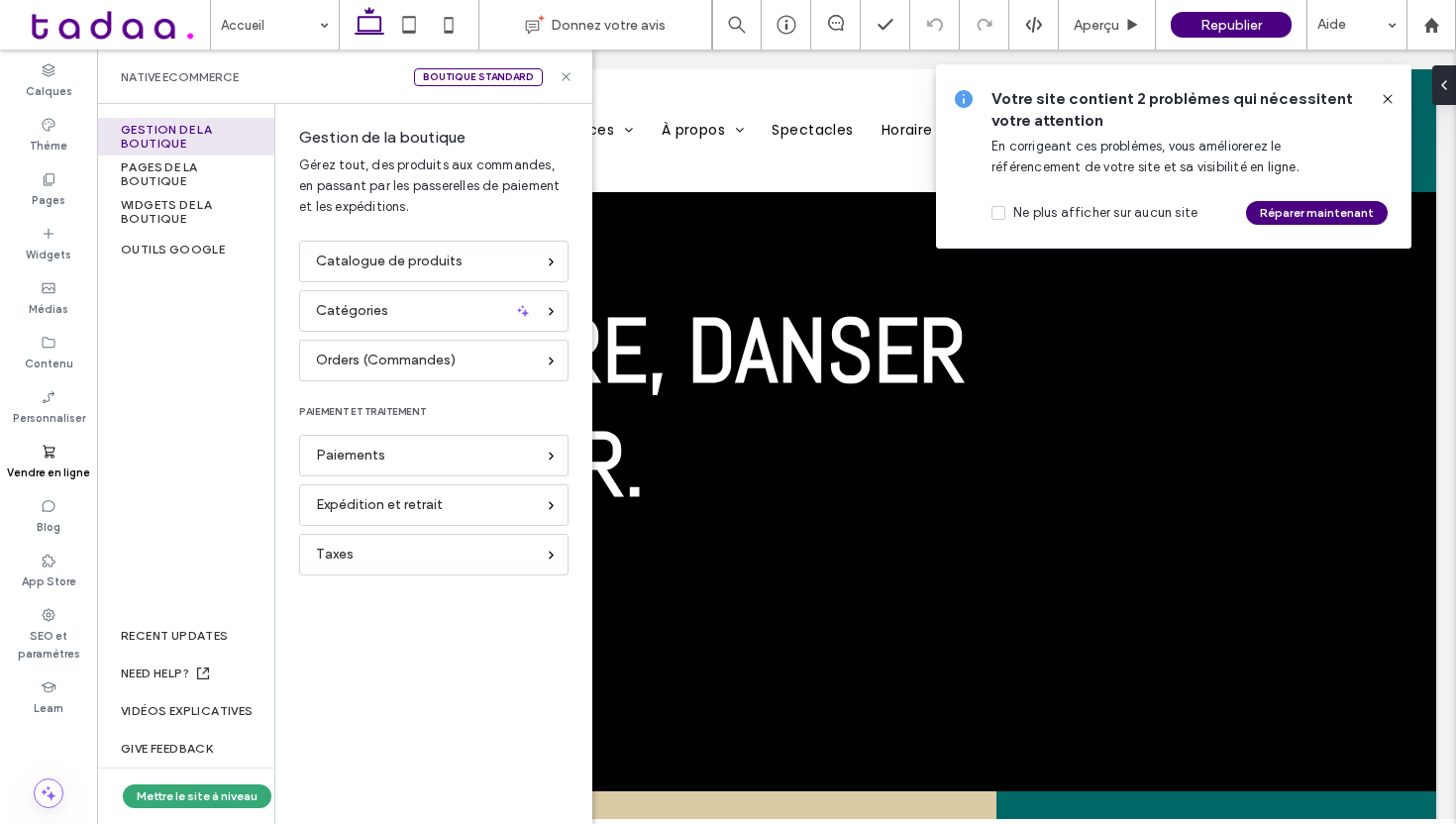 click 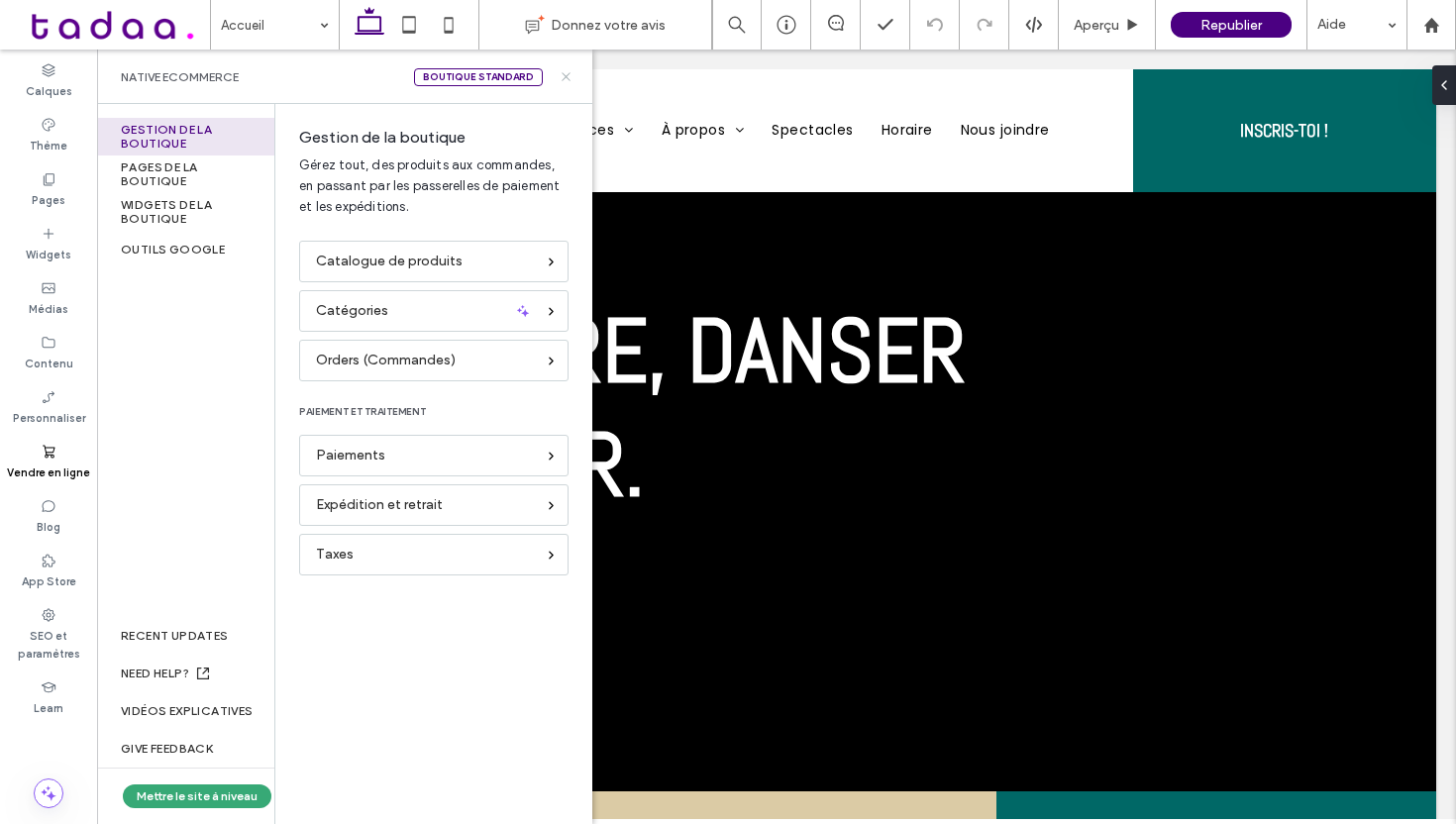 click 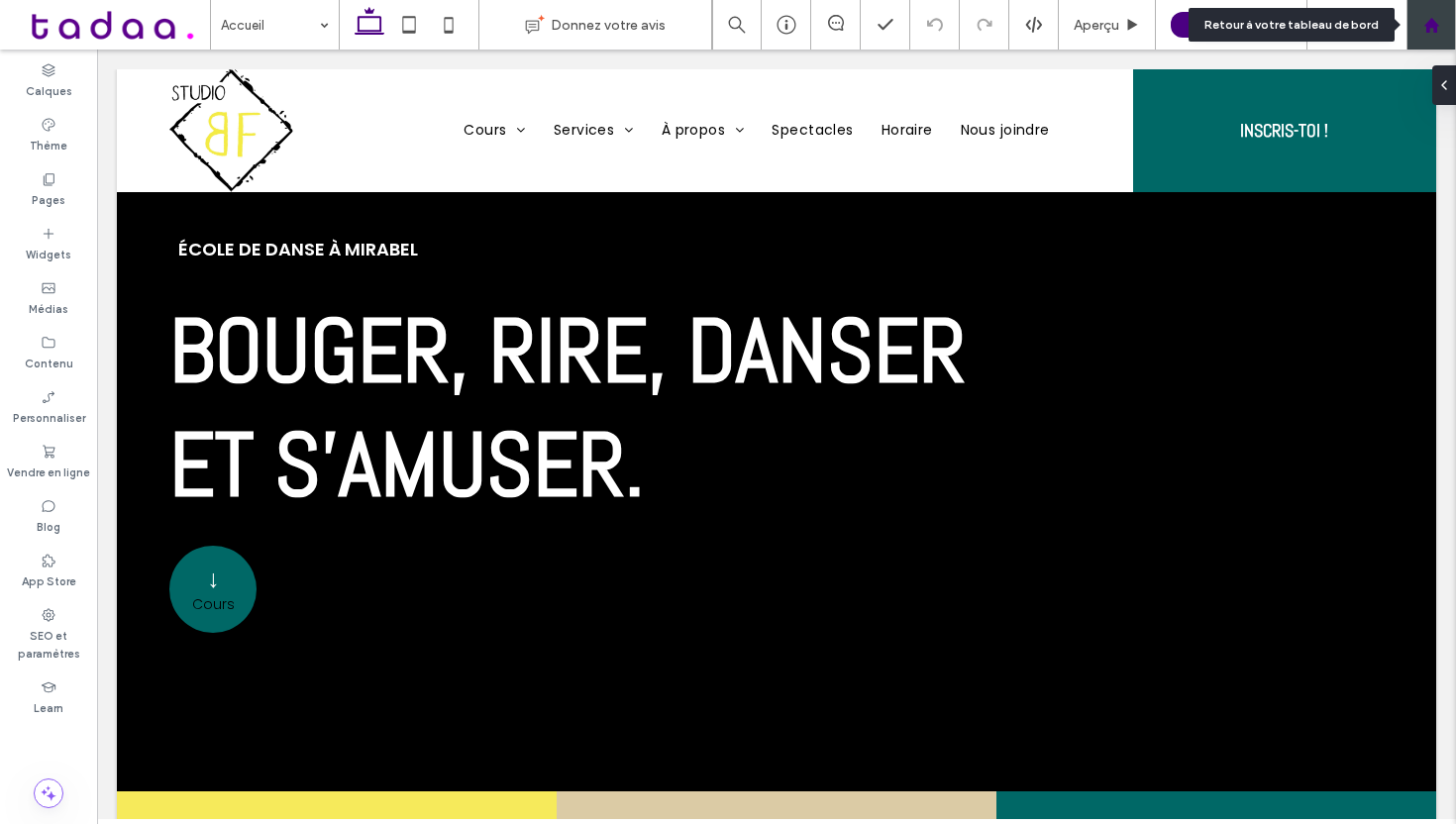 click at bounding box center [1431, 25] 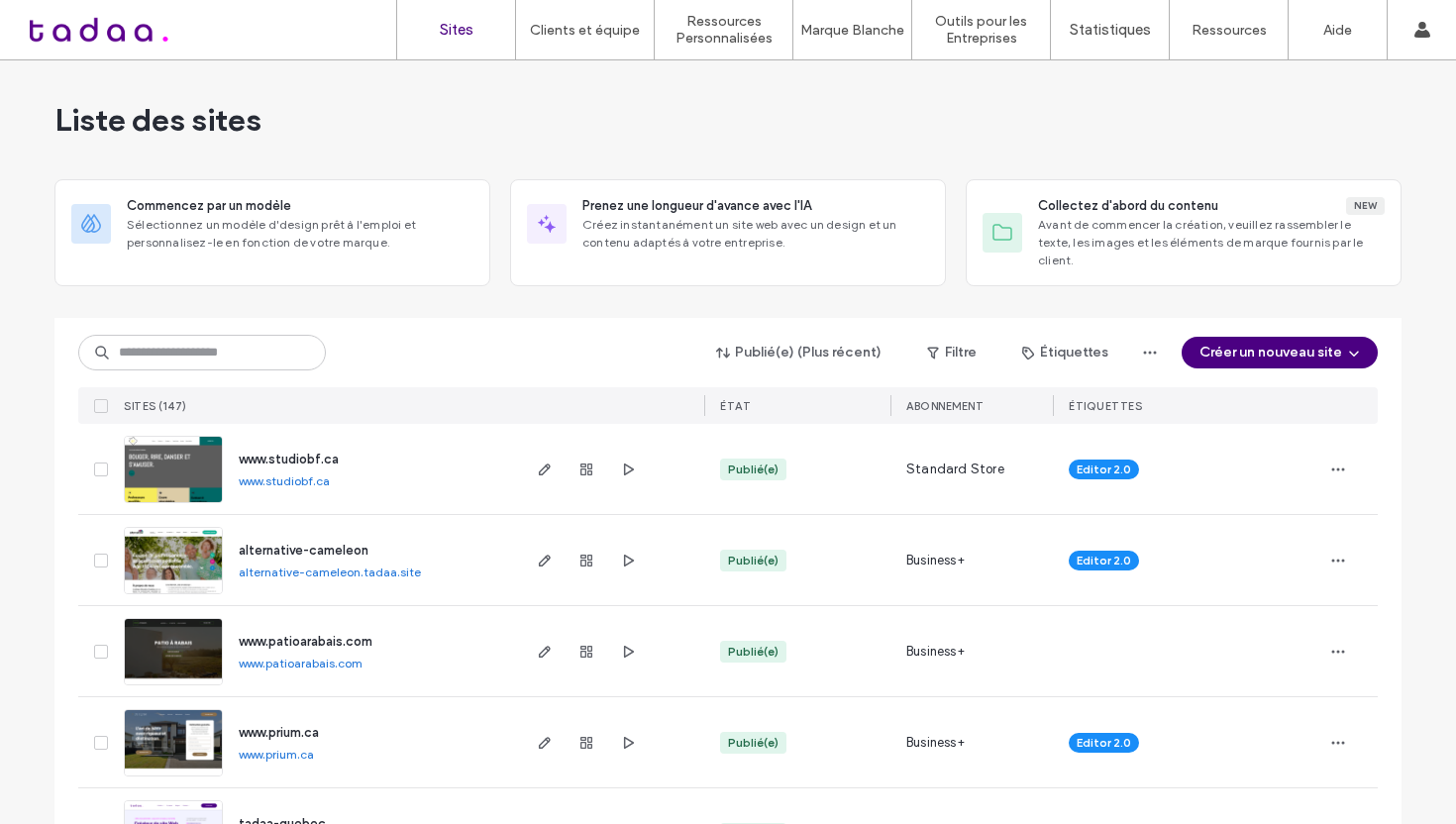 scroll, scrollTop: 0, scrollLeft: 0, axis: both 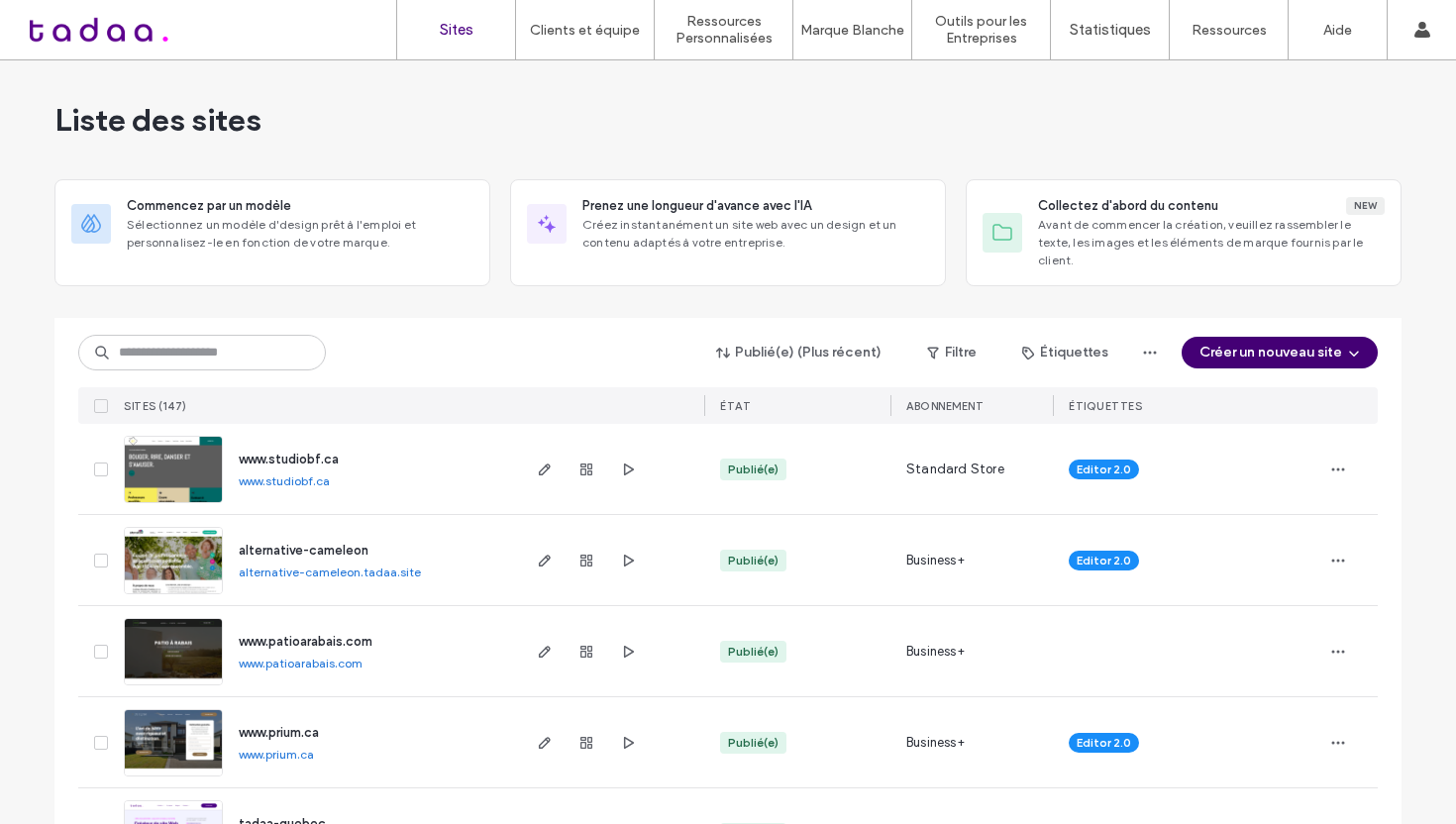 click on "Créer un nouveau site" at bounding box center (1280, 353) 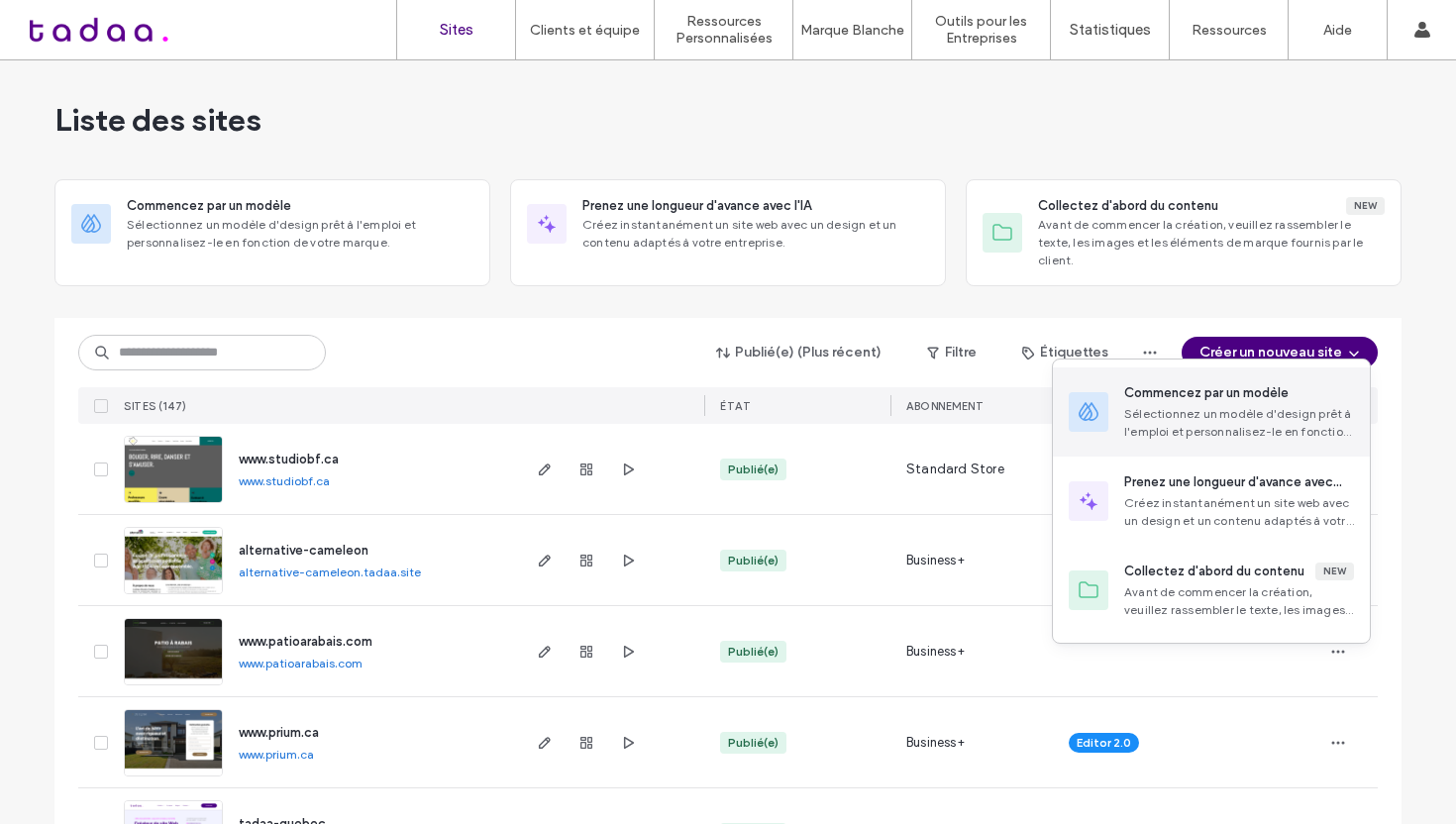 click on "Commencez par un modèle" at bounding box center (1206, 393) 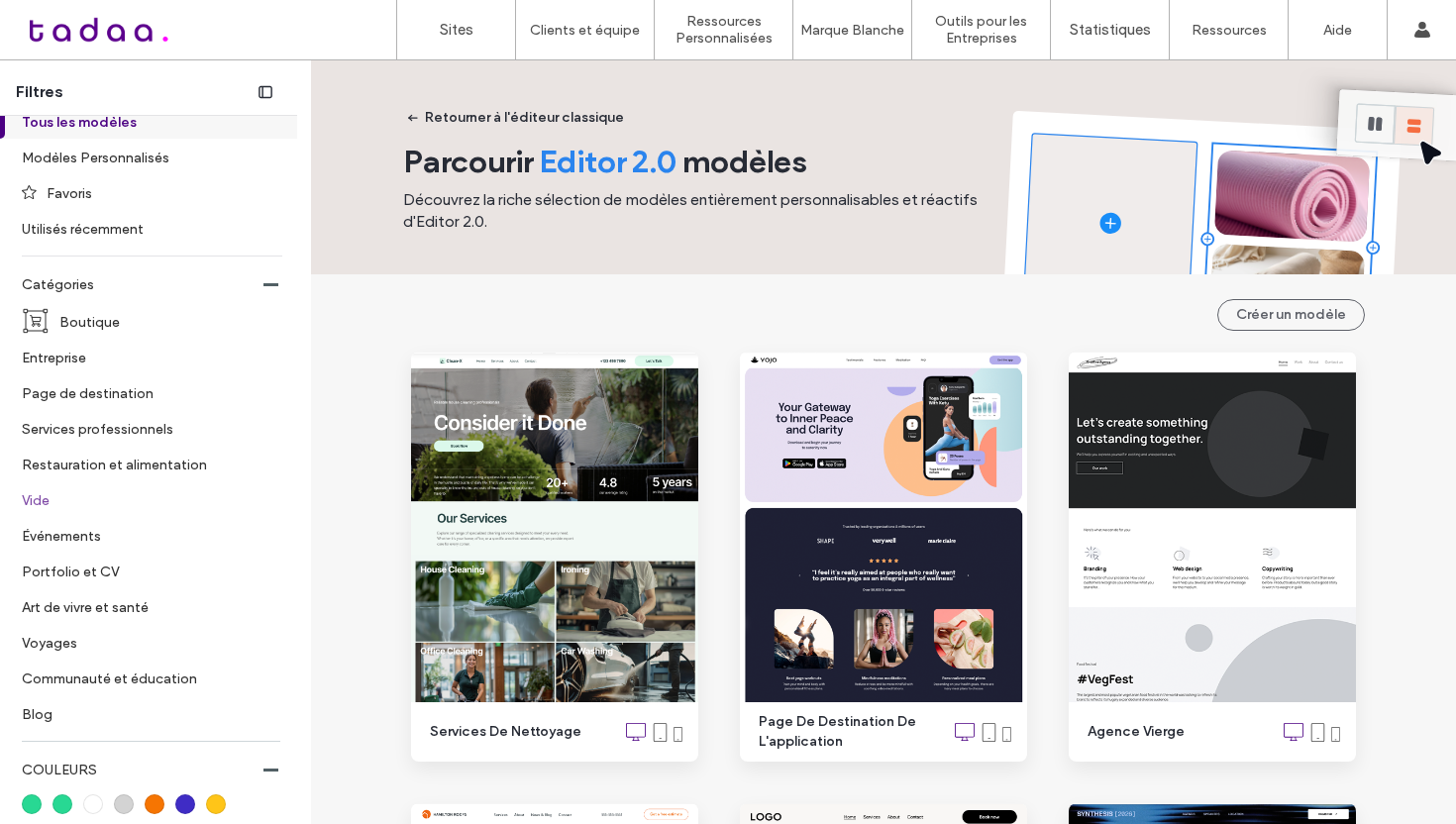 scroll, scrollTop: 76, scrollLeft: 0, axis: vertical 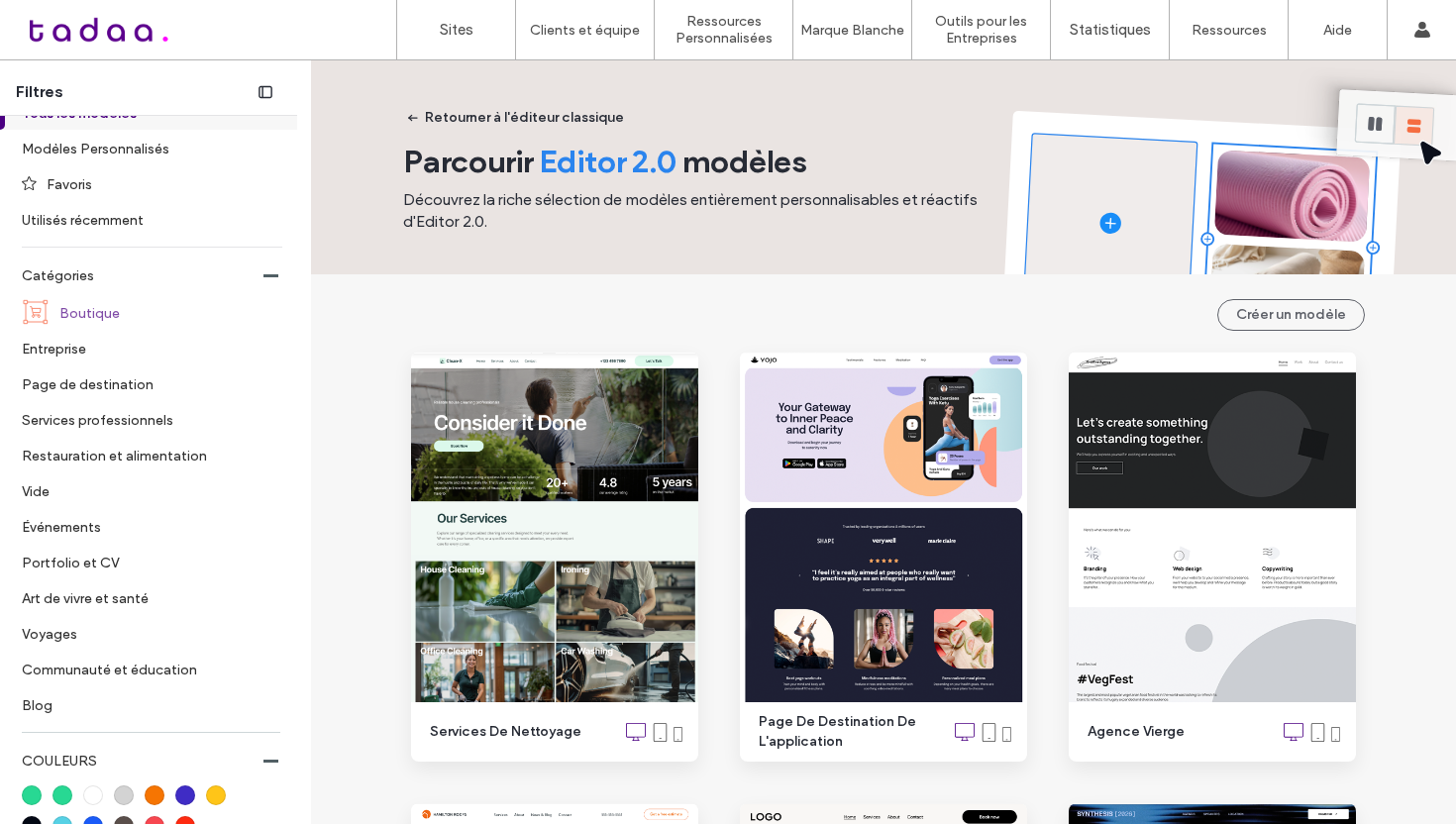 click on "Boutique" at bounding box center (162, 312) 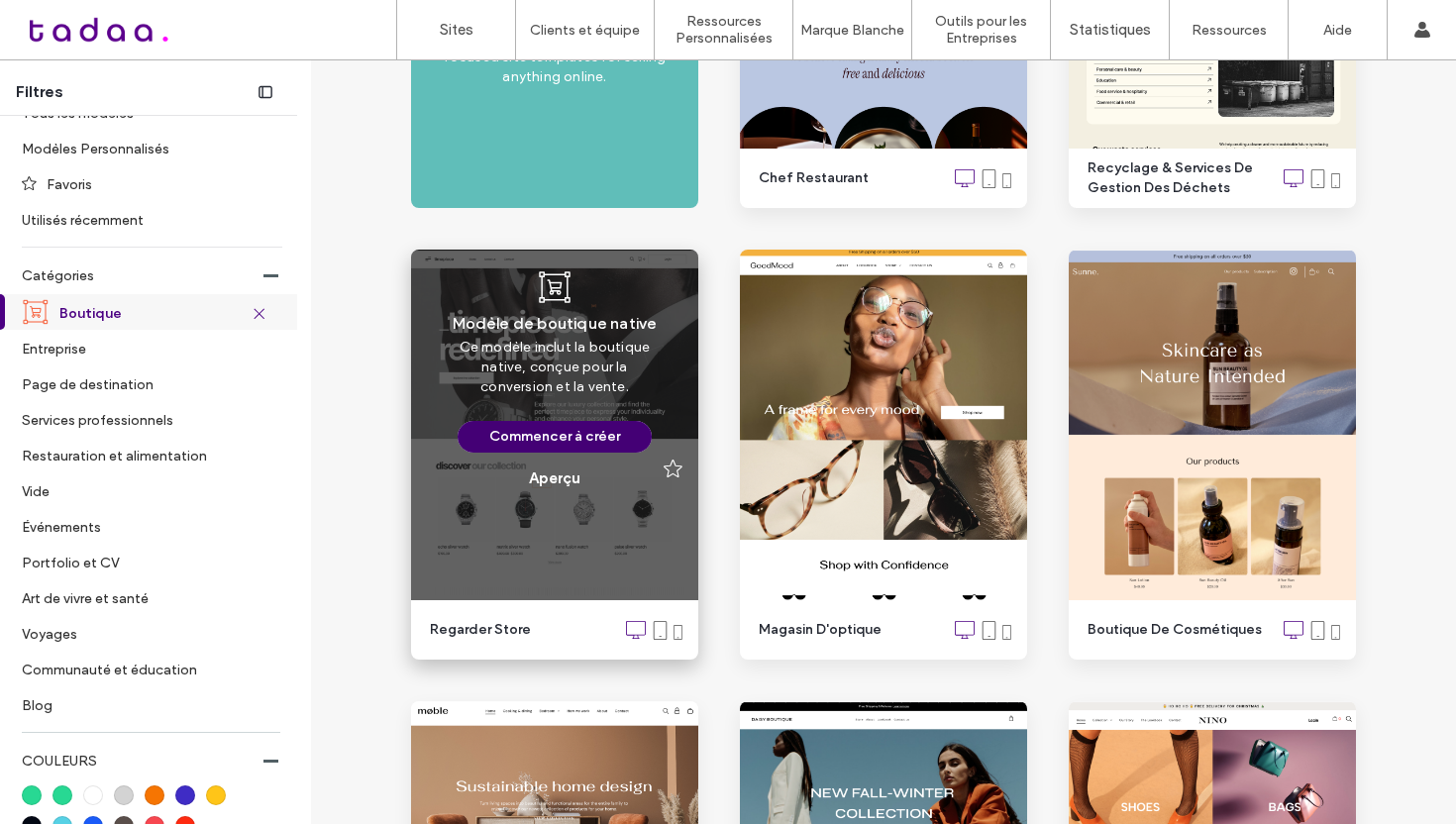 scroll, scrollTop: 548, scrollLeft: 0, axis: vertical 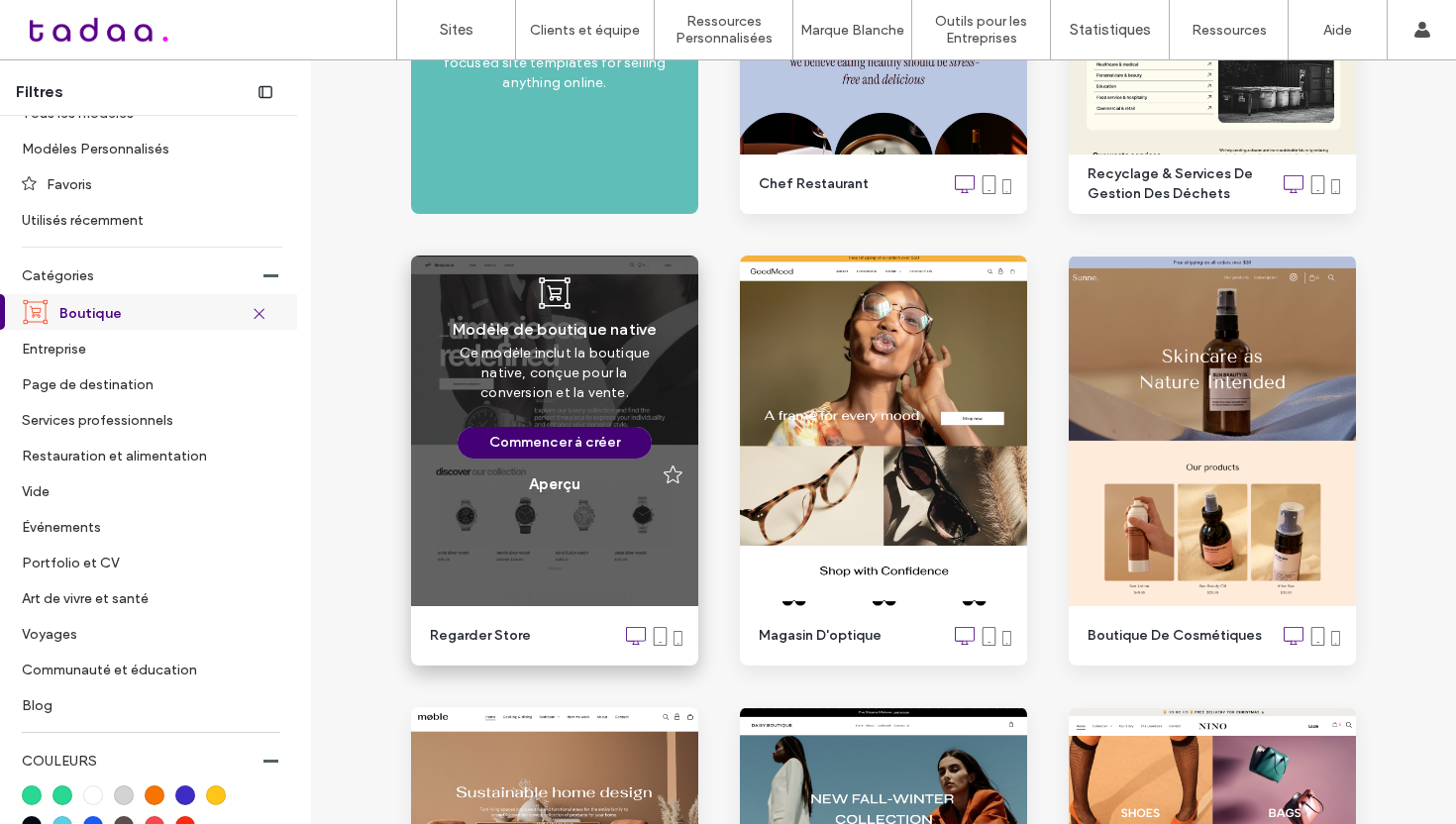 click on "Commencer à créer" at bounding box center (555, 443) 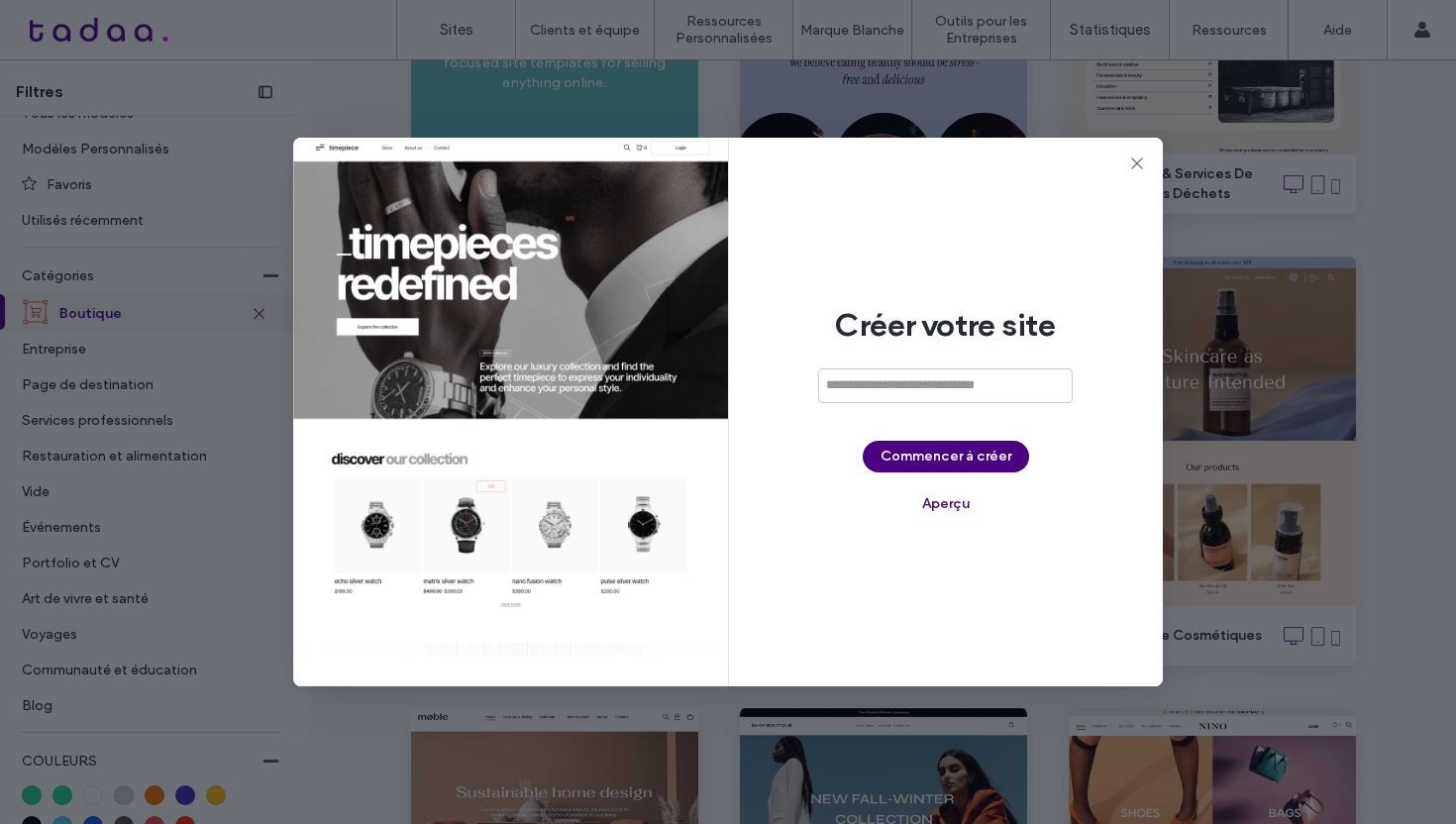 click at bounding box center [510, 412] 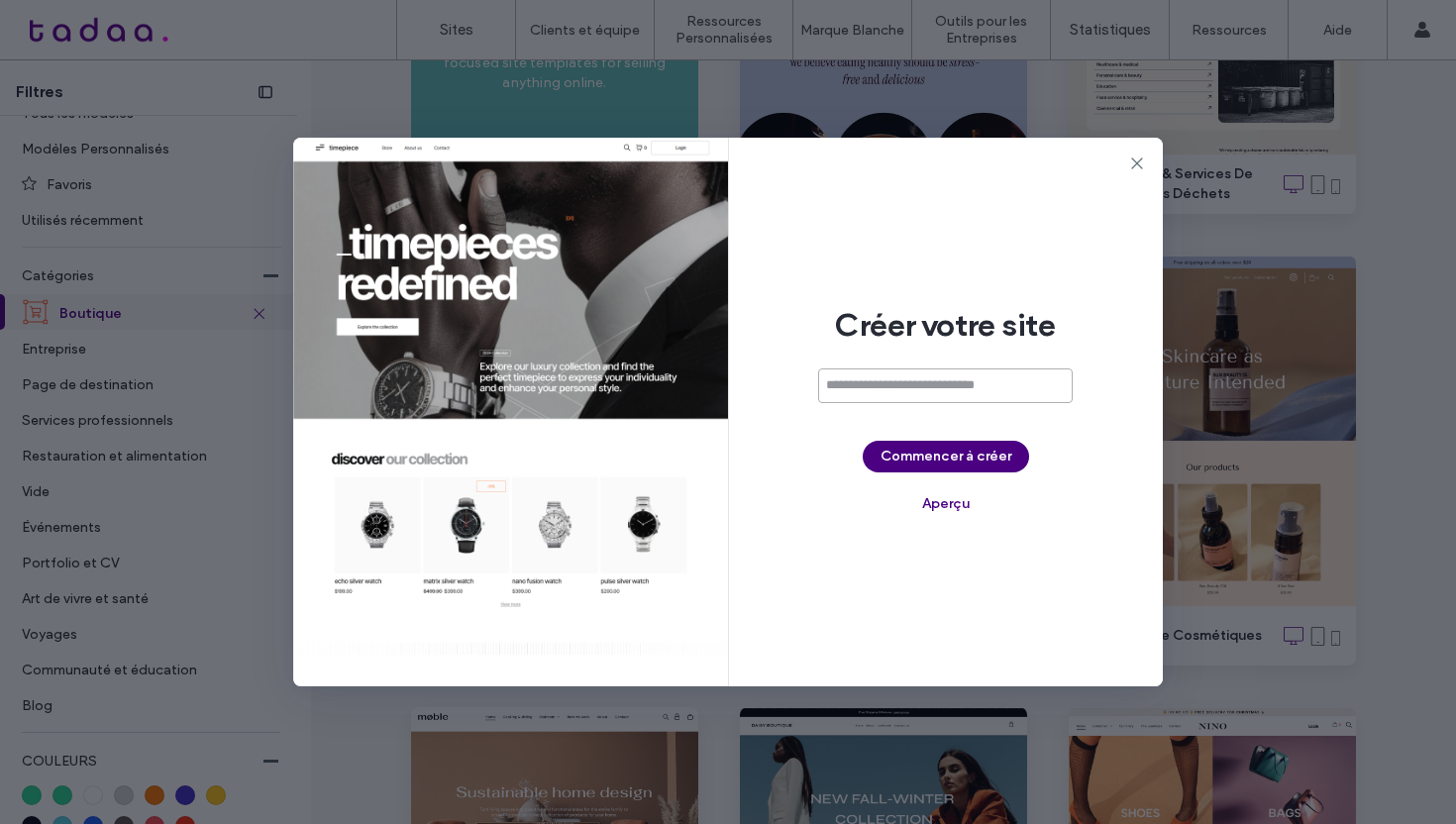 click at bounding box center [945, 385] 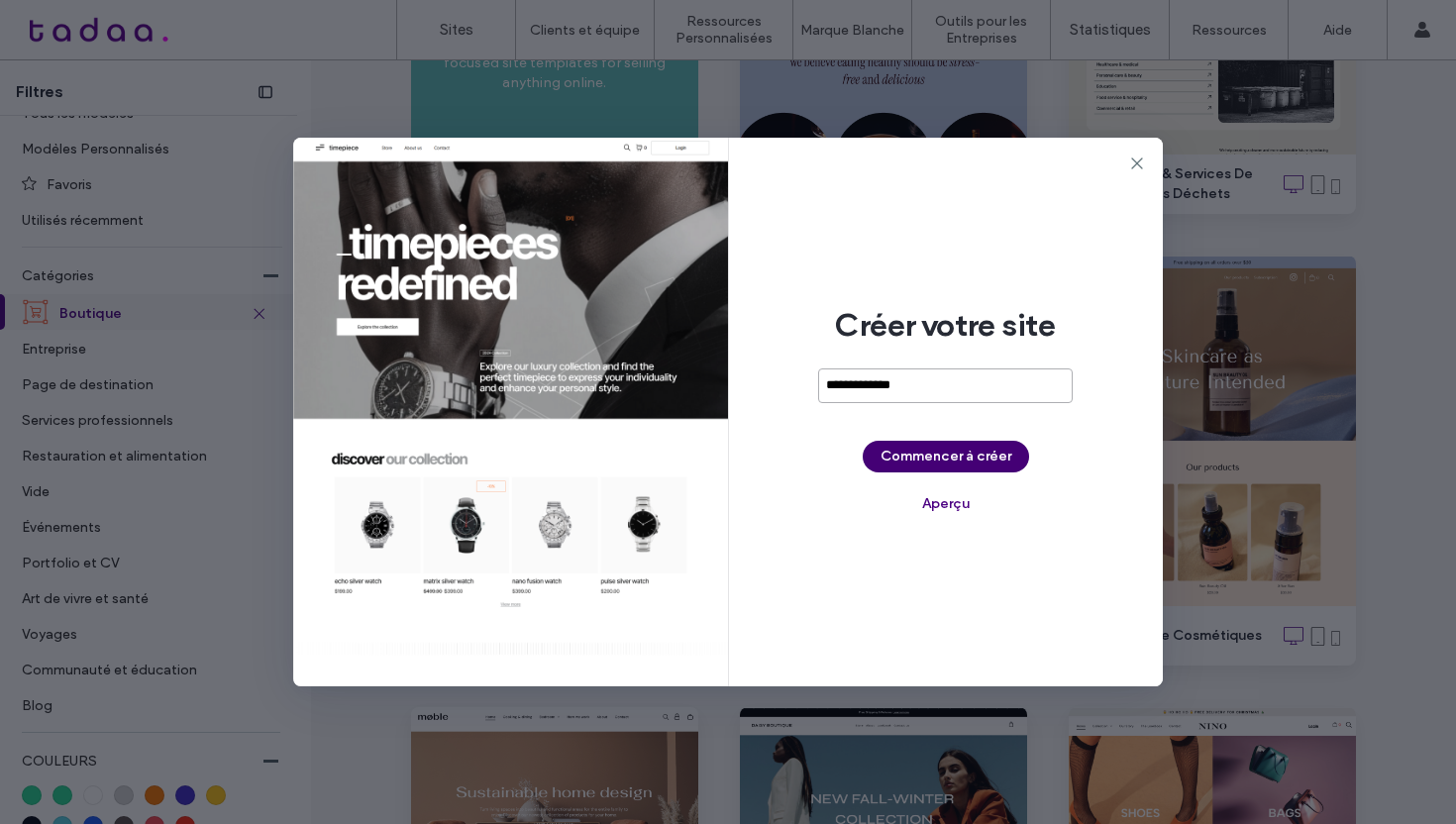 type on "**********" 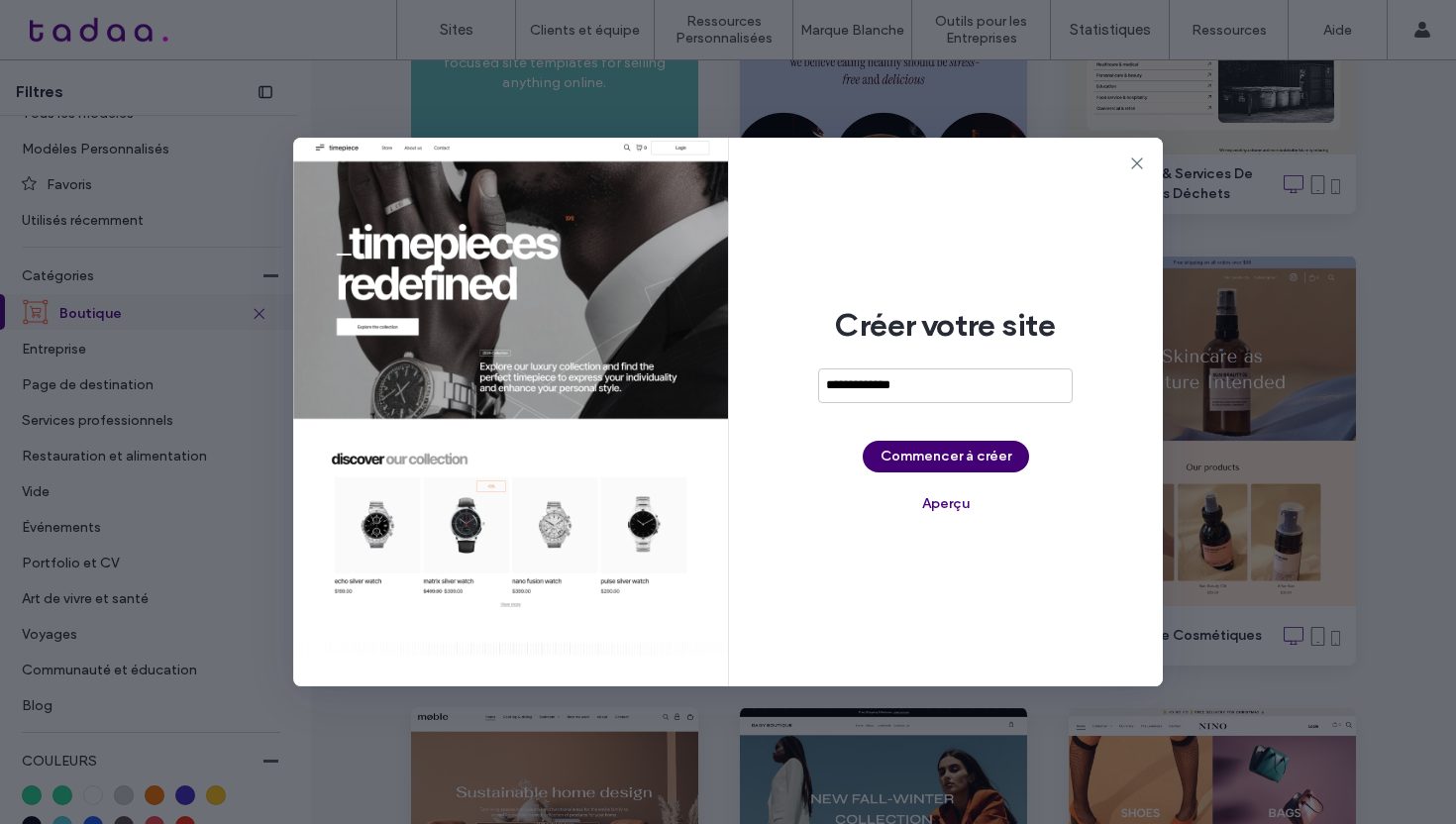 click on "Commencer à créer" at bounding box center (946, 457) 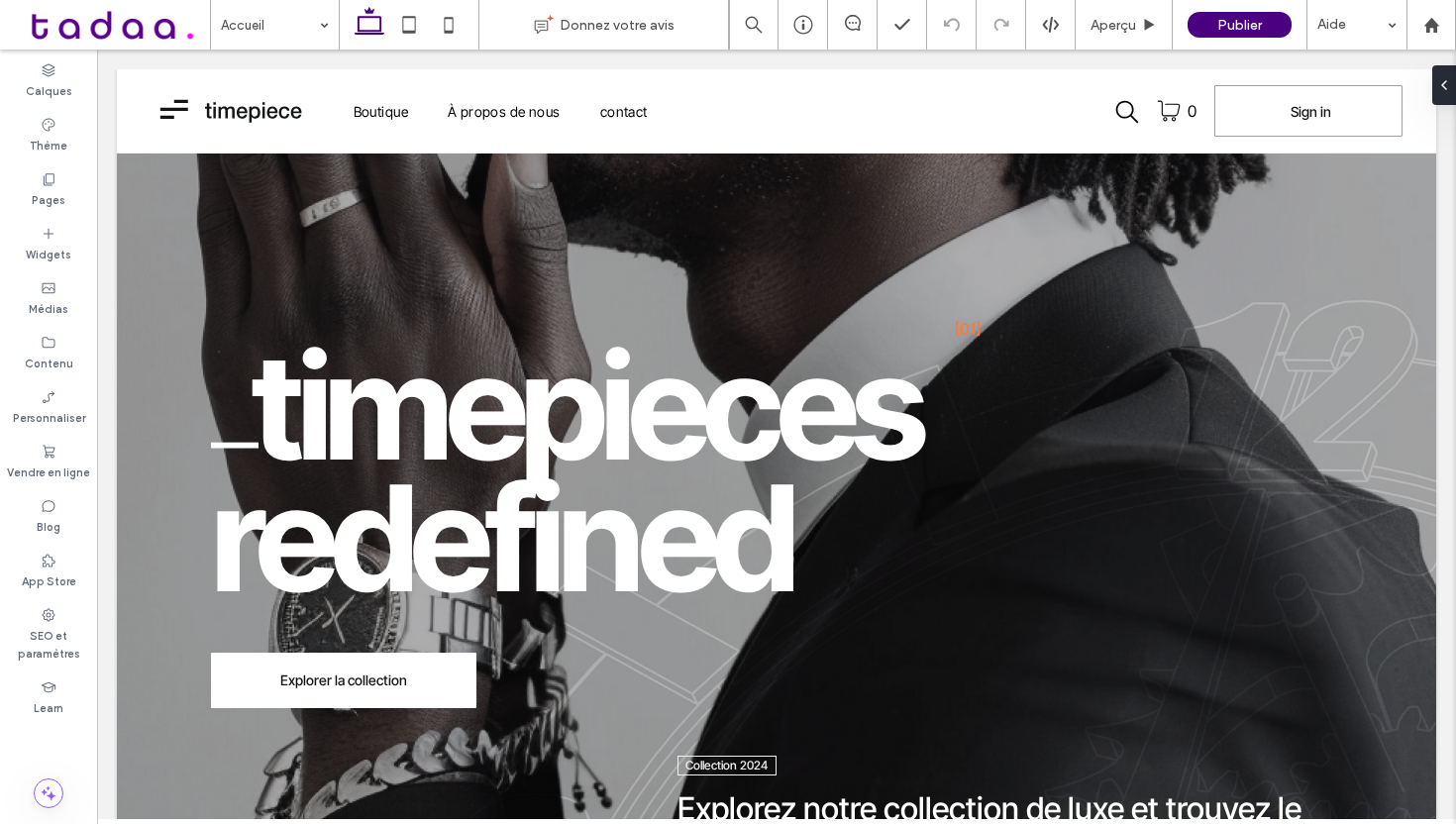 scroll, scrollTop: 0, scrollLeft: 0, axis: both 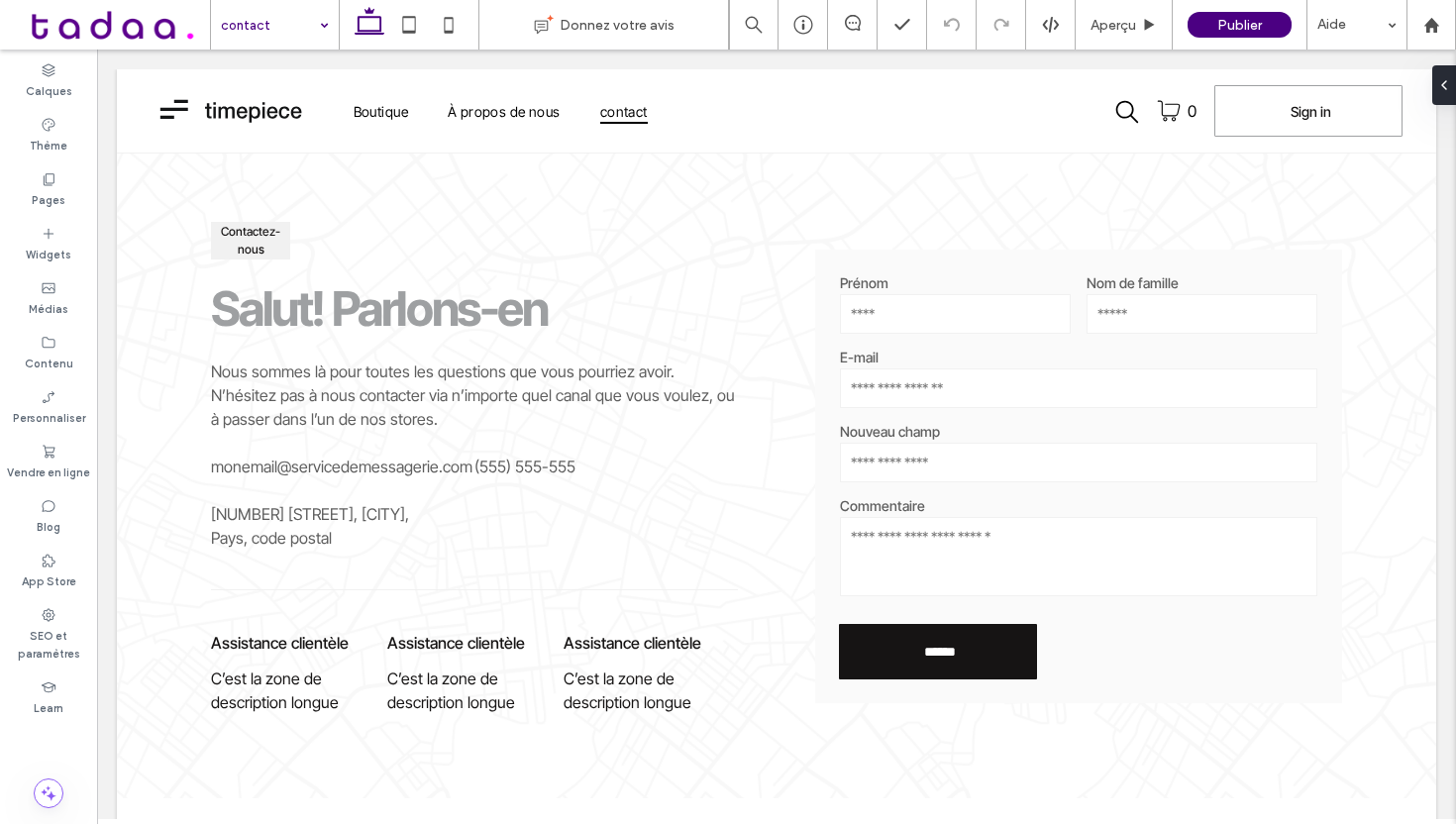 click at bounding box center [269, 25] 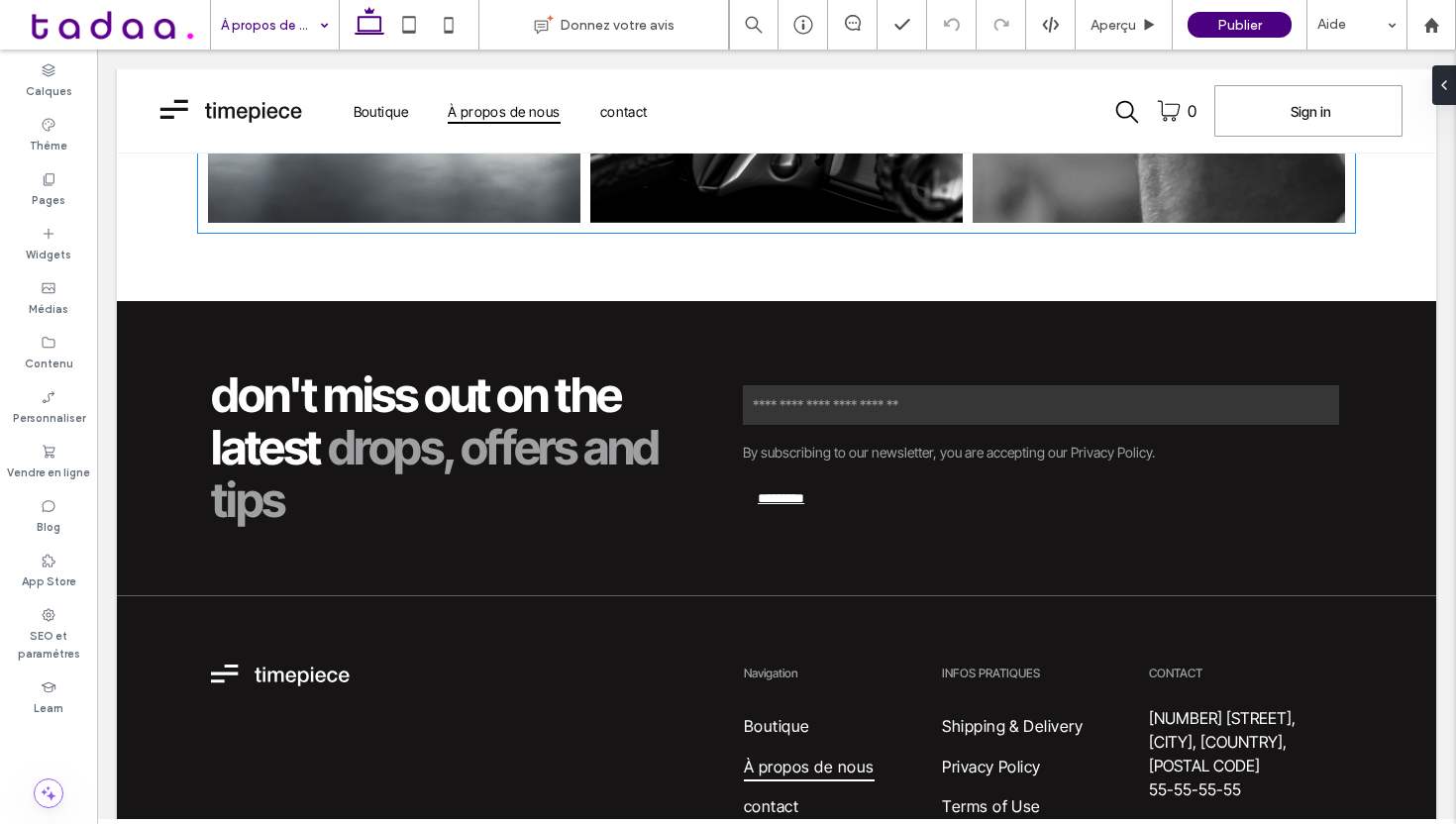 scroll, scrollTop: 5306, scrollLeft: 0, axis: vertical 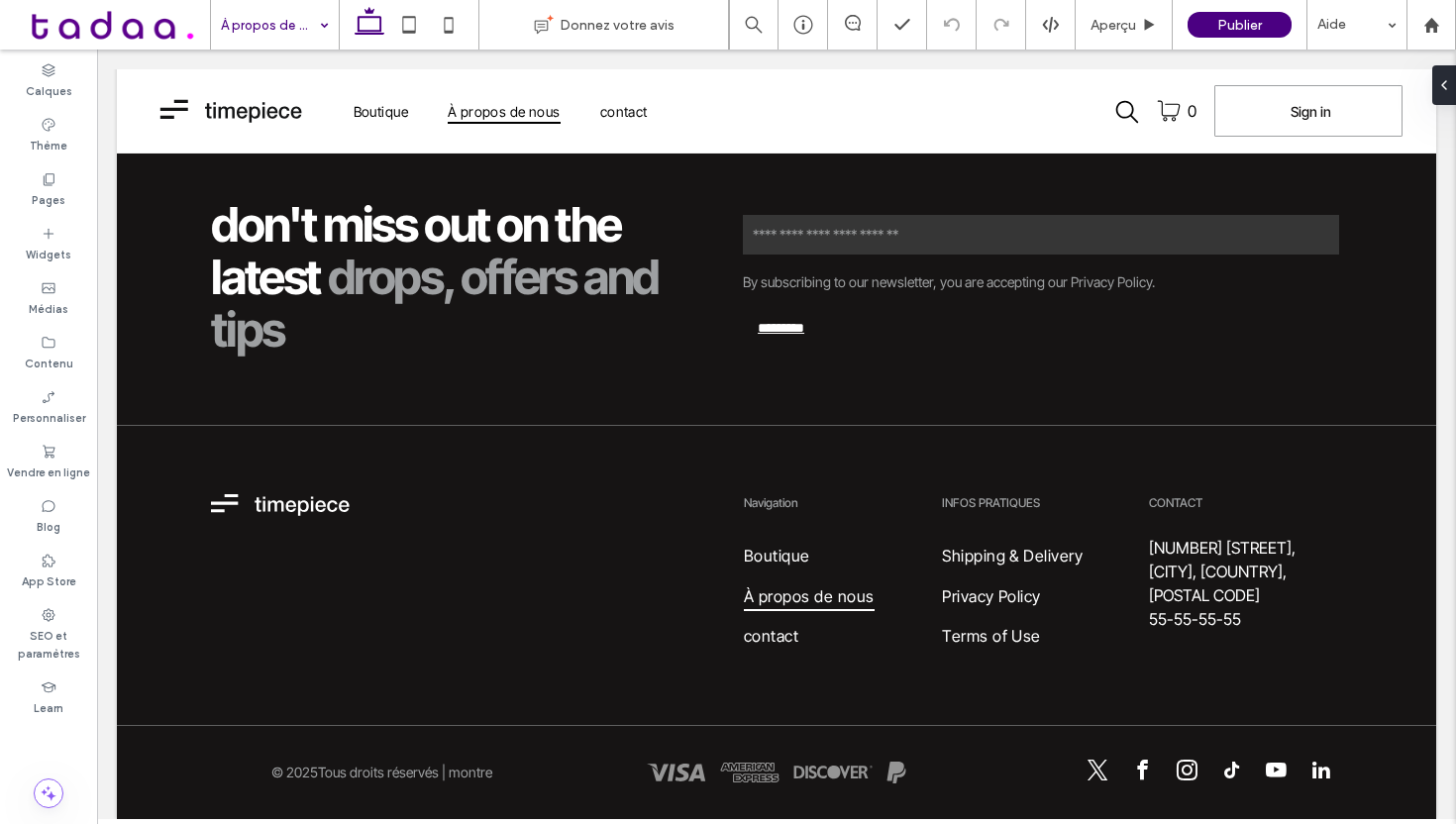 click at bounding box center [269, 25] 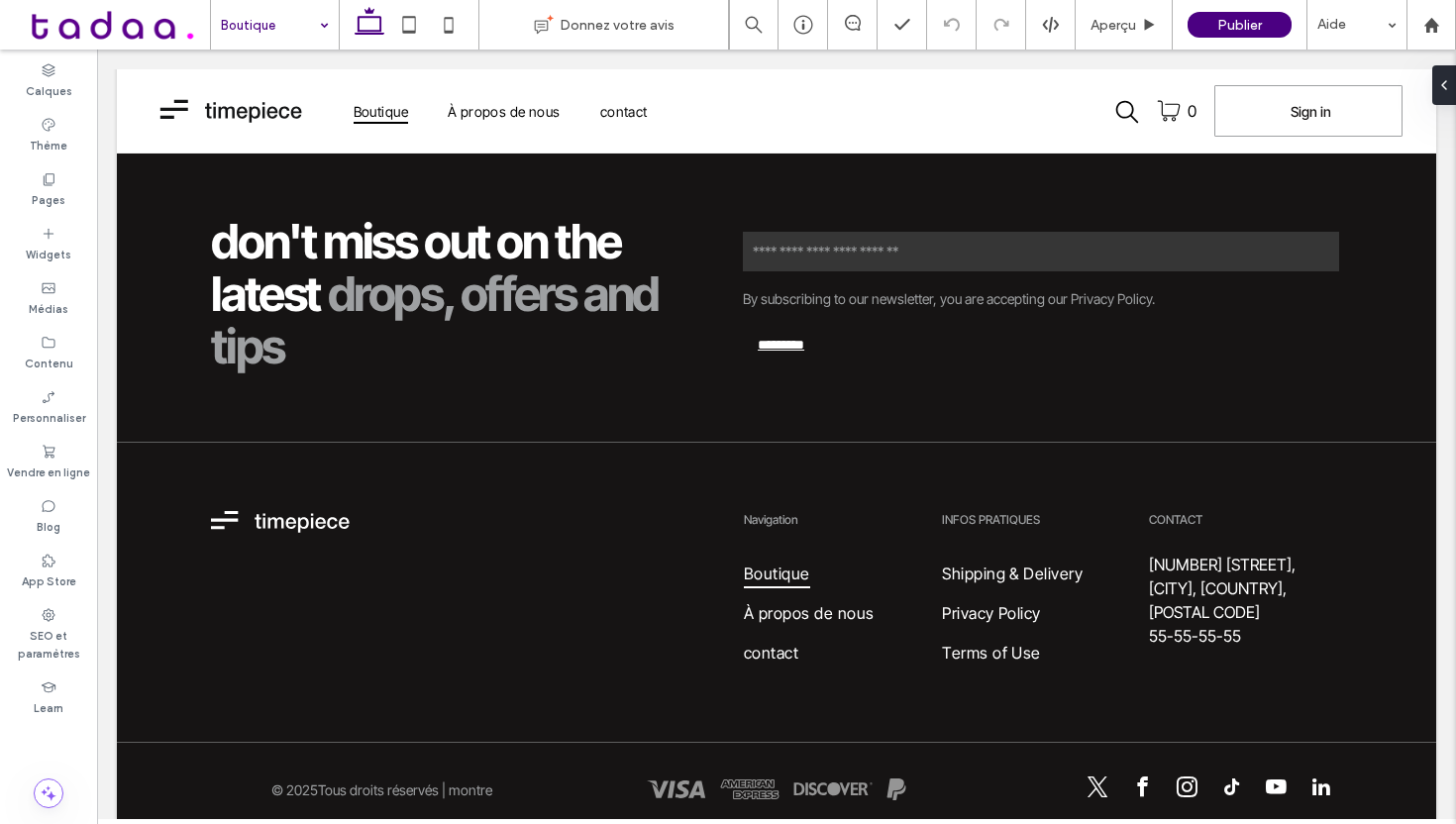 scroll, scrollTop: 2947, scrollLeft: 0, axis: vertical 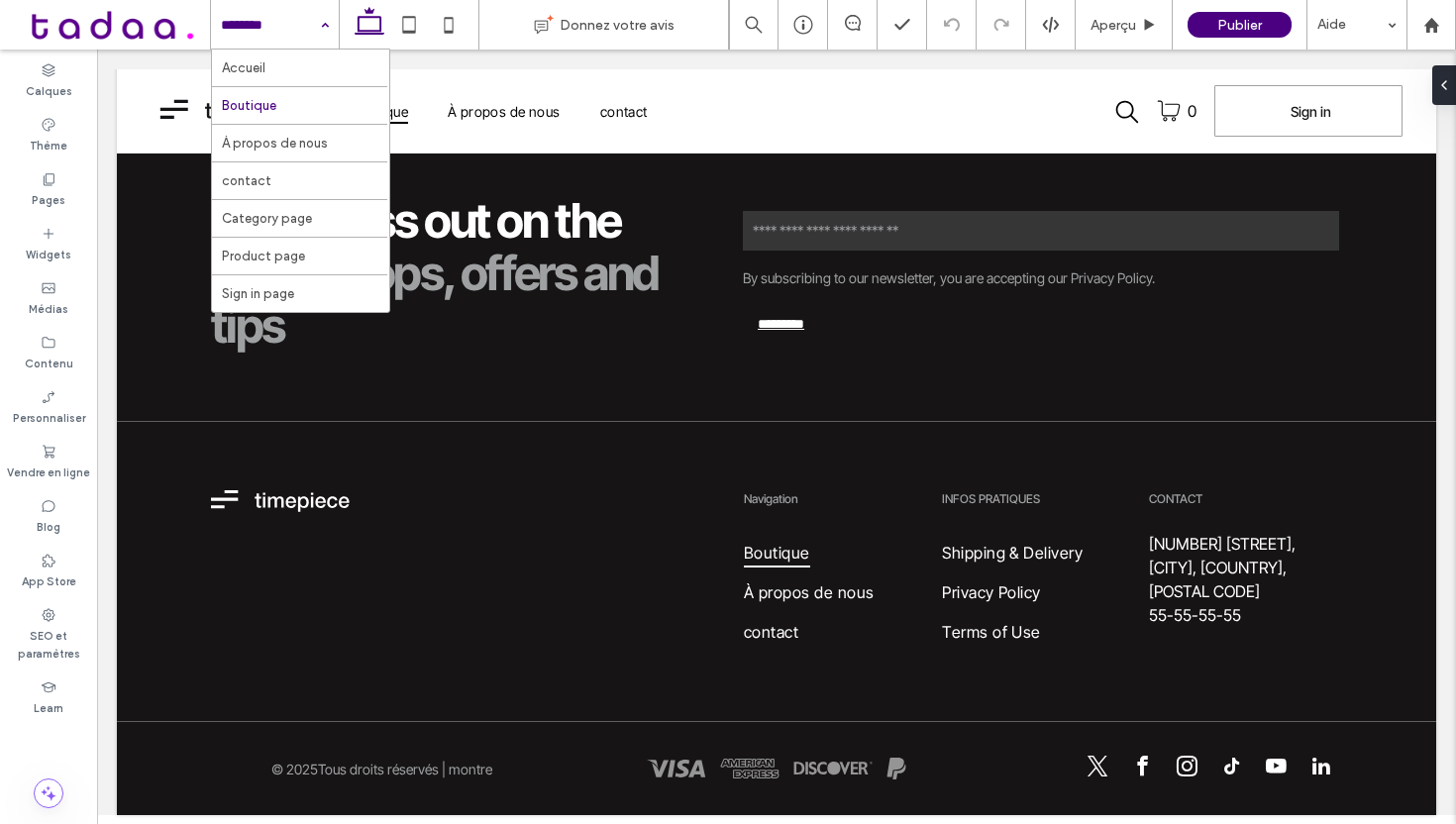 click at bounding box center [269, 25] 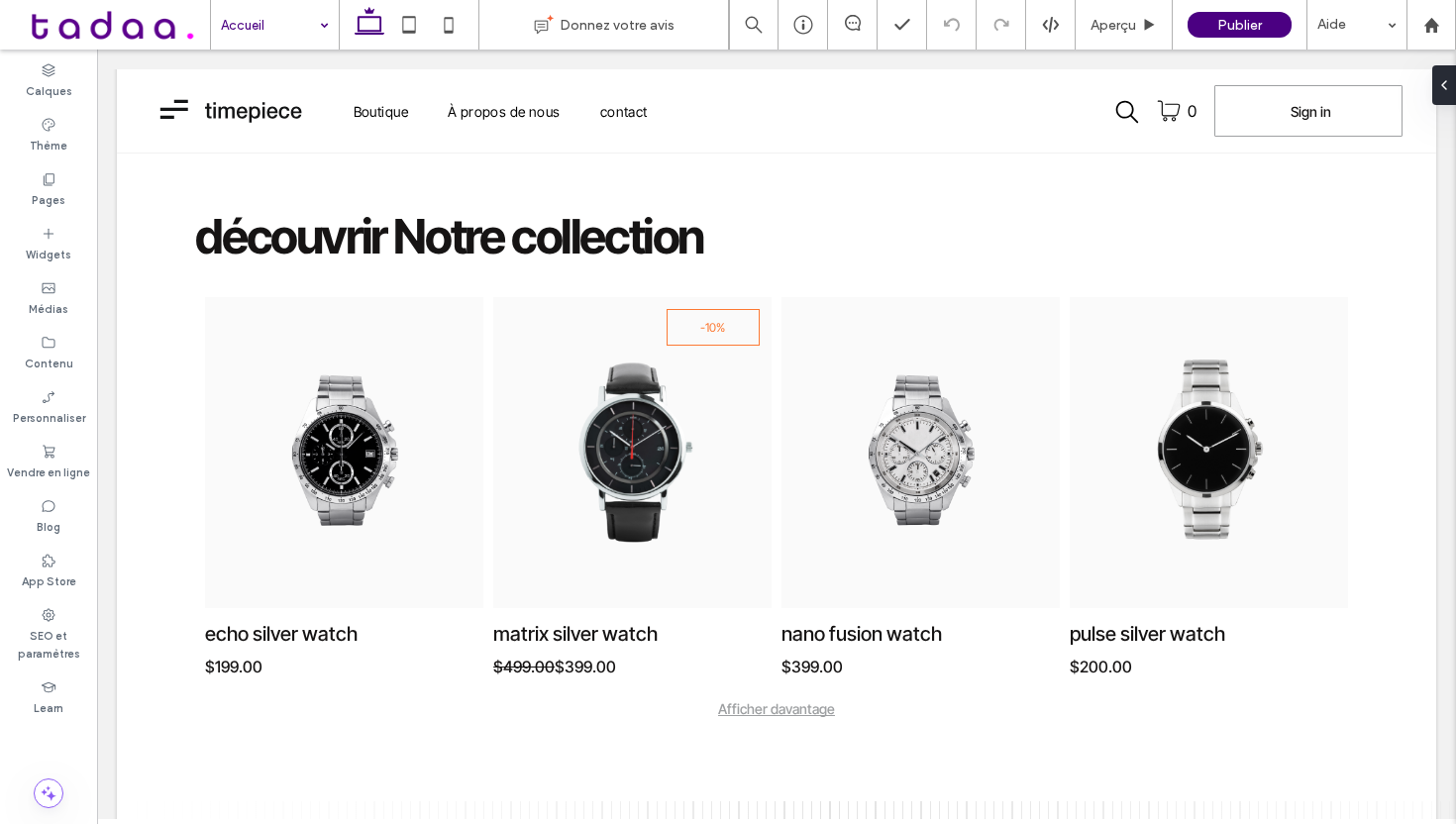 scroll, scrollTop: 0, scrollLeft: 0, axis: both 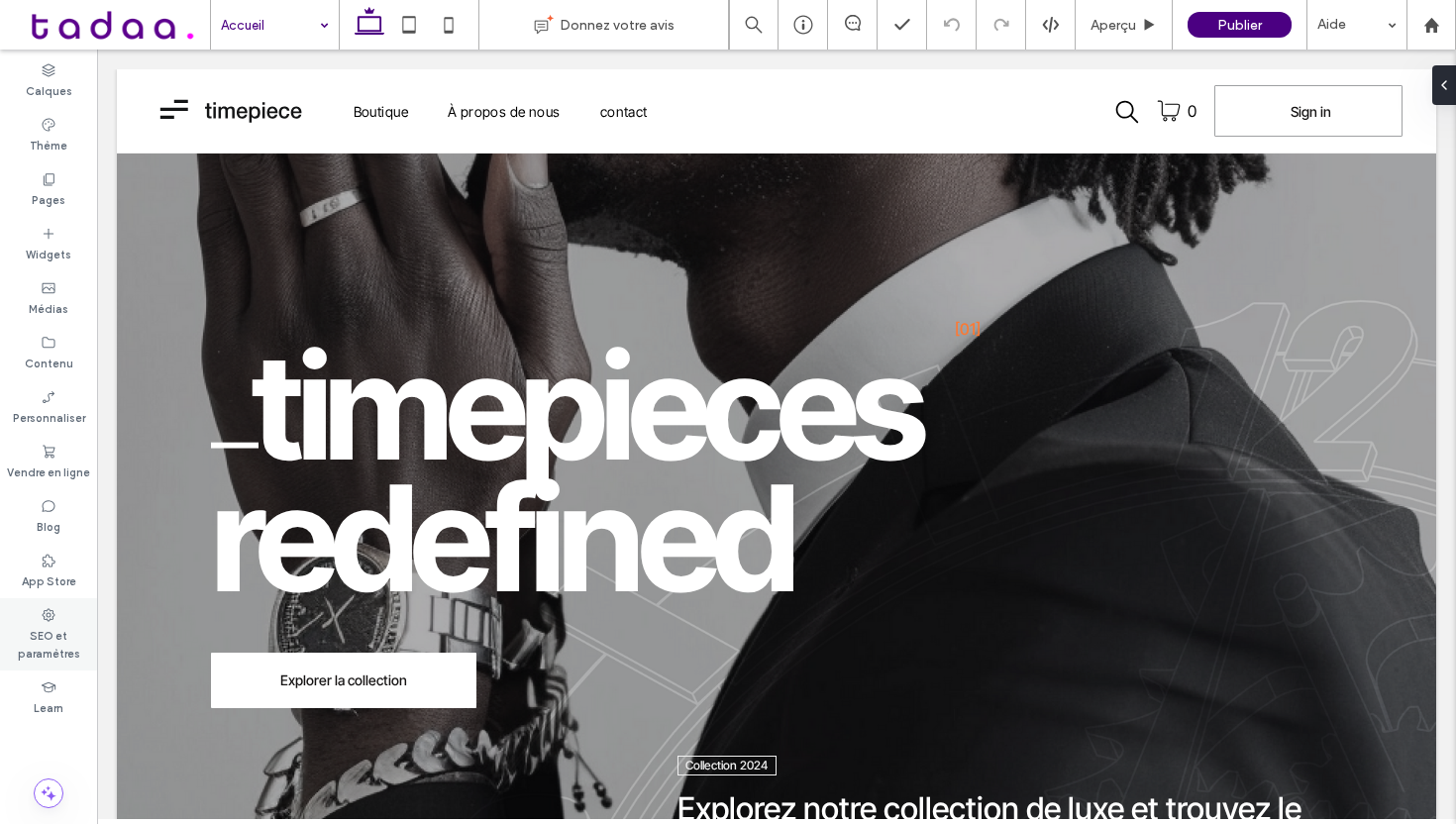 click 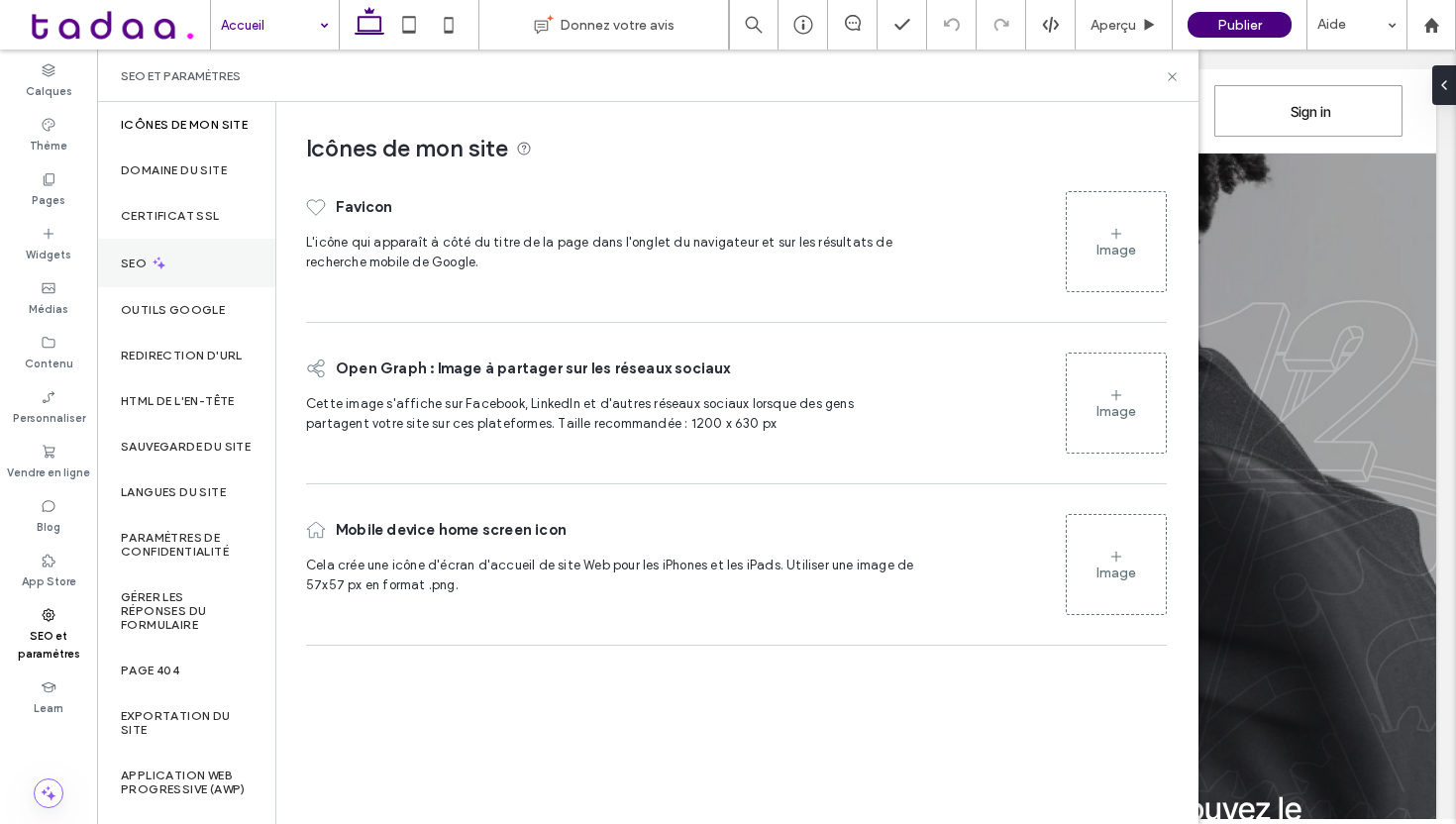 click on "SEO" at bounding box center (136, 263) 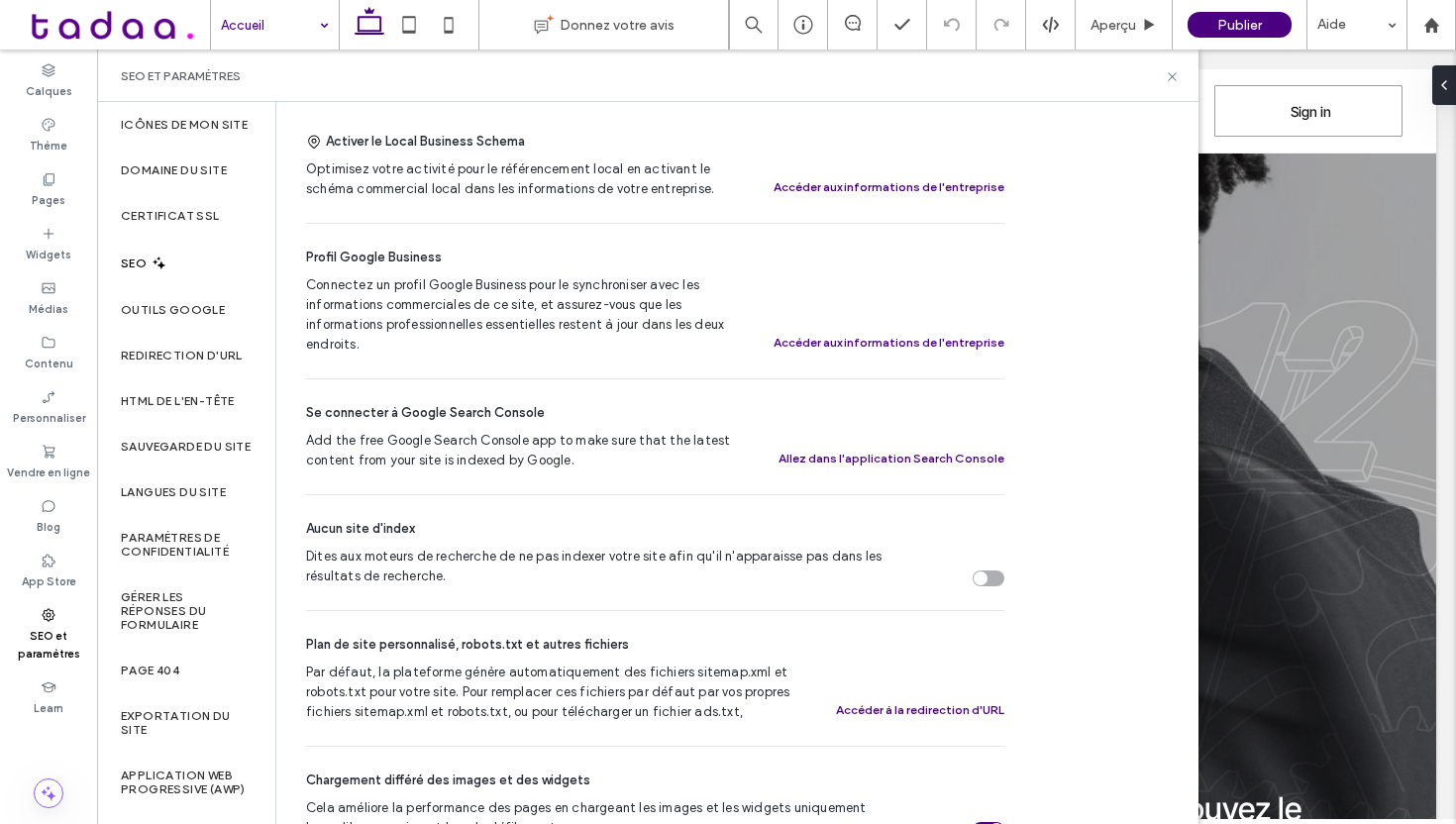 scroll, scrollTop: 500, scrollLeft: 0, axis: vertical 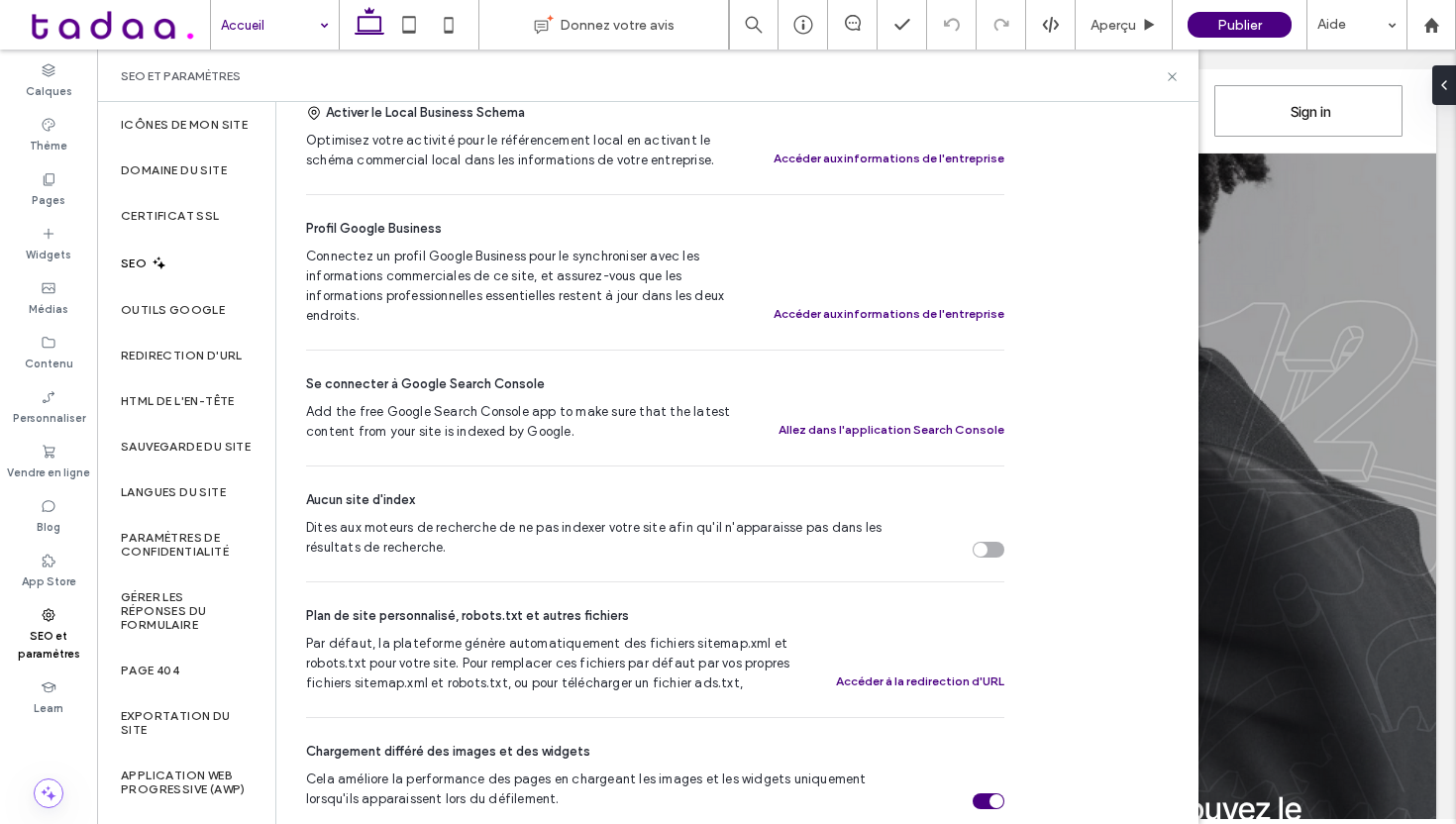 click at bounding box center [988, 550] 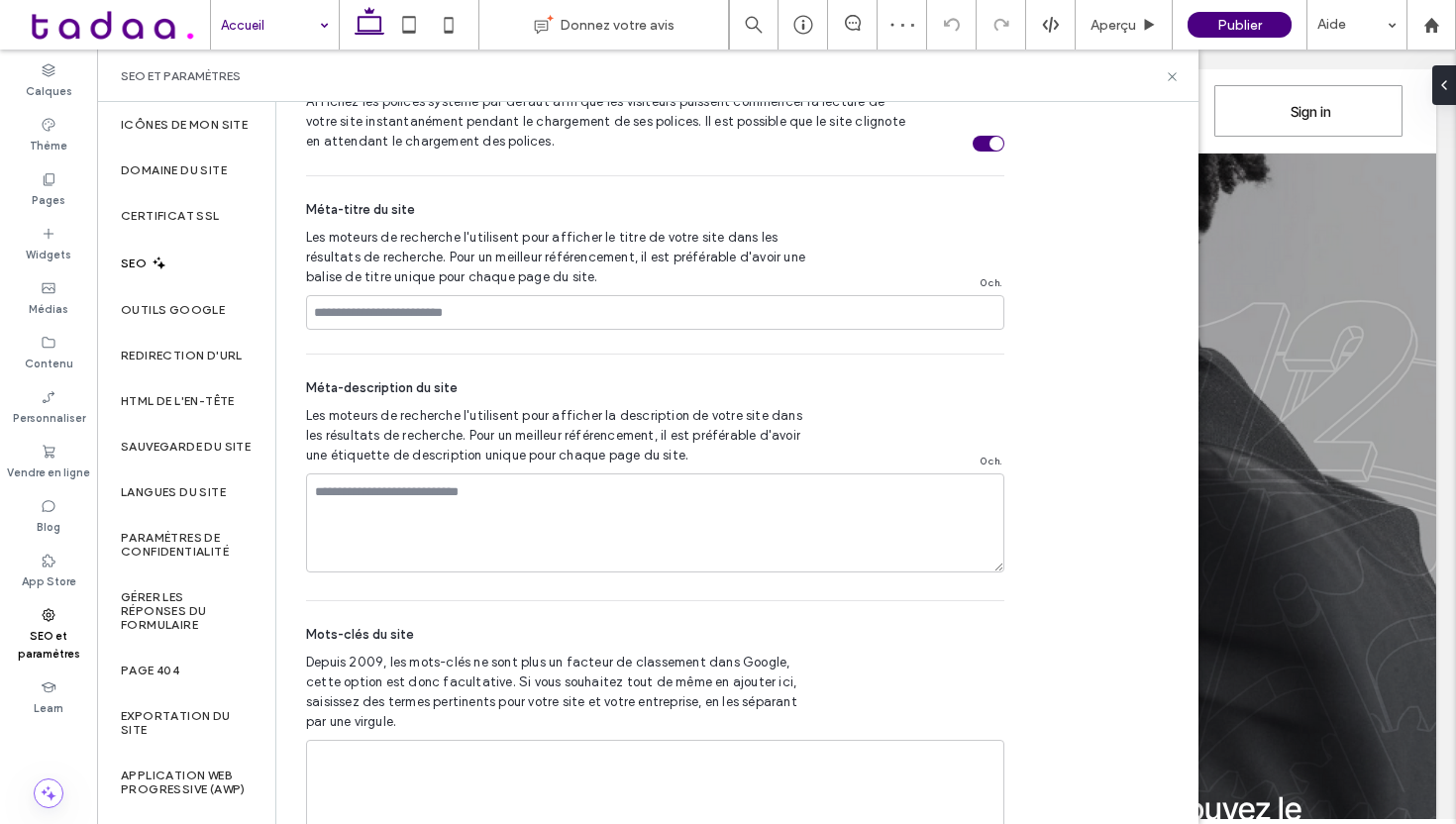 scroll, scrollTop: 1352, scrollLeft: 0, axis: vertical 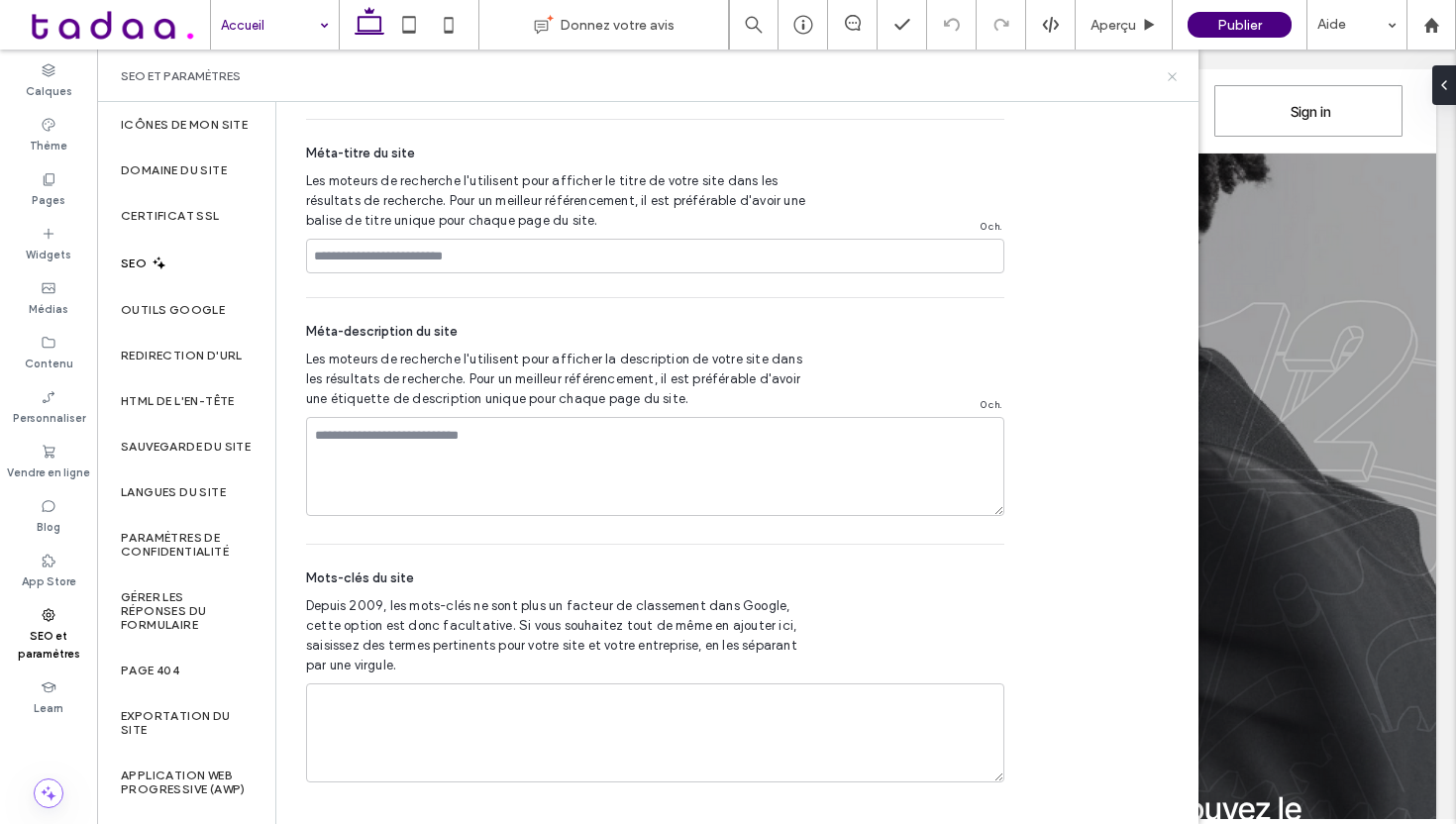 click 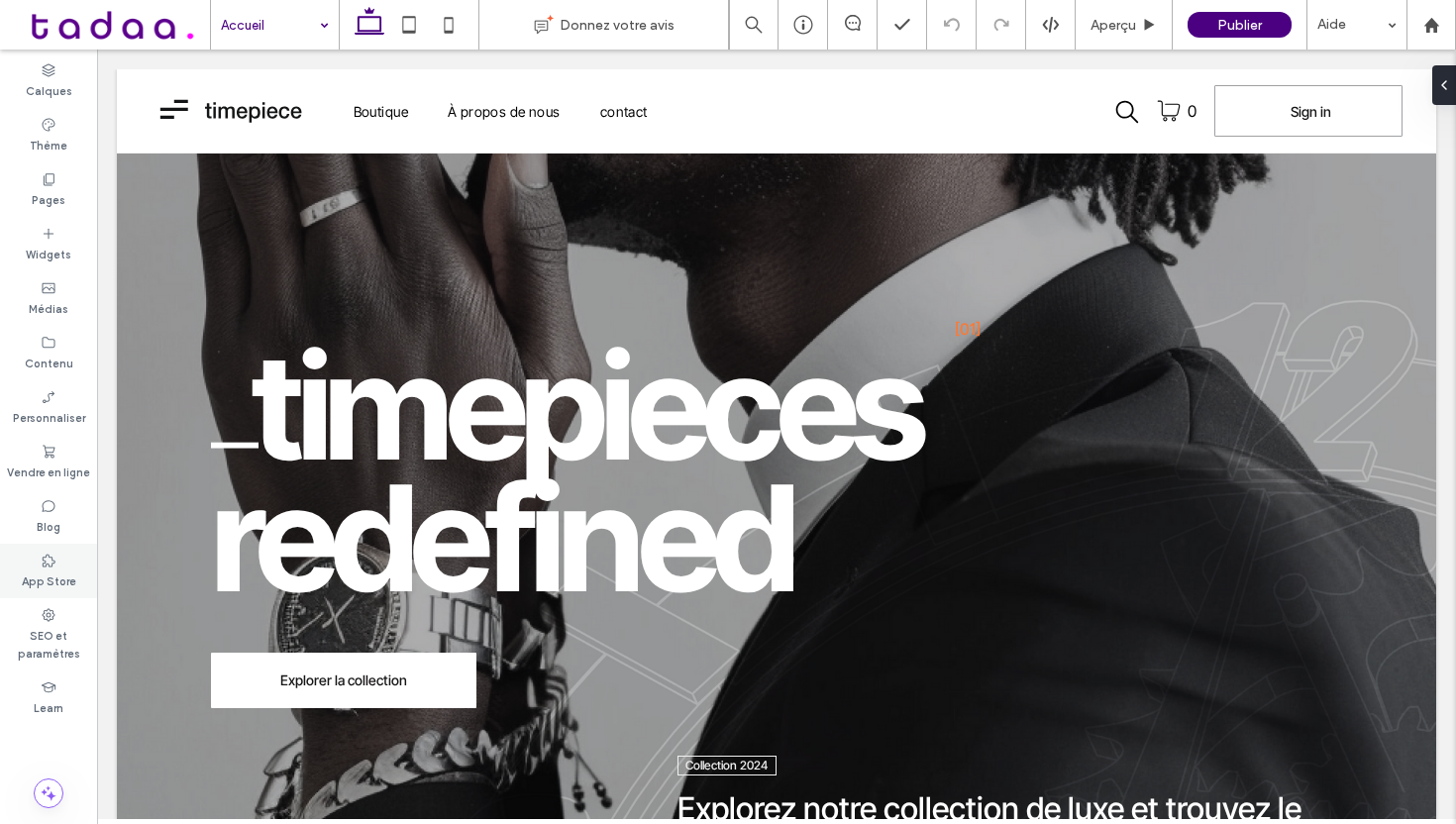 click on "App Store" at bounding box center (49, 579) 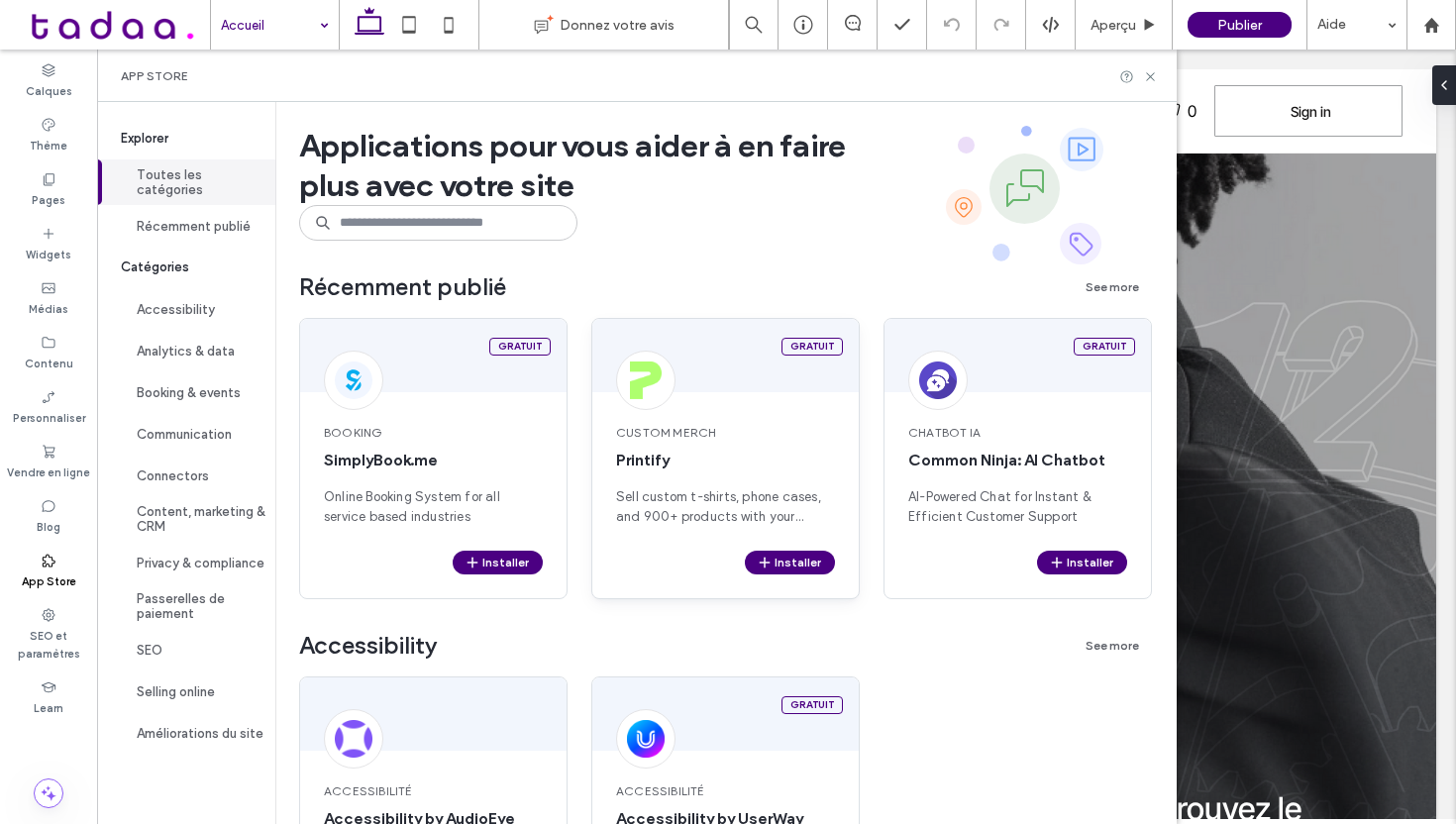 click on "Sell custom t-shirts, phone cases, and 900+ products with your designs printed on demand. We will handle printing and shipping to your customers." at bounding box center [725, 507] 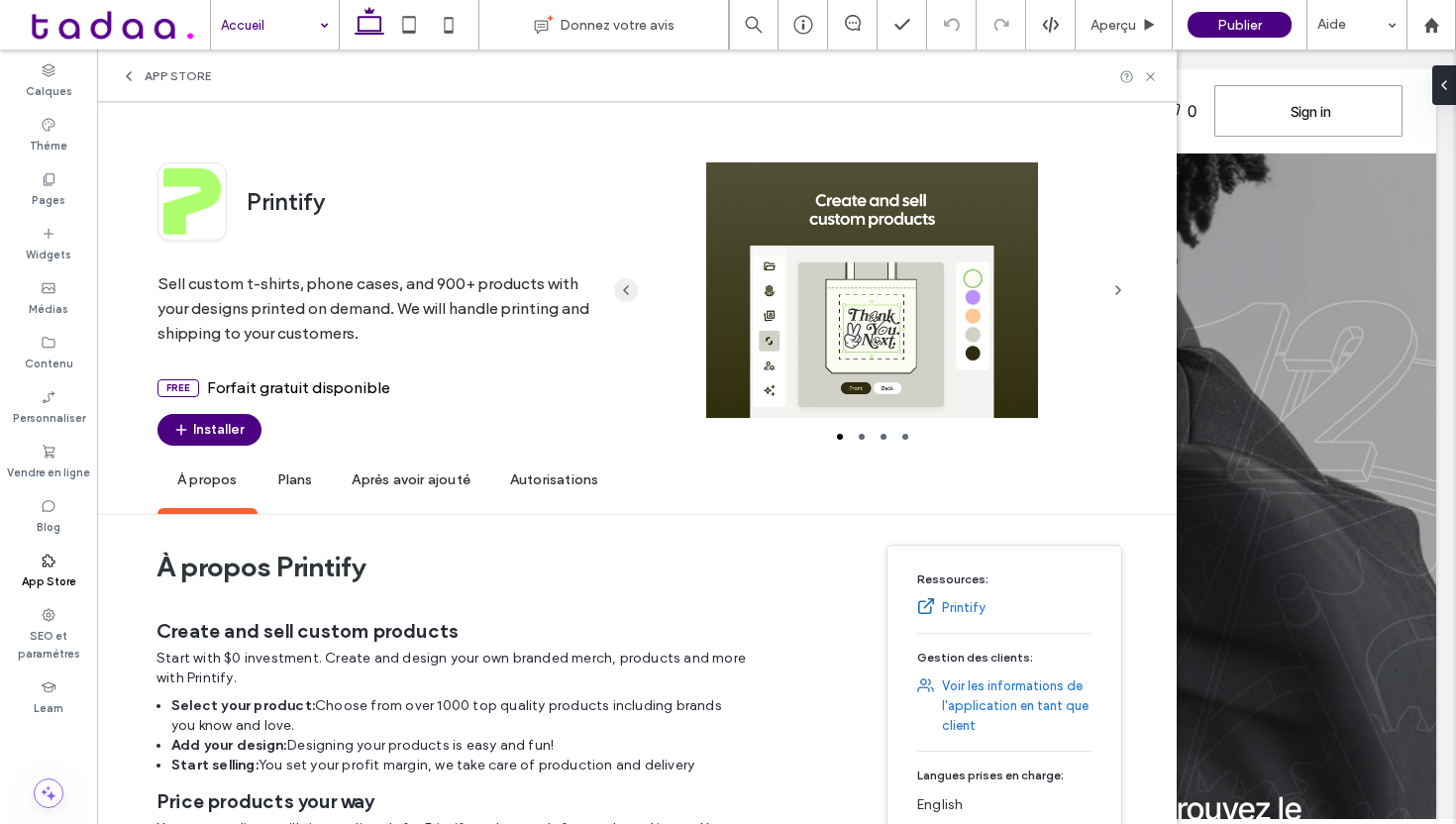 click 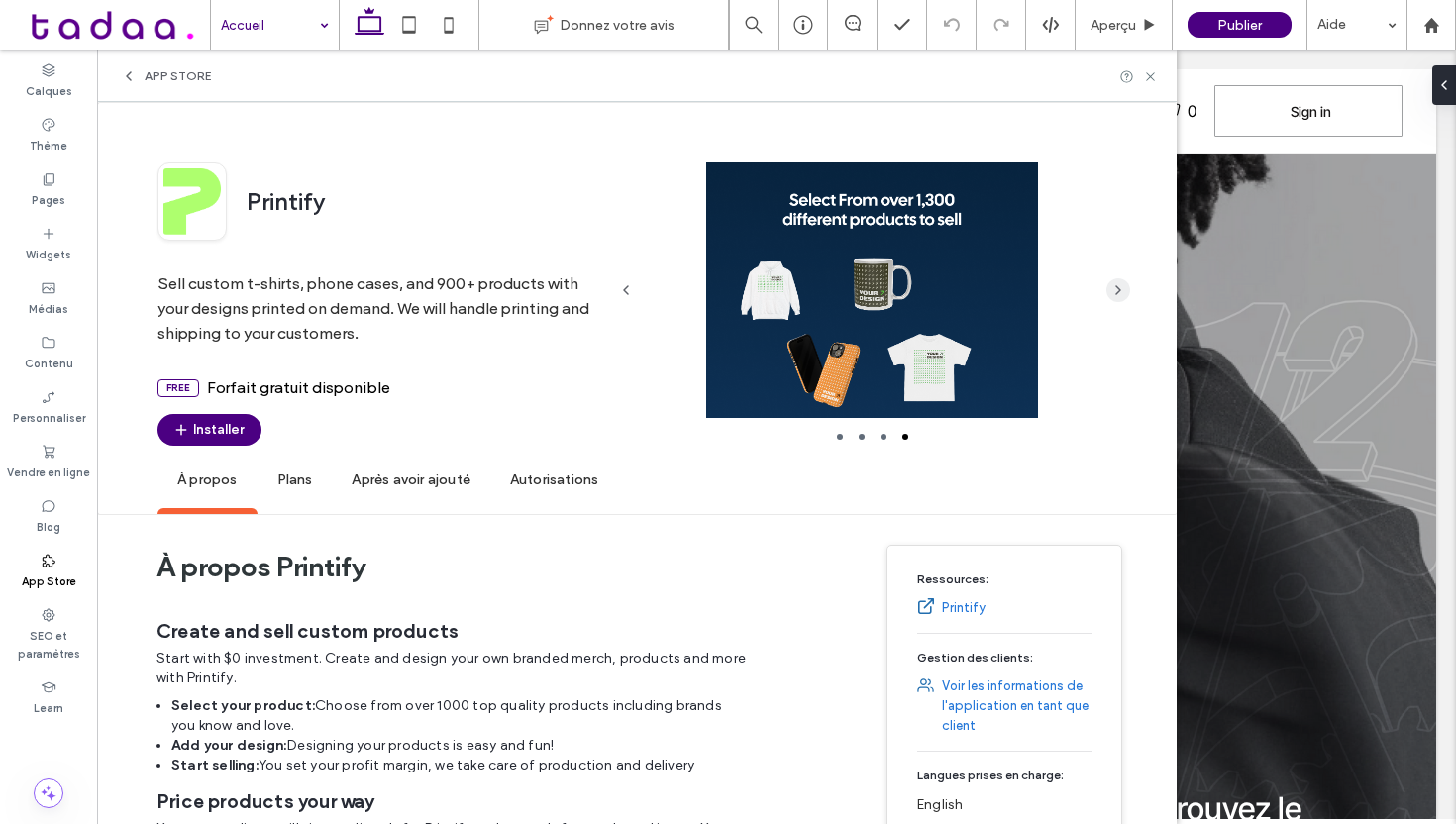 click at bounding box center (1118, 290) 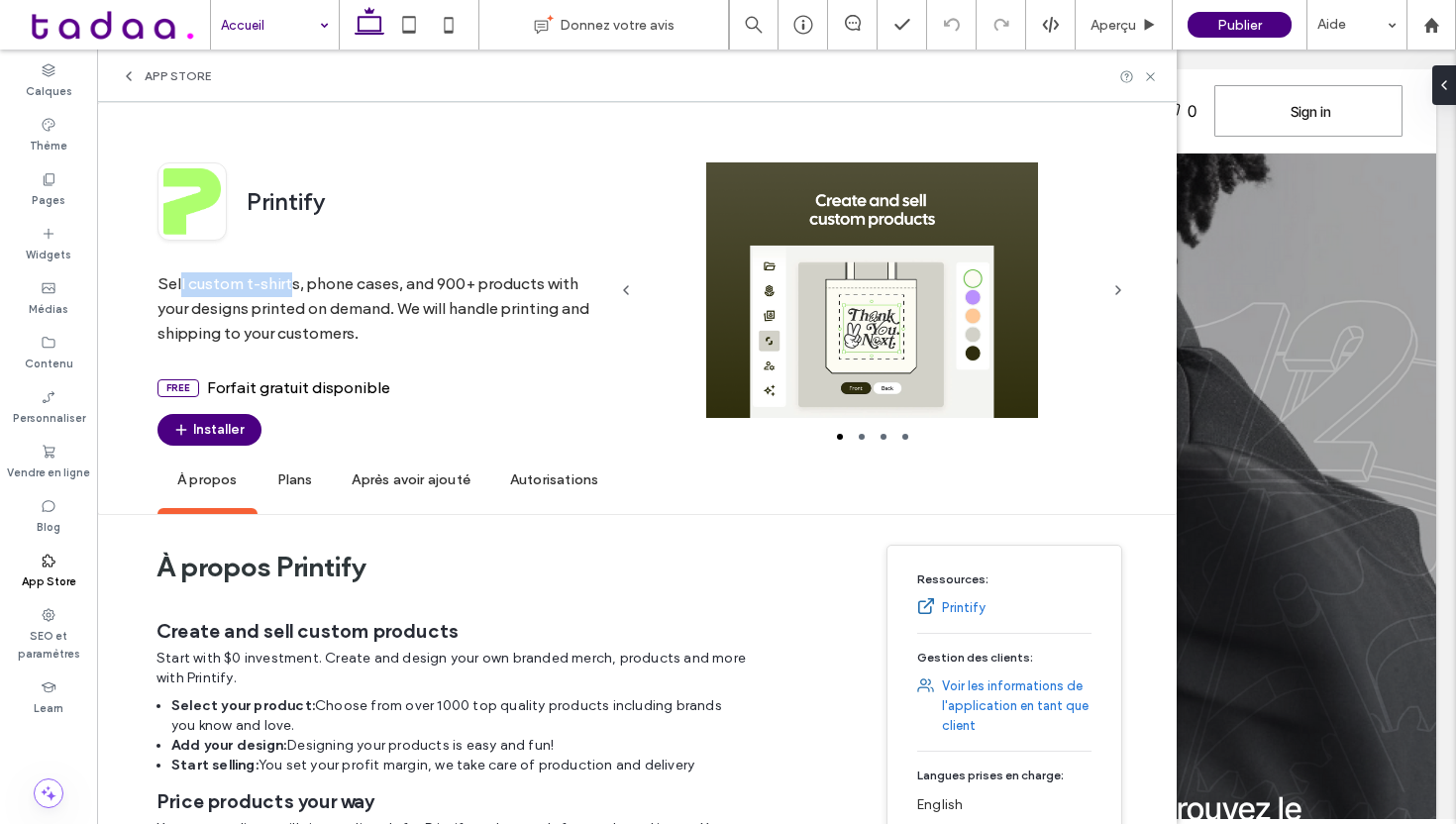 drag, startPoint x: 179, startPoint y: 283, endPoint x: 293, endPoint y: 285, distance: 114.01754 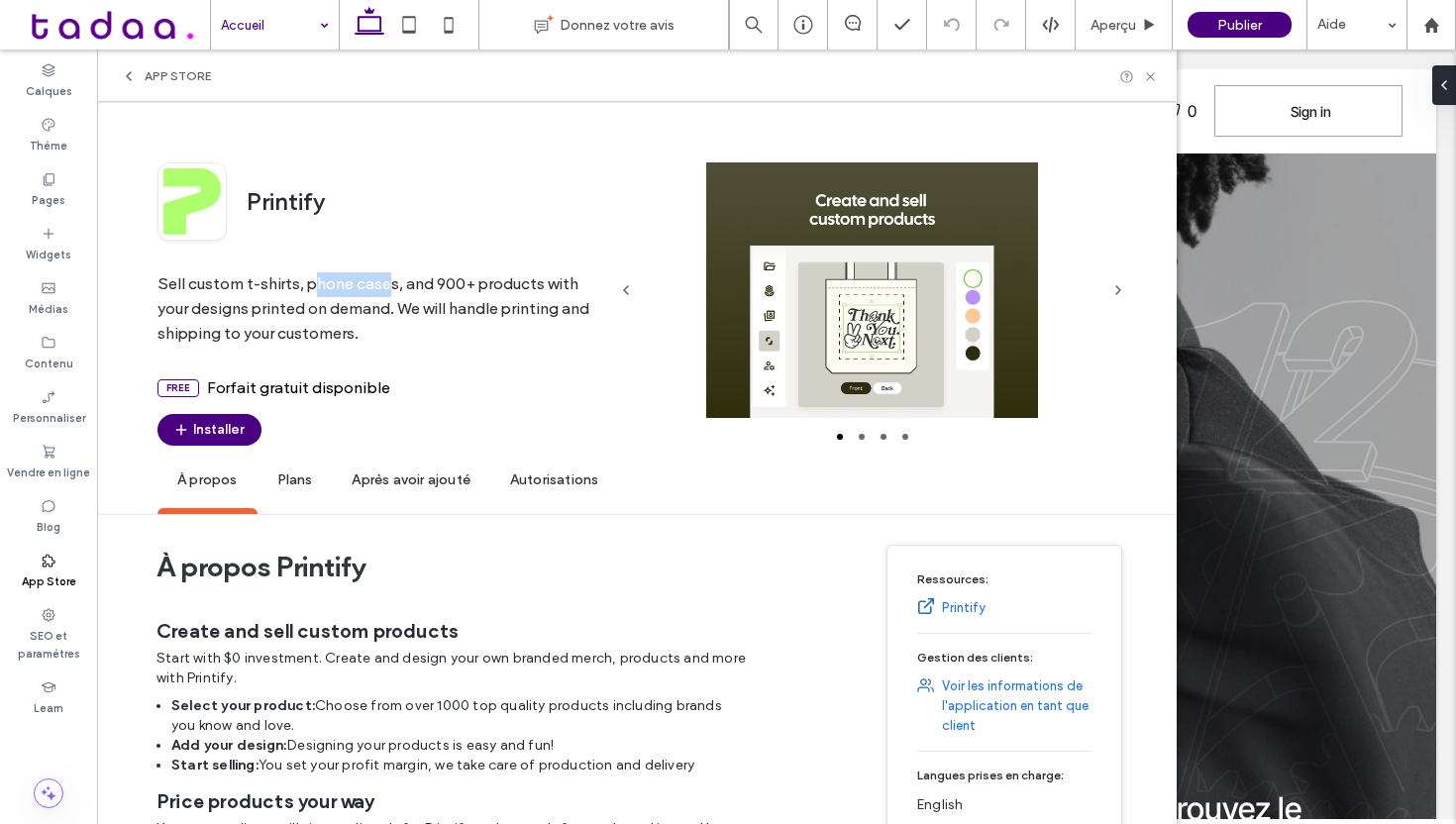 drag, startPoint x: 318, startPoint y: 289, endPoint x: 391, endPoint y: 289, distance: 73 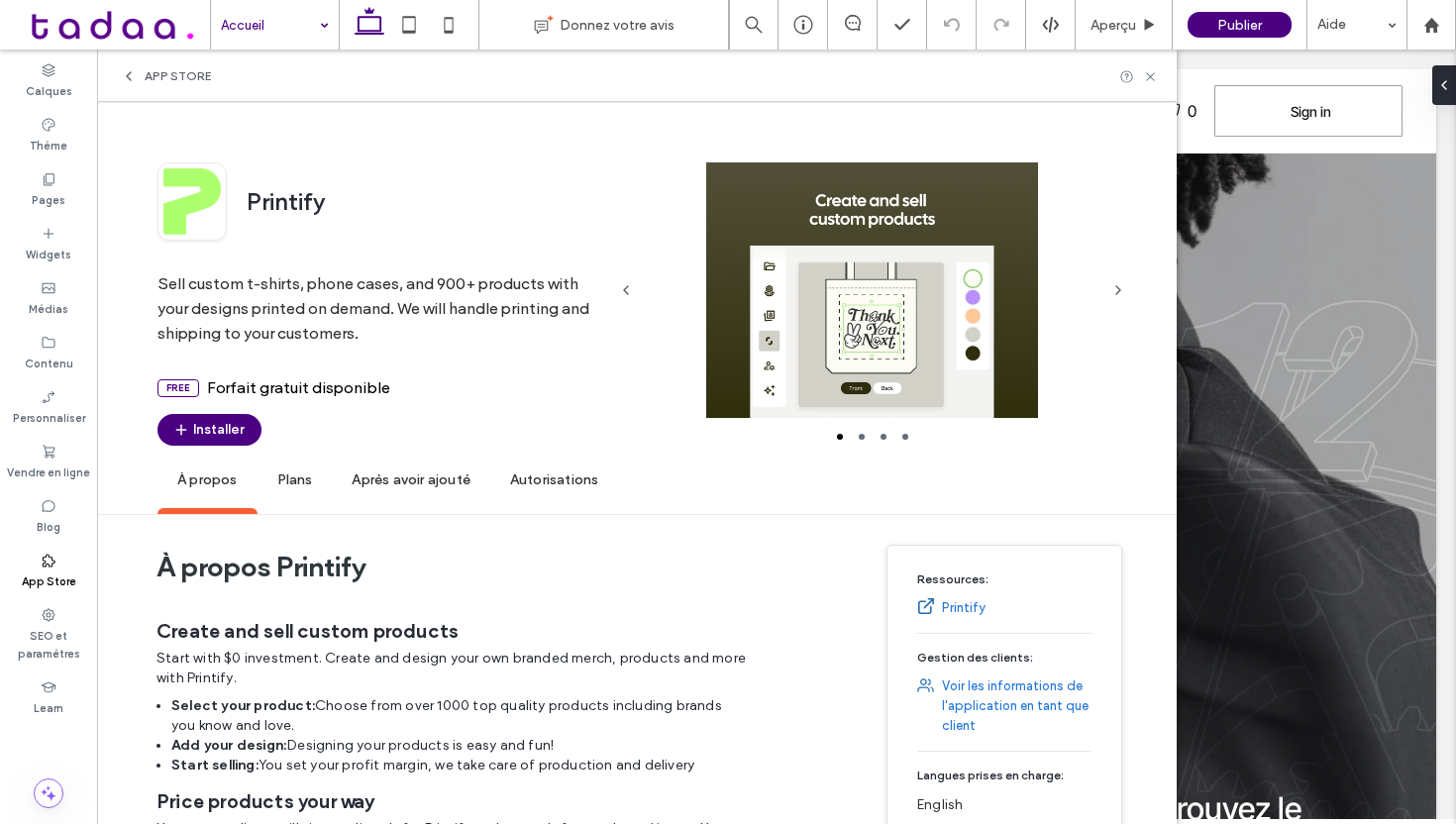 click on "Sell custom t-shirts, phone cases, and 900+ products with your designs printed on demand. We will handle printing and shipping to your customers." at bounding box center [381, 304] 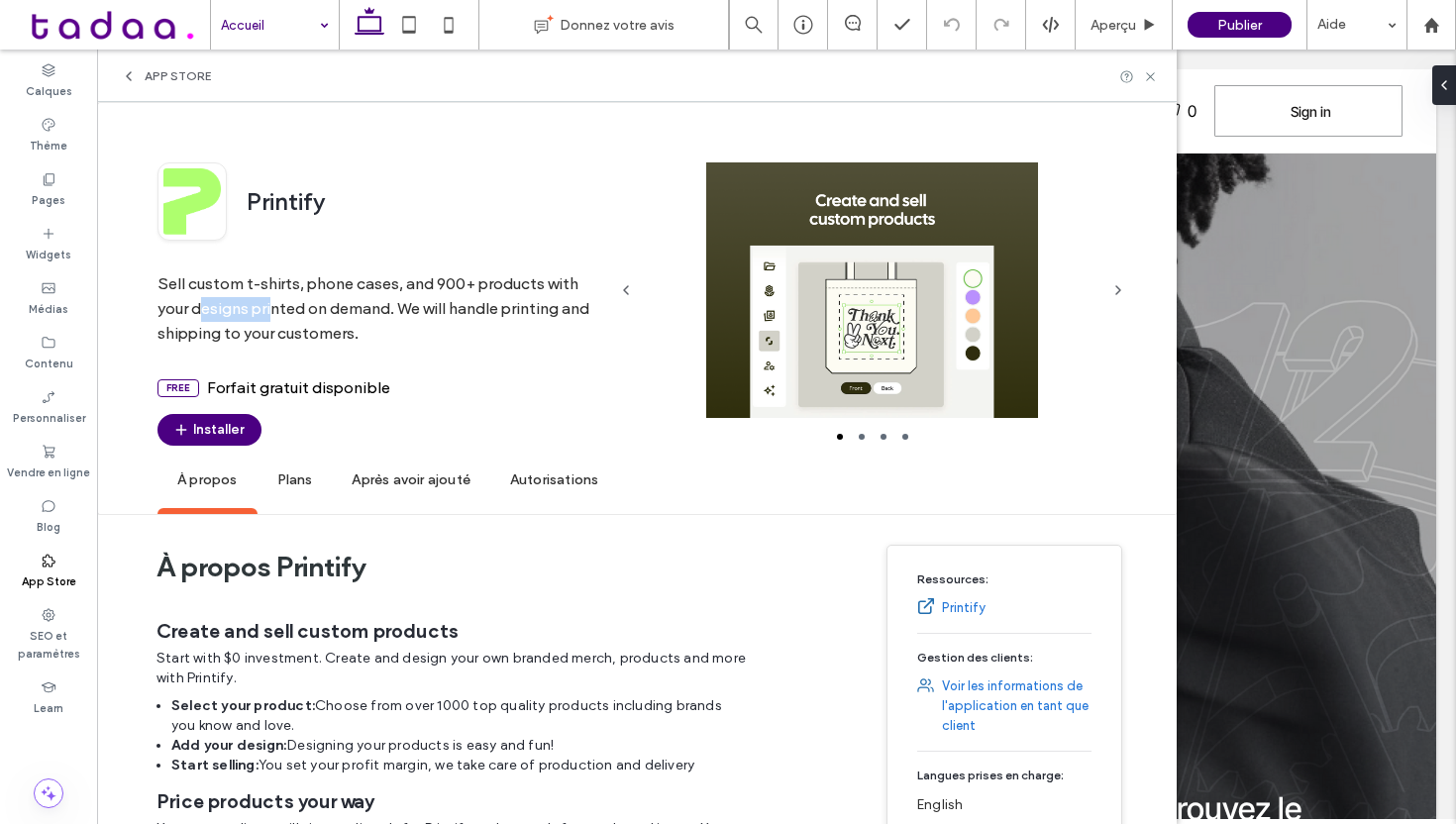 drag, startPoint x: 197, startPoint y: 310, endPoint x: 274, endPoint y: 310, distance: 77 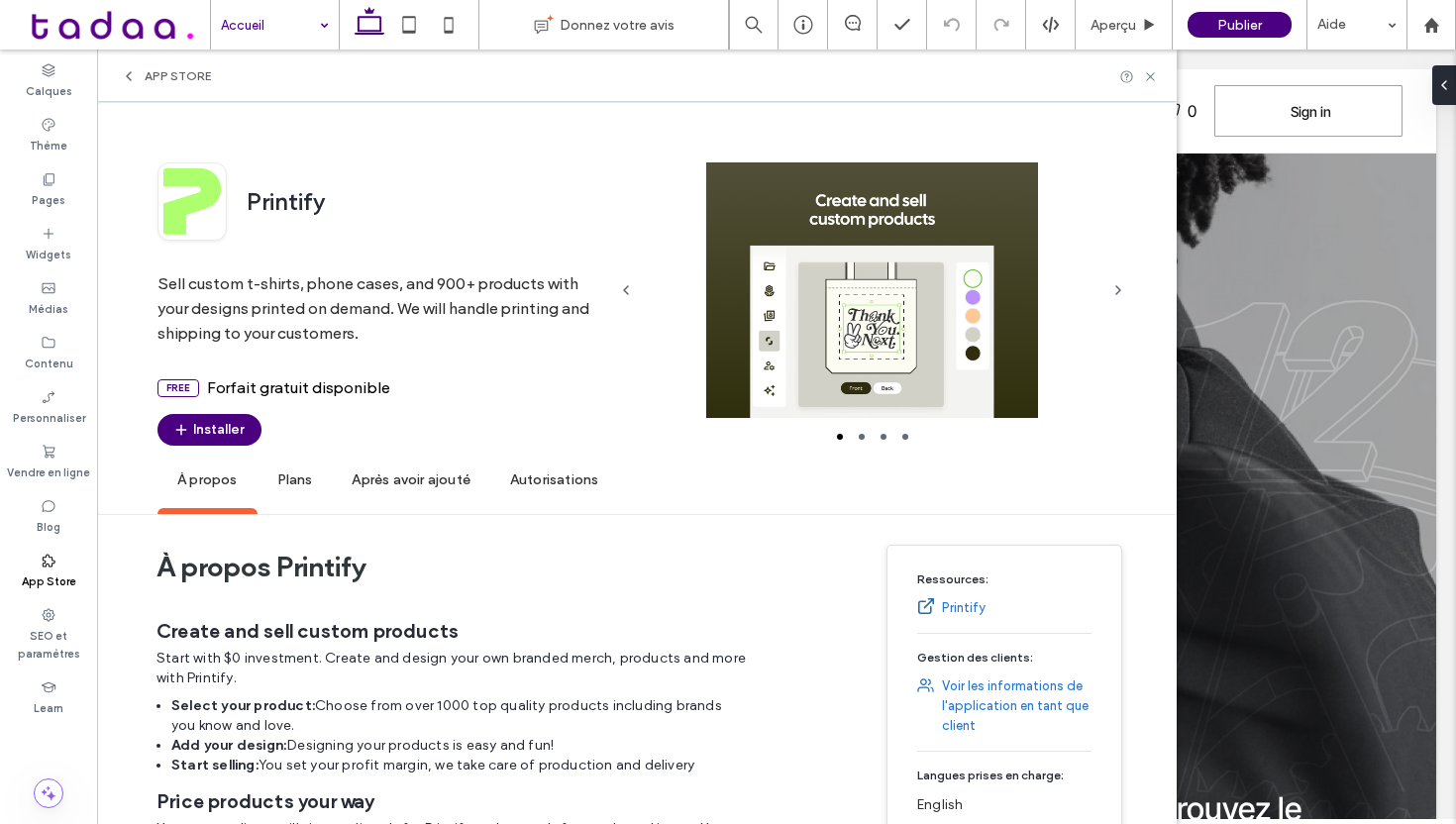 drag, startPoint x: 324, startPoint y: 310, endPoint x: 353, endPoint y: 310, distance: 29 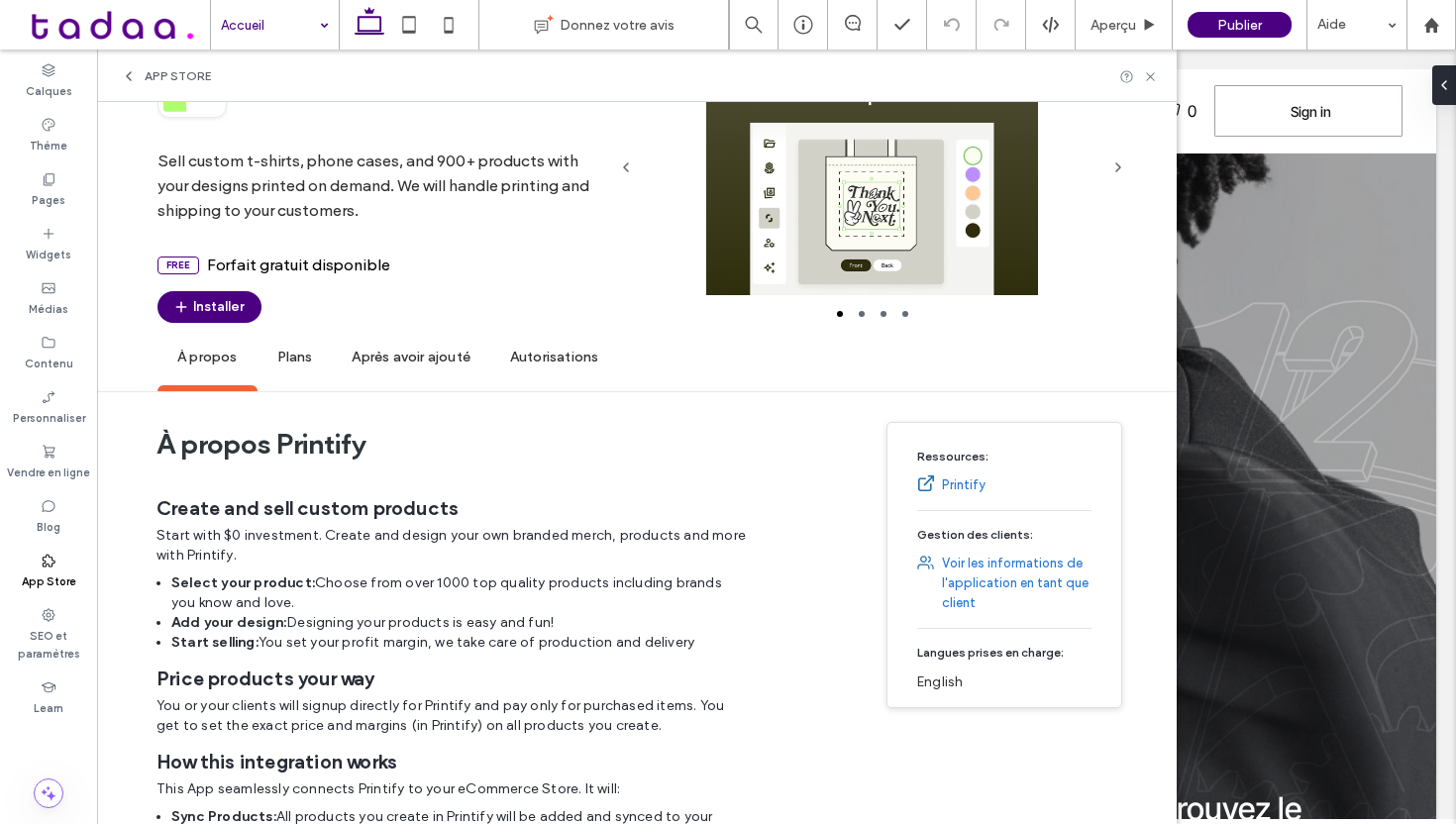 scroll, scrollTop: 127, scrollLeft: 0, axis: vertical 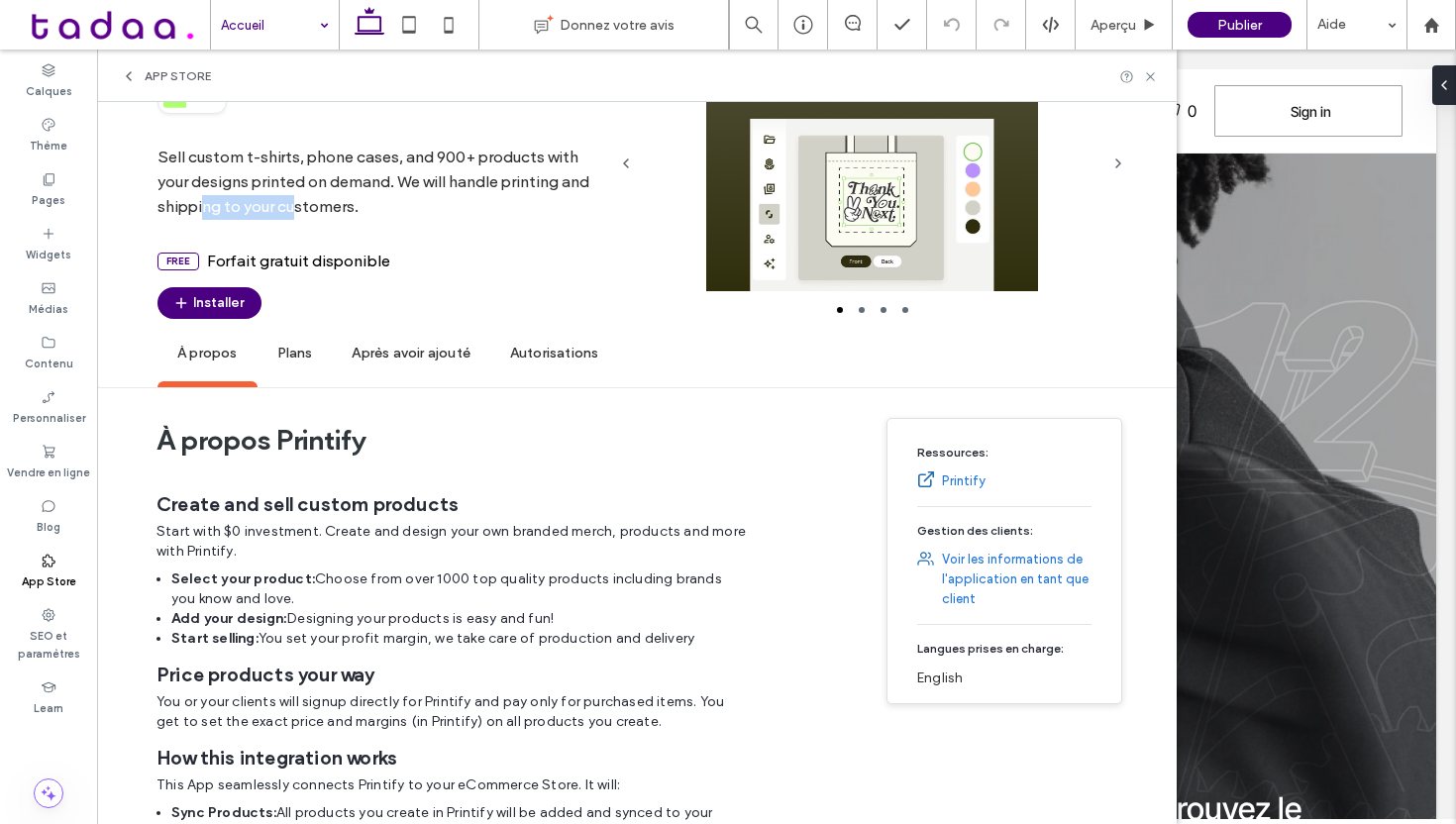 drag, startPoint x: 204, startPoint y: 208, endPoint x: 296, endPoint y: 213, distance: 92.13577 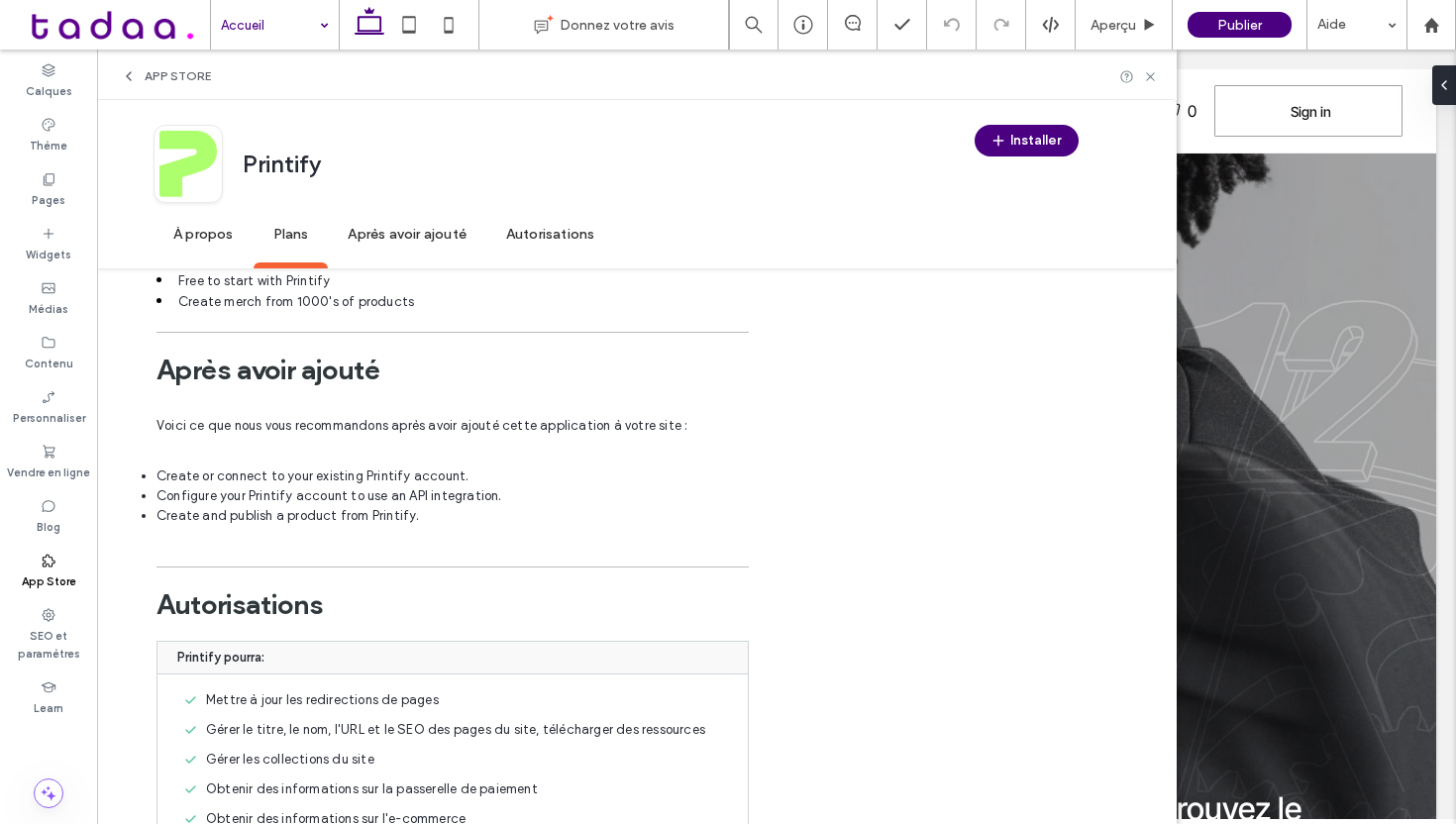 scroll, scrollTop: 956, scrollLeft: 0, axis: vertical 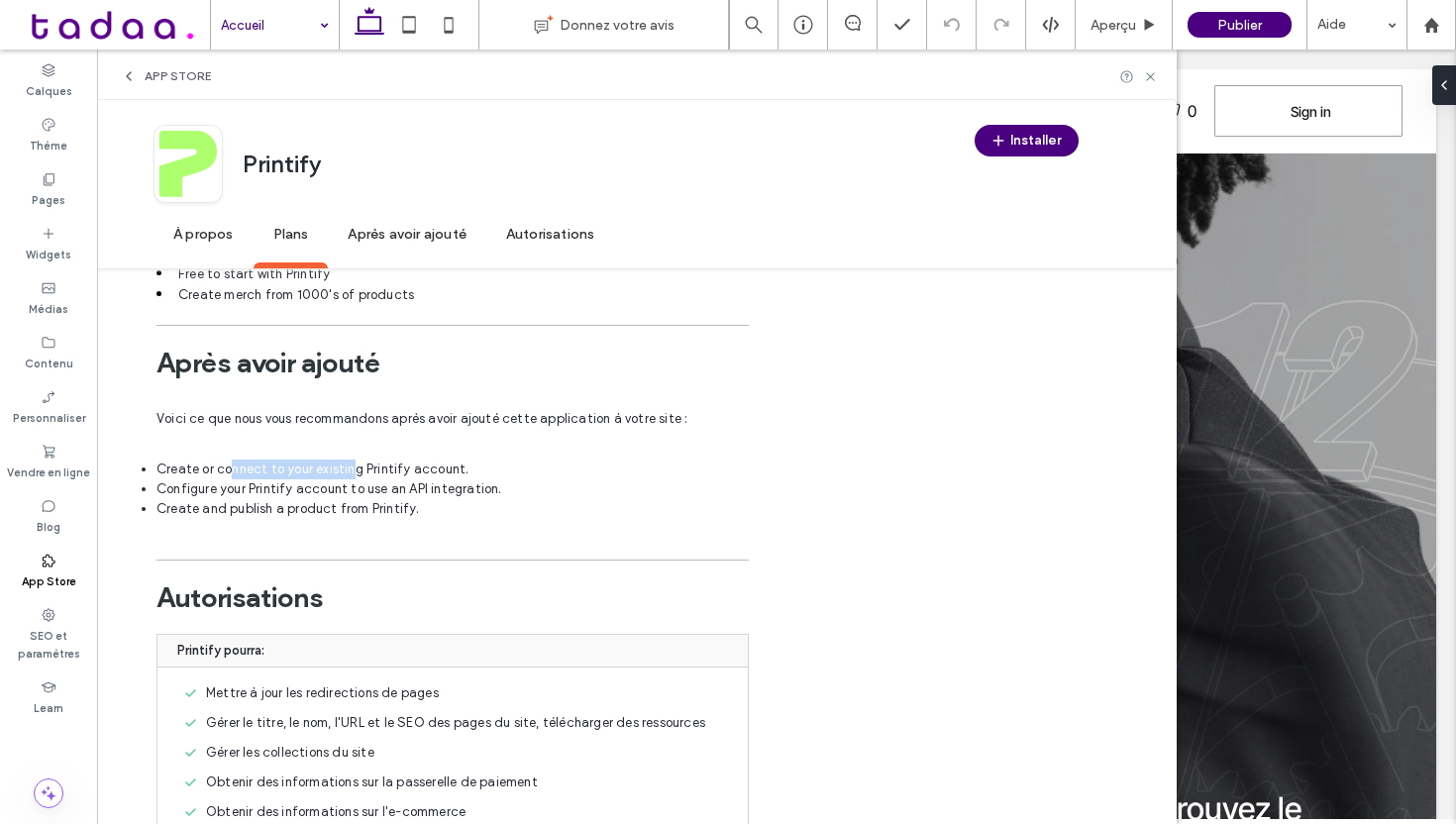 drag, startPoint x: 232, startPoint y: 464, endPoint x: 352, endPoint y: 467, distance: 120.0375 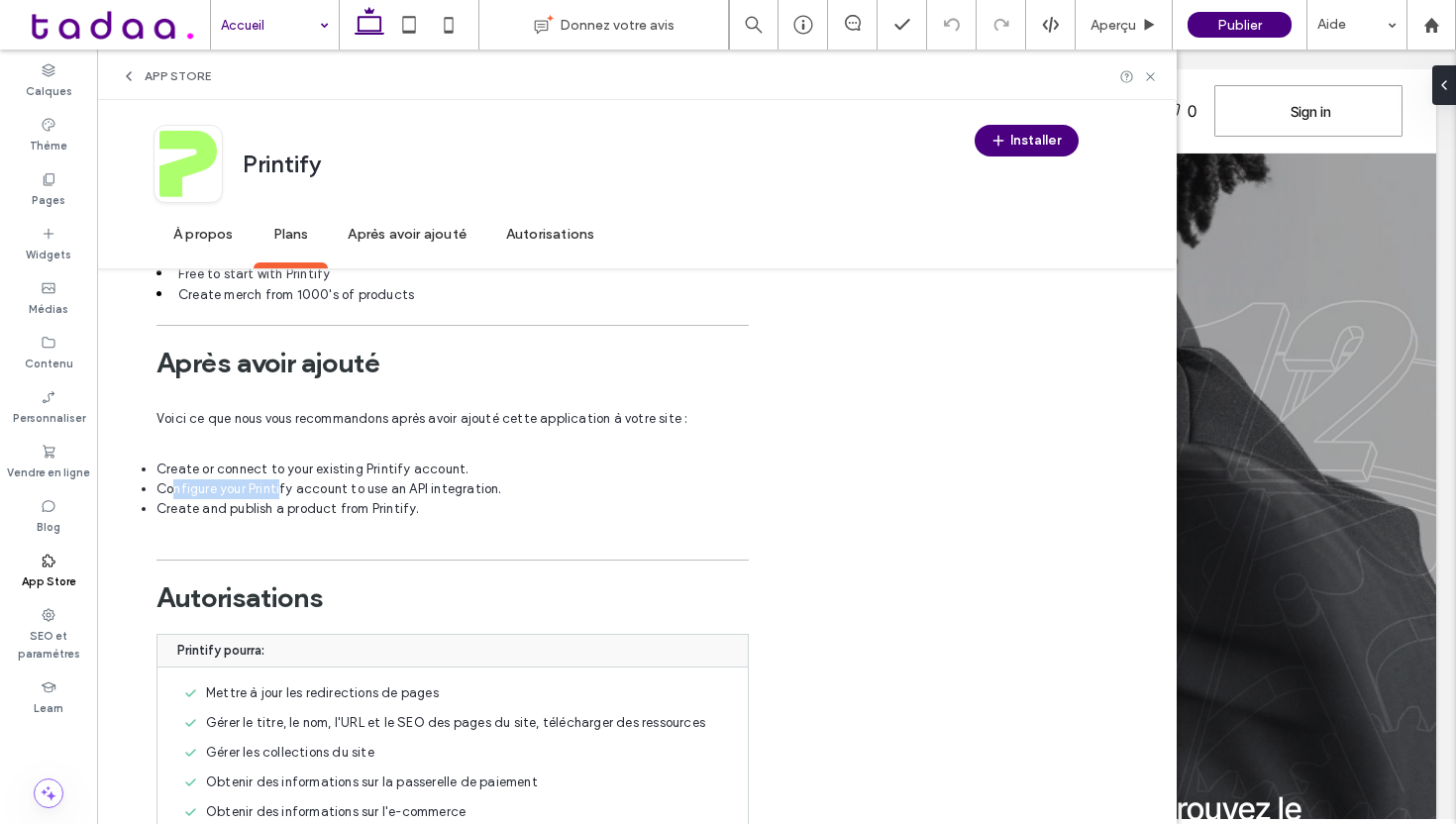 drag, startPoint x: 172, startPoint y: 489, endPoint x: 279, endPoint y: 493, distance: 107.07474 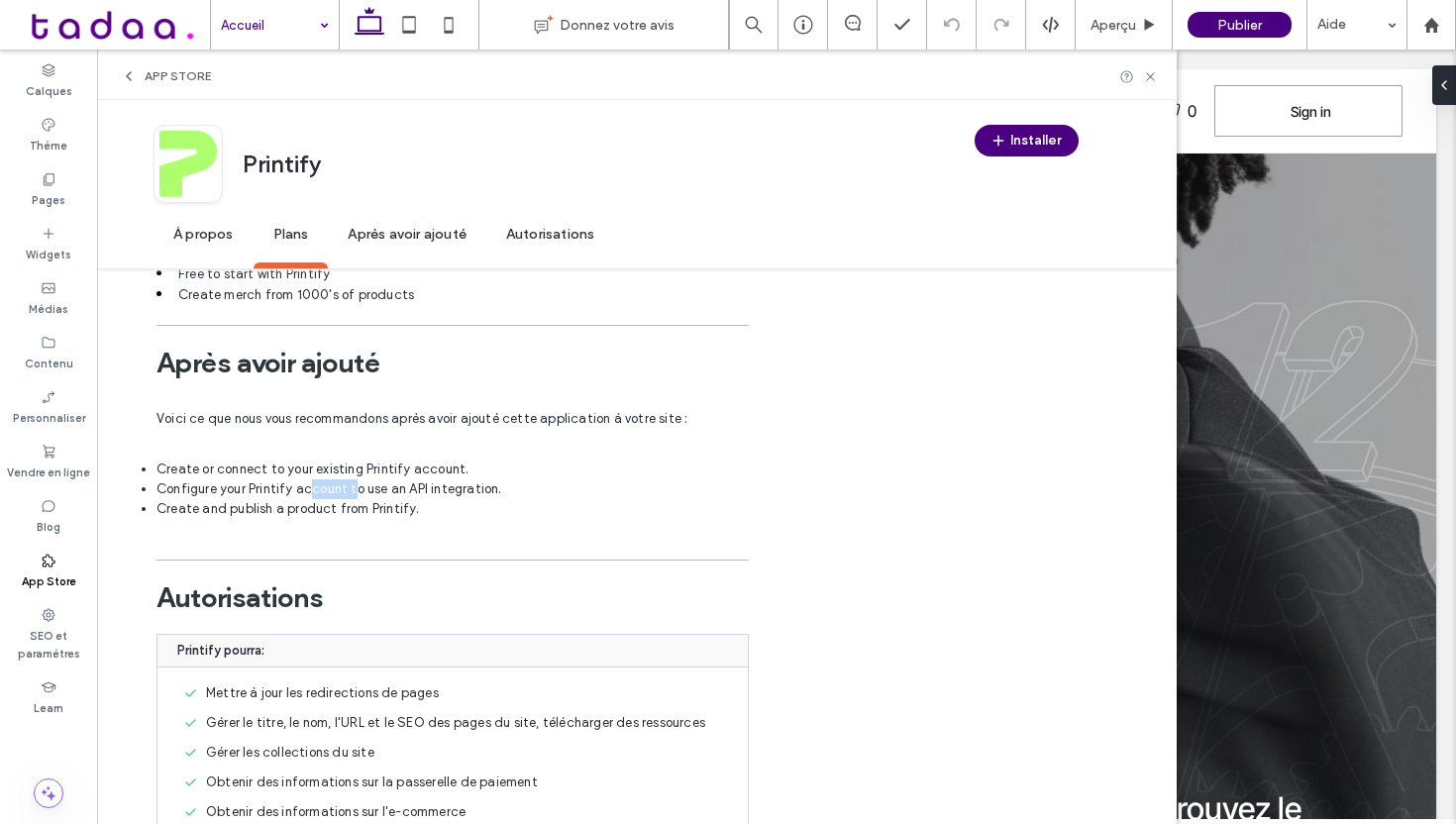drag, startPoint x: 312, startPoint y: 494, endPoint x: 354, endPoint y: 494, distance: 42 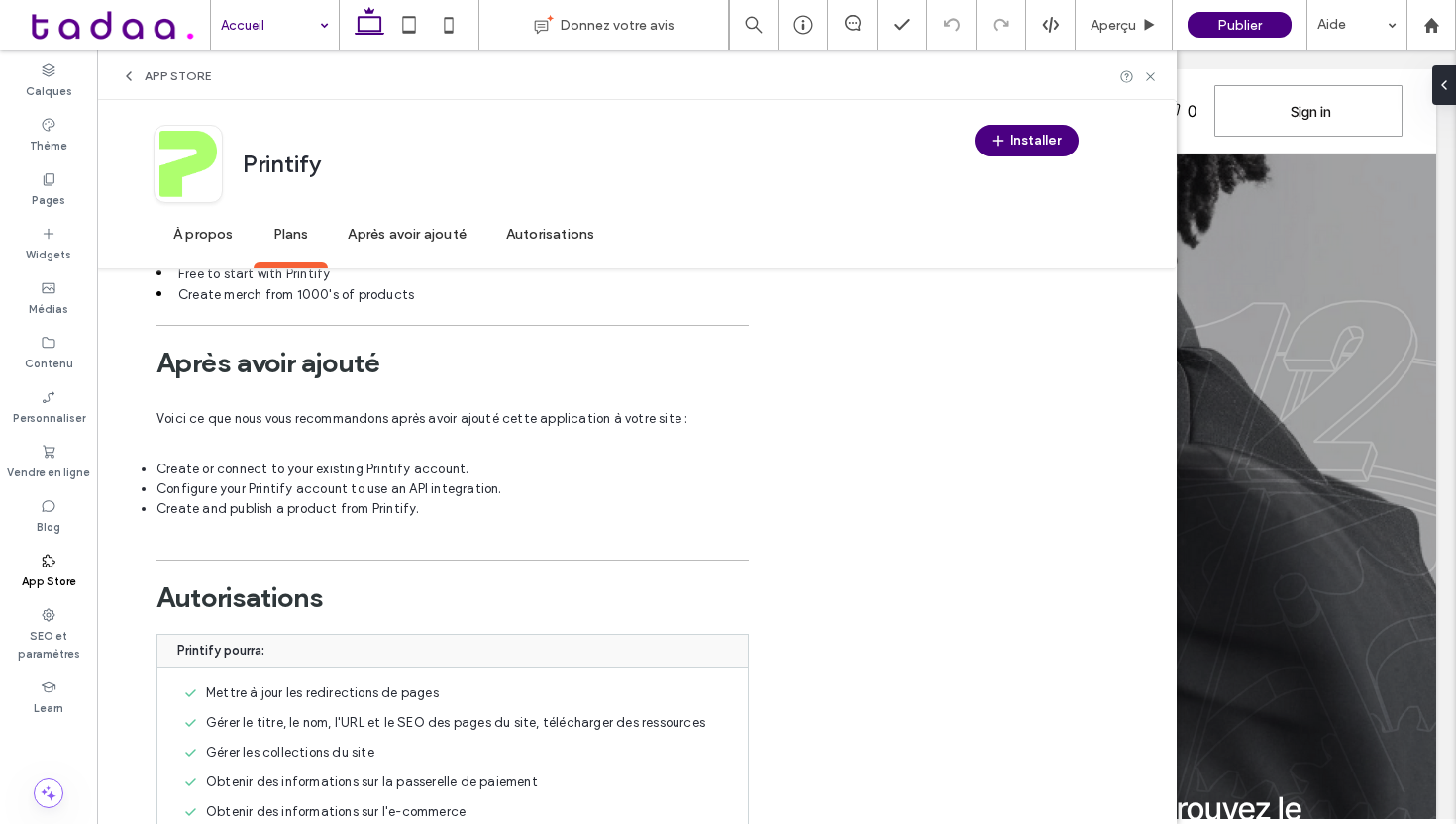 drag, startPoint x: 187, startPoint y: 507, endPoint x: 264, endPoint y: 508, distance: 77.00649 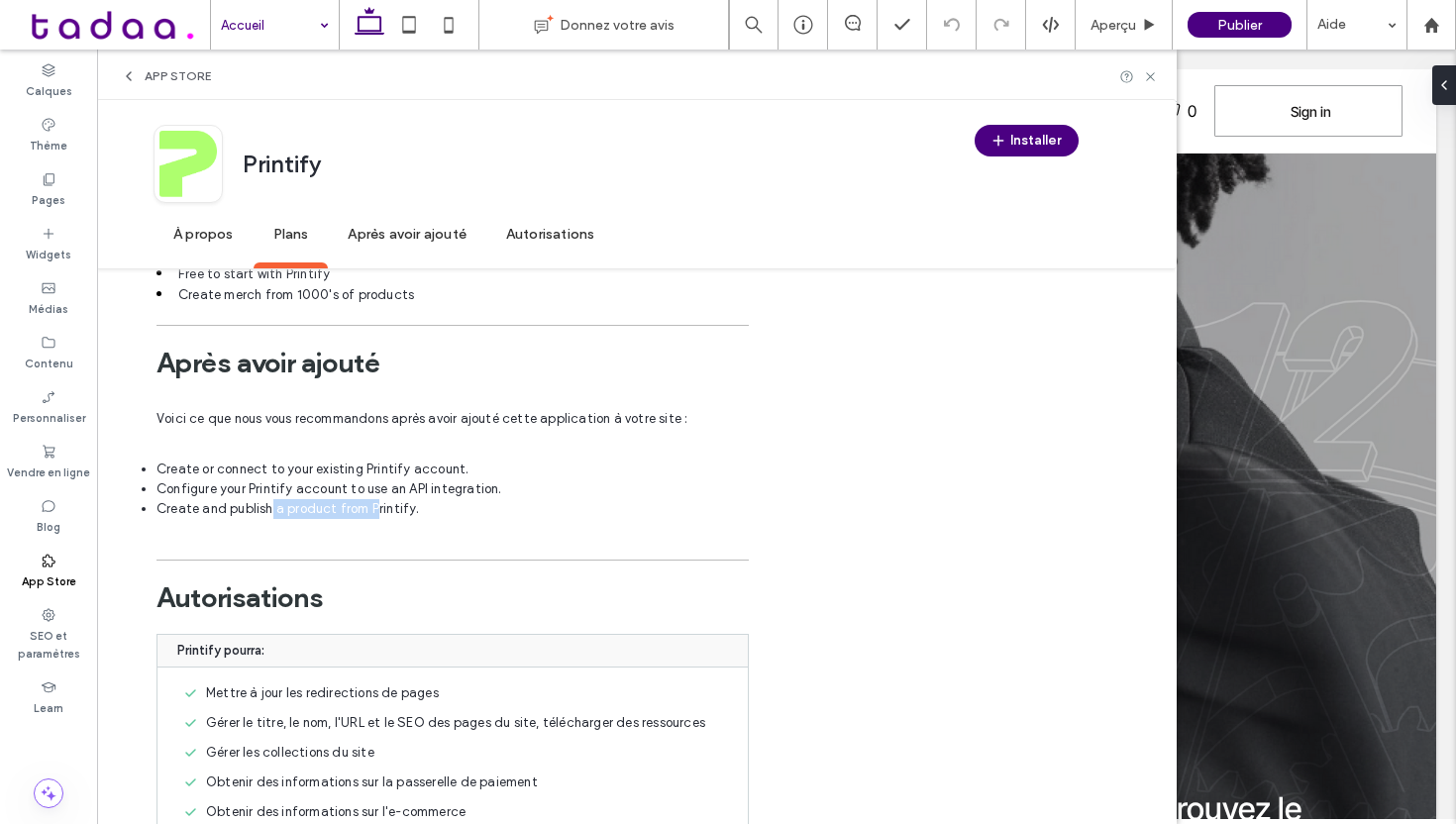 drag, startPoint x: 268, startPoint y: 508, endPoint x: 366, endPoint y: 514, distance: 98.1835 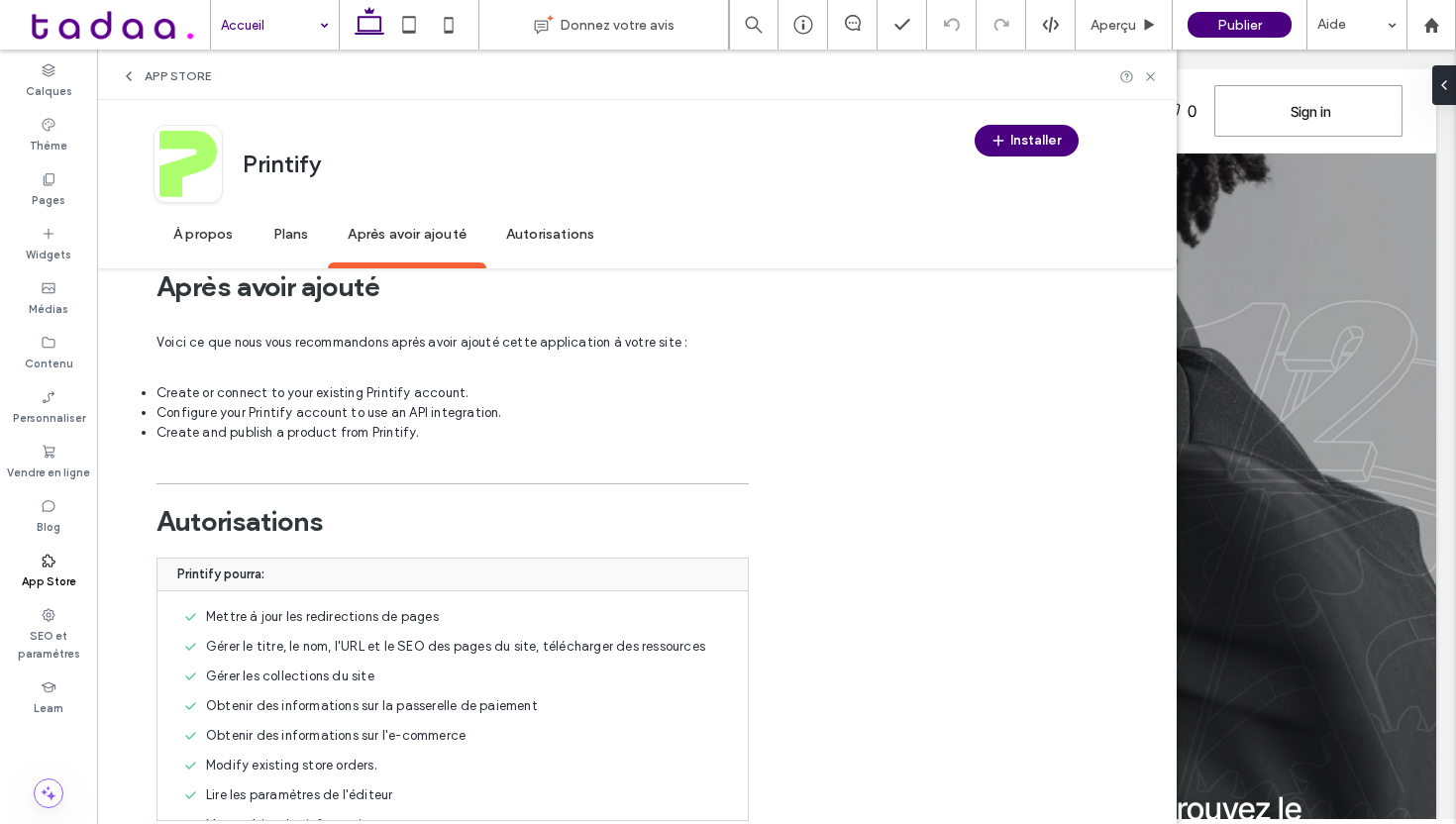 scroll, scrollTop: 1088, scrollLeft: 0, axis: vertical 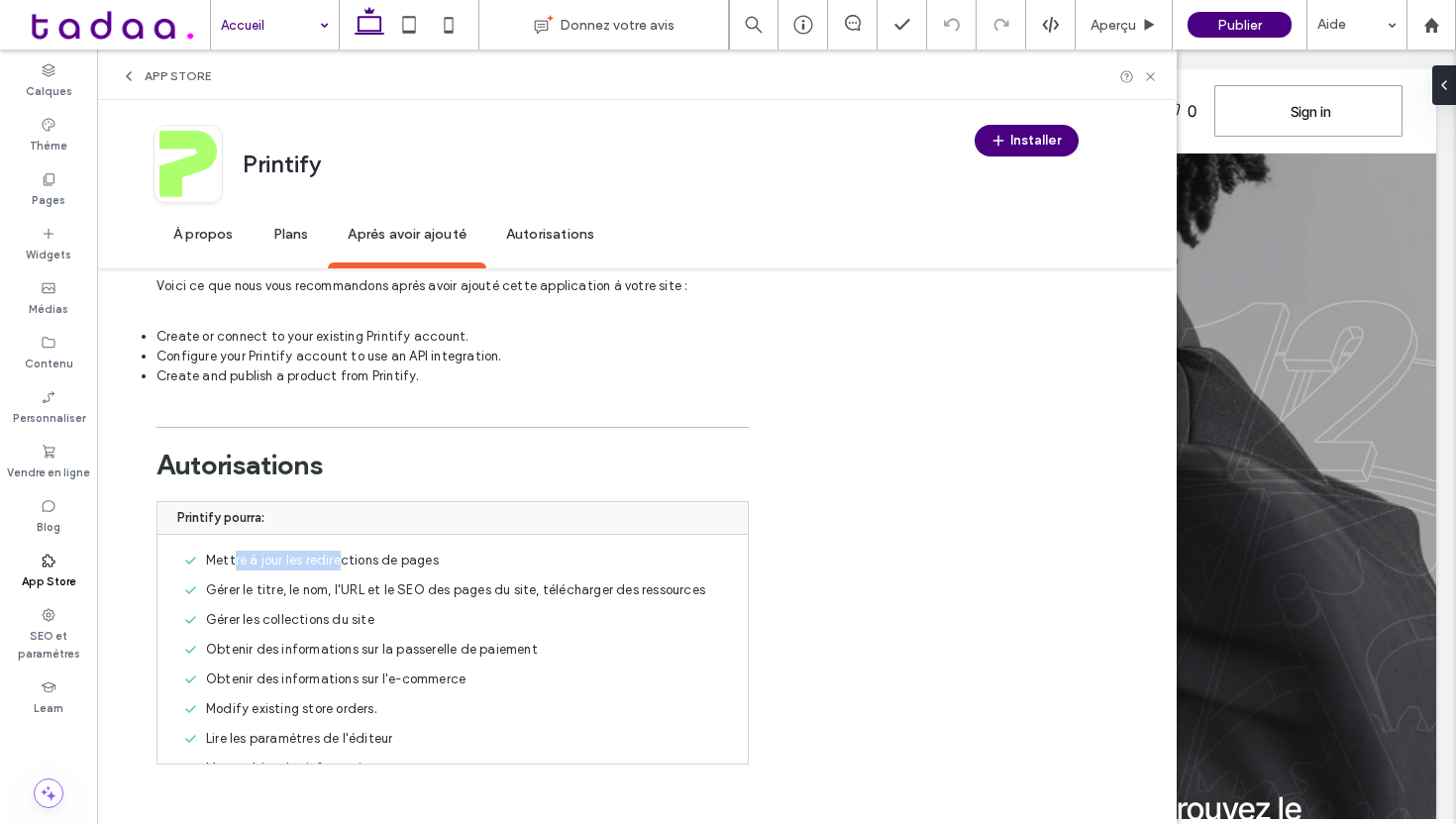 drag, startPoint x: 235, startPoint y: 561, endPoint x: 336, endPoint y: 565, distance: 101.0792 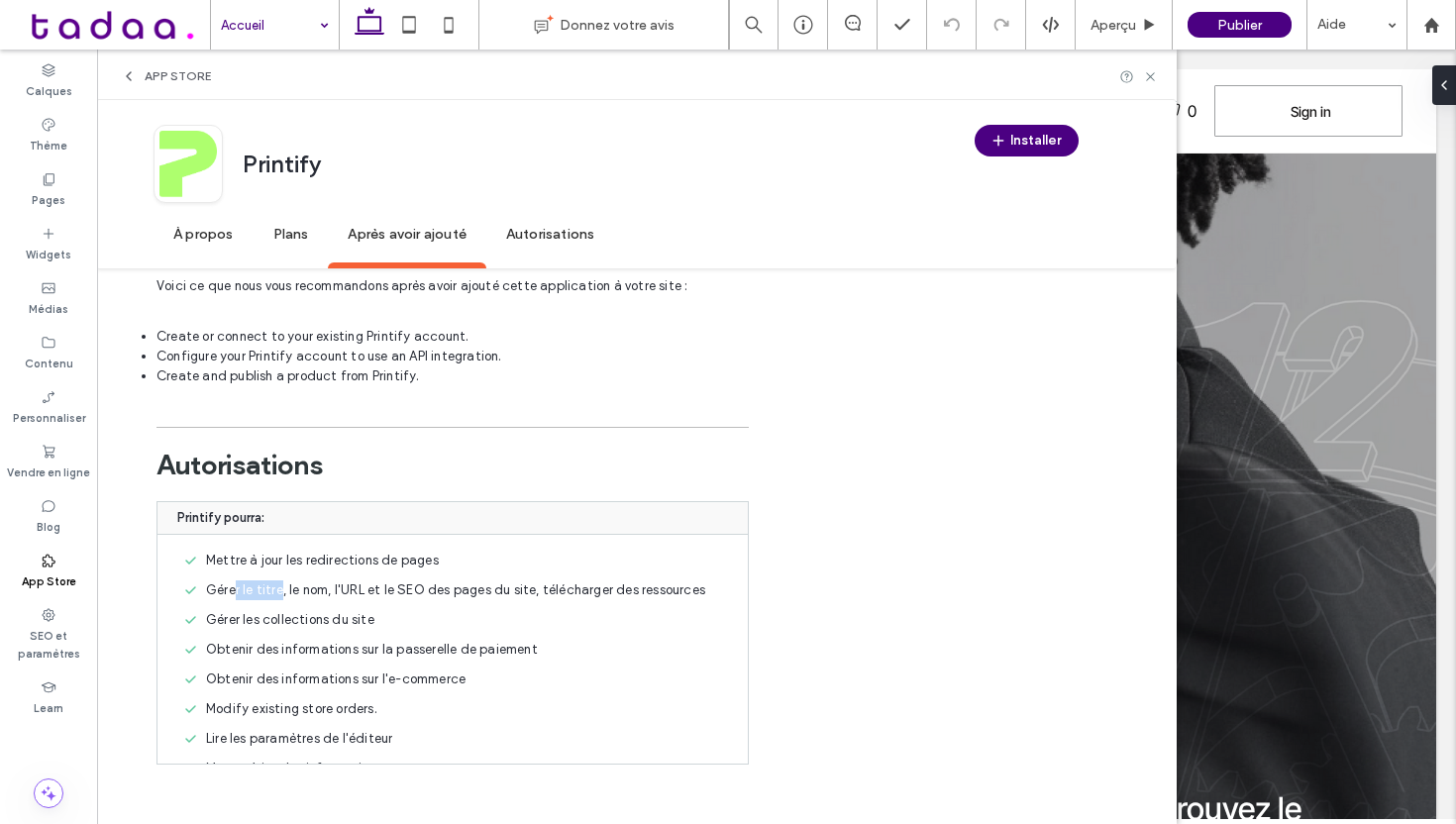 drag, startPoint x: 234, startPoint y: 591, endPoint x: 282, endPoint y: 591, distance: 48 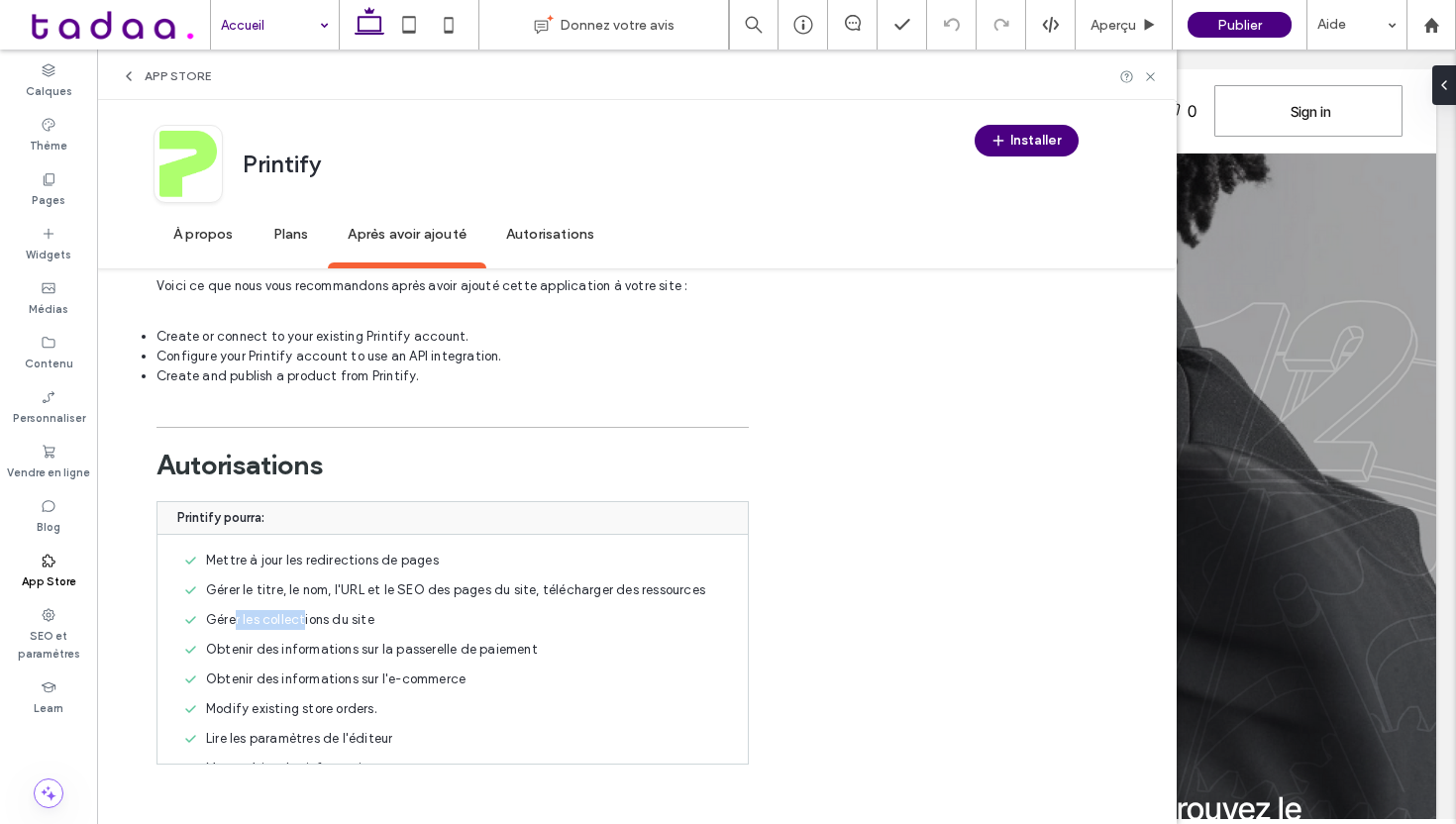 drag, startPoint x: 237, startPoint y: 617, endPoint x: 308, endPoint y: 617, distance: 71 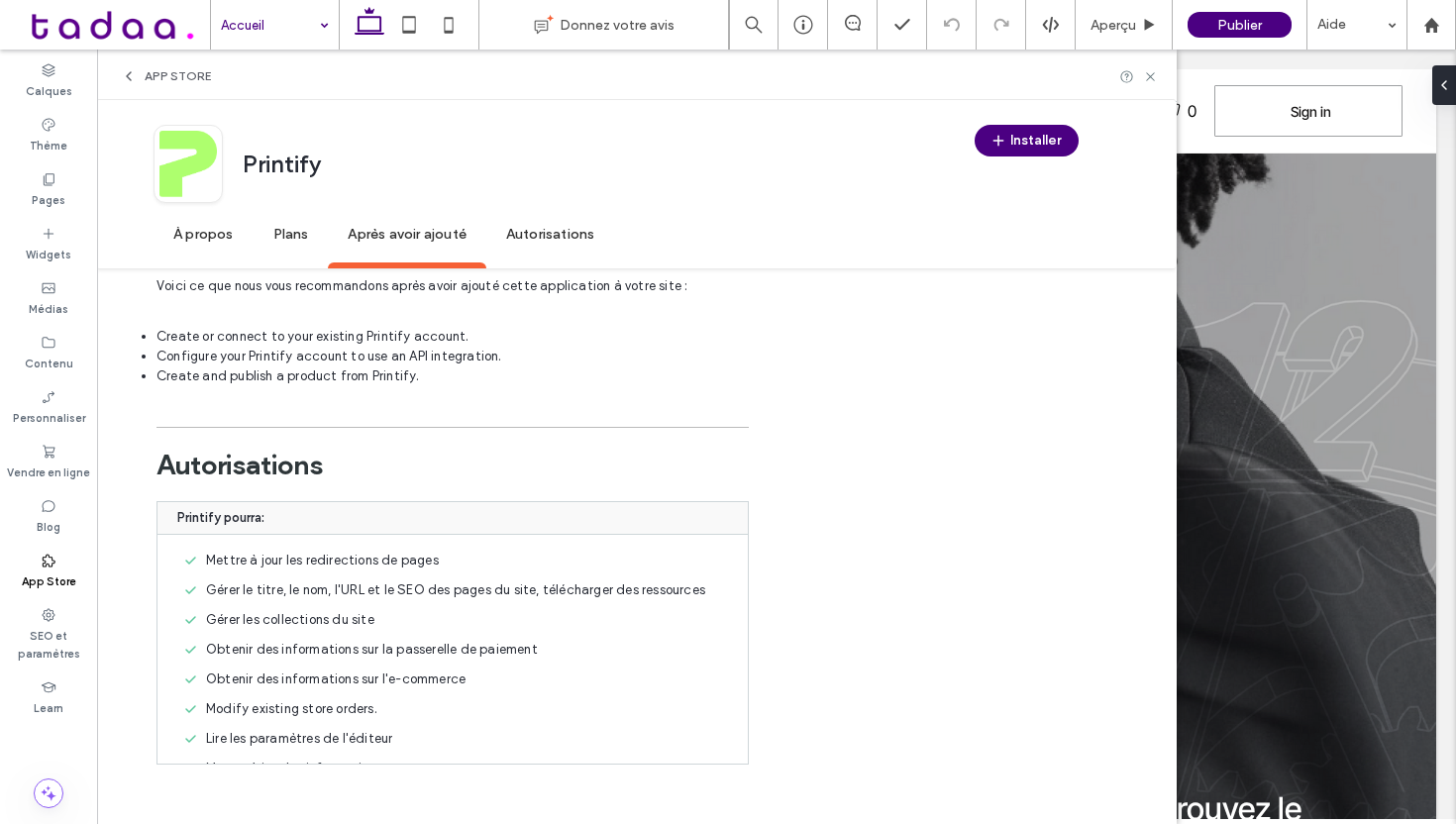 click on "Gérer les collections du site" at bounding box center [290, 620] 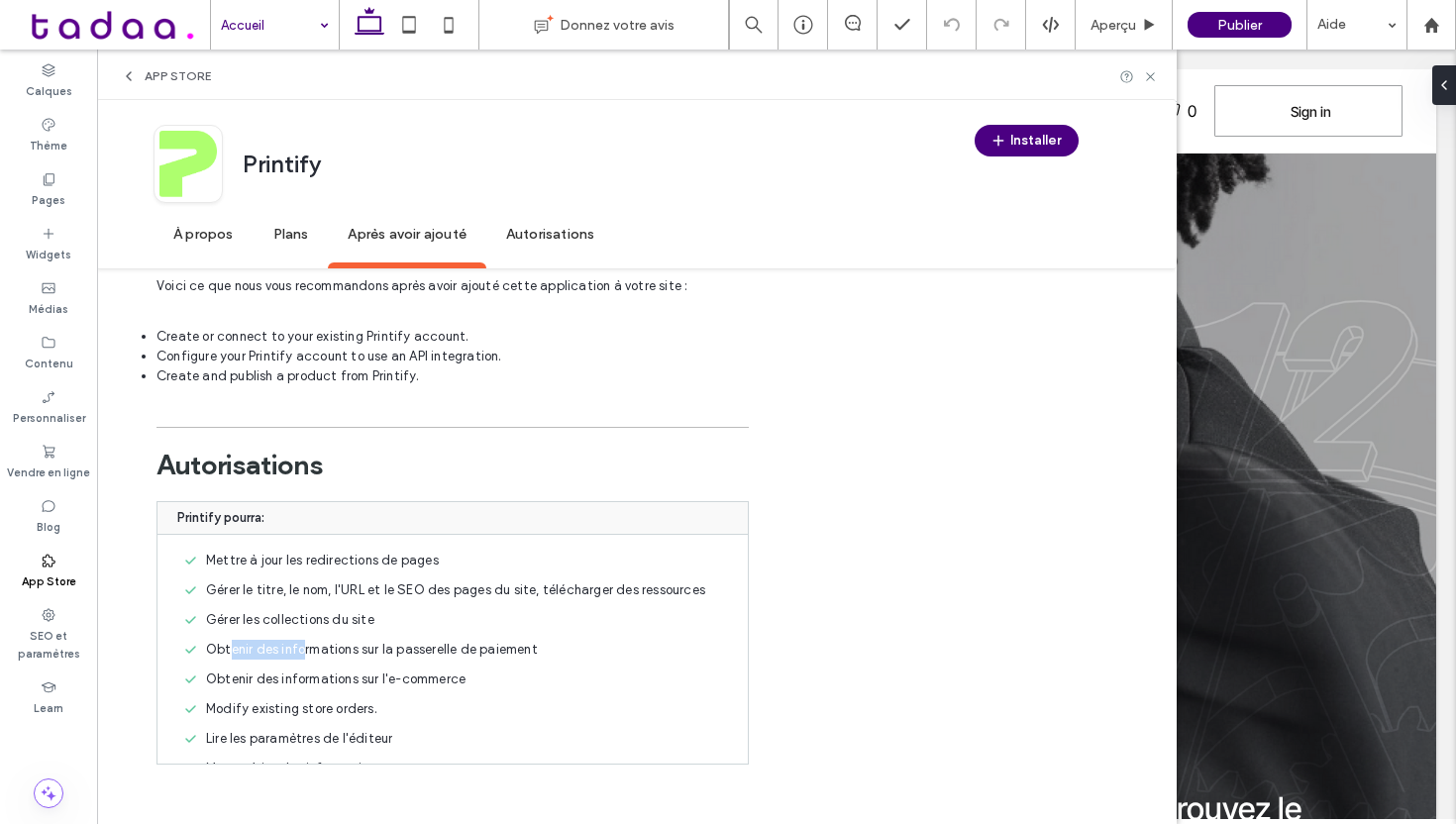 drag, startPoint x: 229, startPoint y: 648, endPoint x: 305, endPoint y: 653, distance: 76.1643 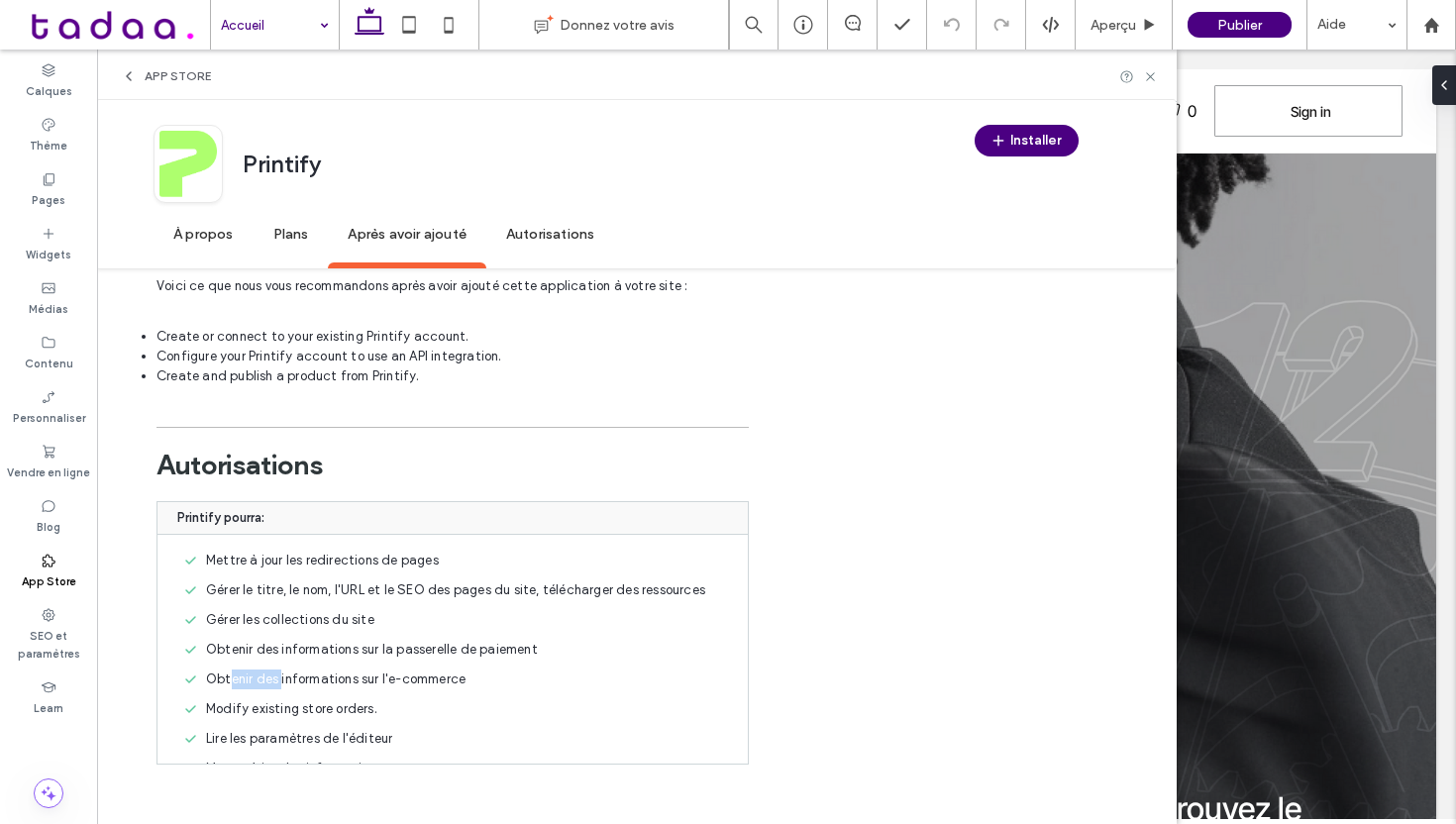 drag, startPoint x: 229, startPoint y: 681, endPoint x: 284, endPoint y: 684, distance: 55.0818 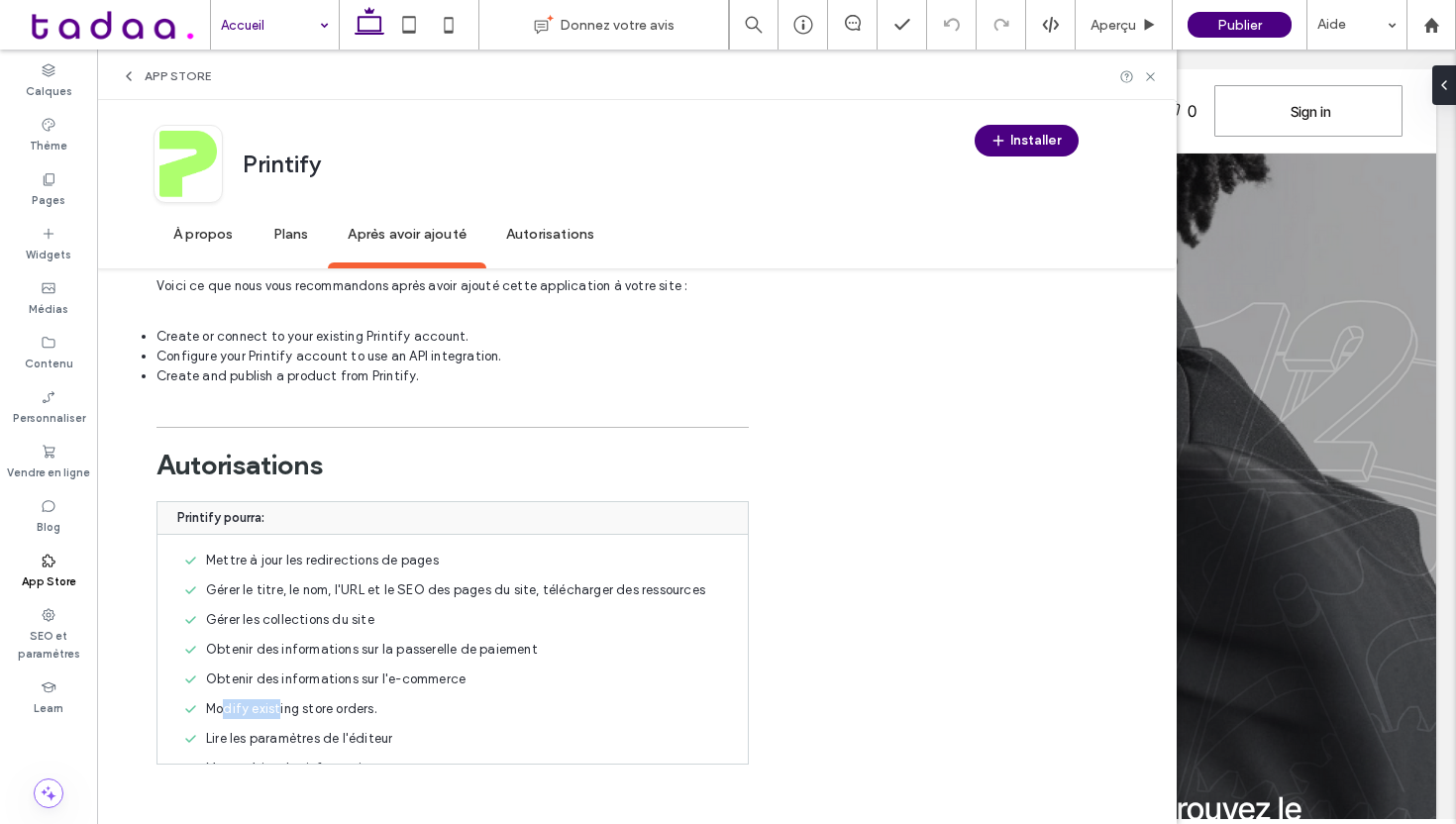 drag, startPoint x: 223, startPoint y: 709, endPoint x: 278, endPoint y: 710, distance: 55.00909 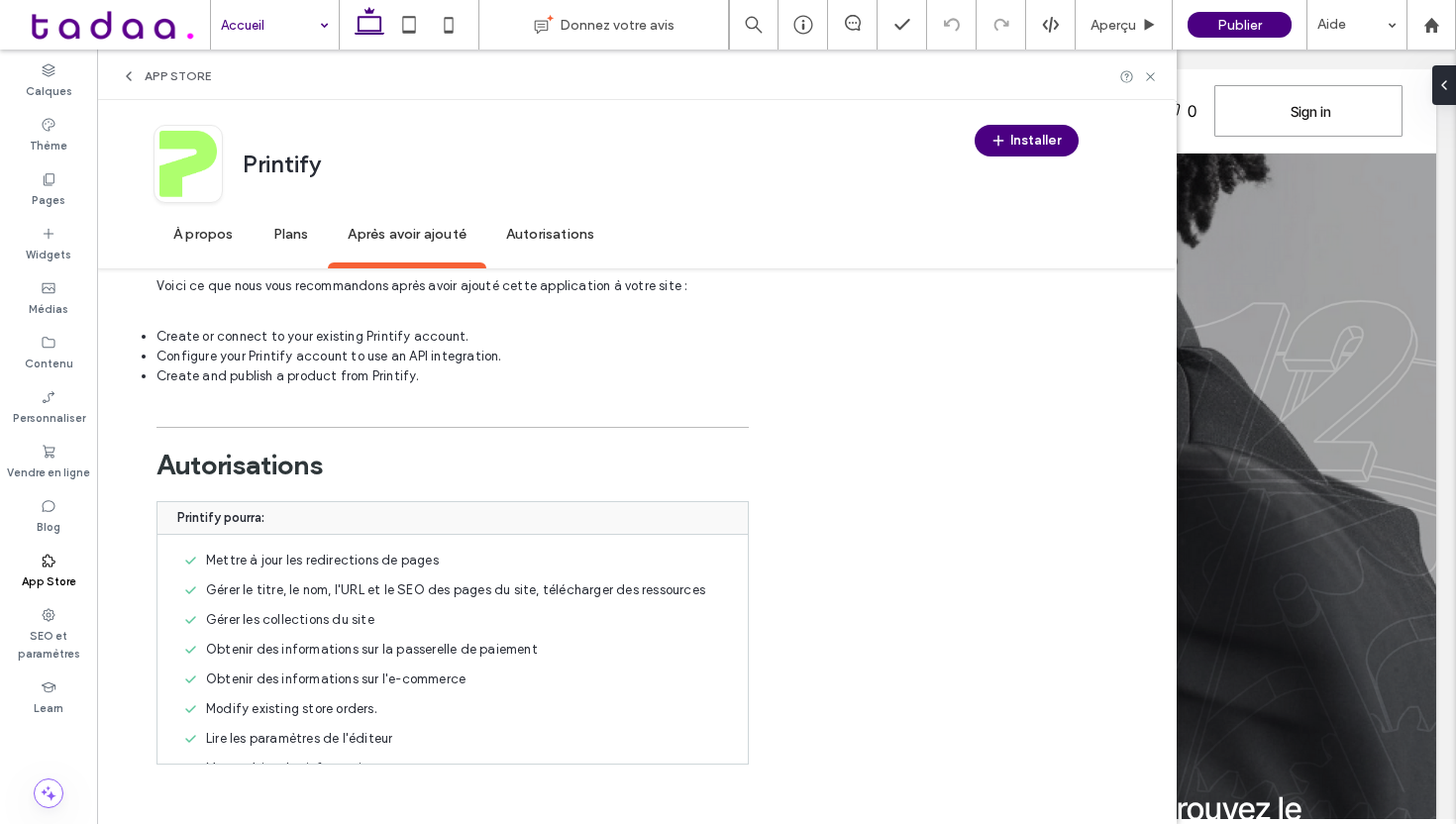 drag, startPoint x: 285, startPoint y: 710, endPoint x: 308, endPoint y: 710, distance: 23 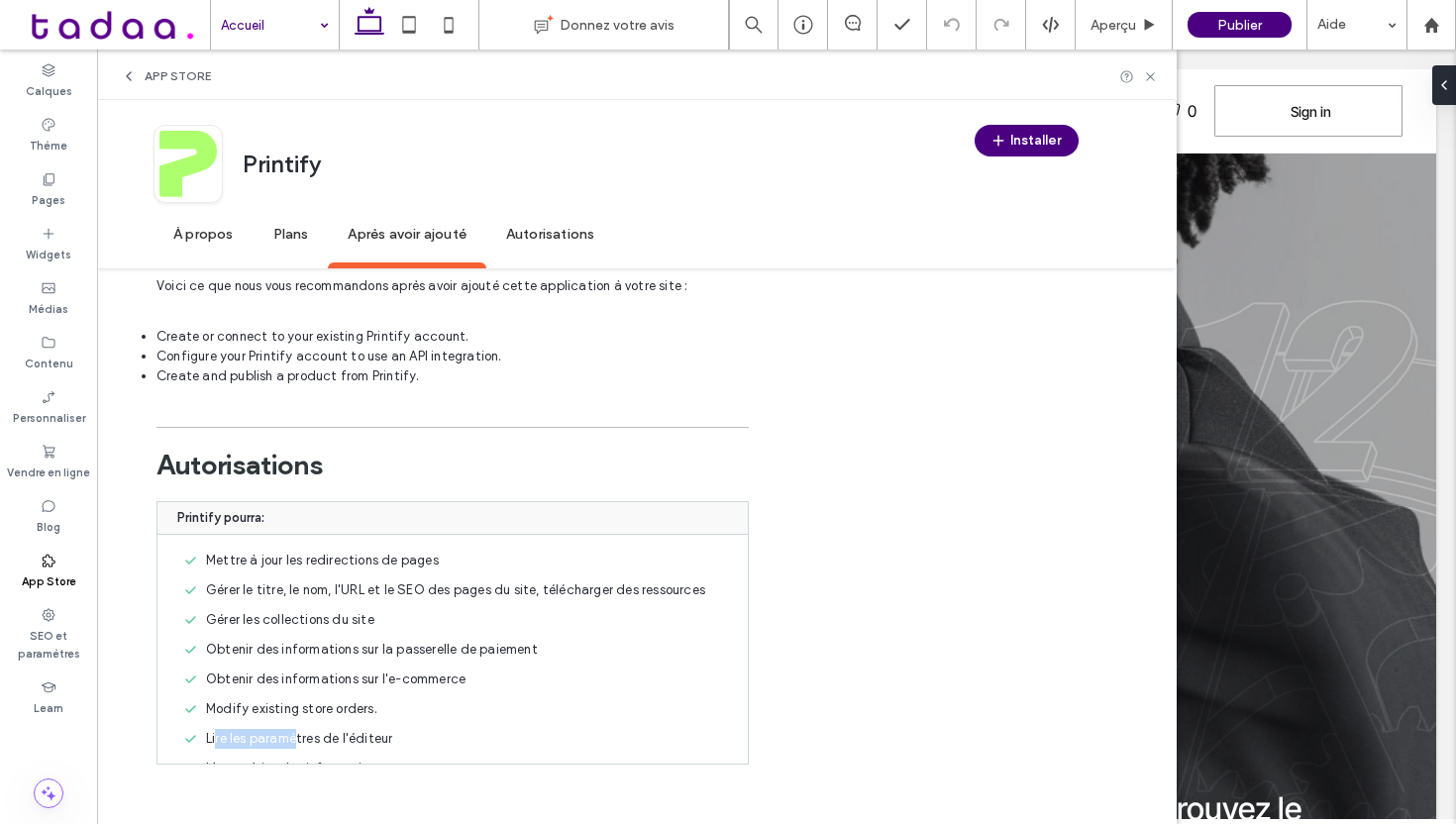 drag, startPoint x: 218, startPoint y: 735, endPoint x: 297, endPoint y: 738, distance: 79.05694 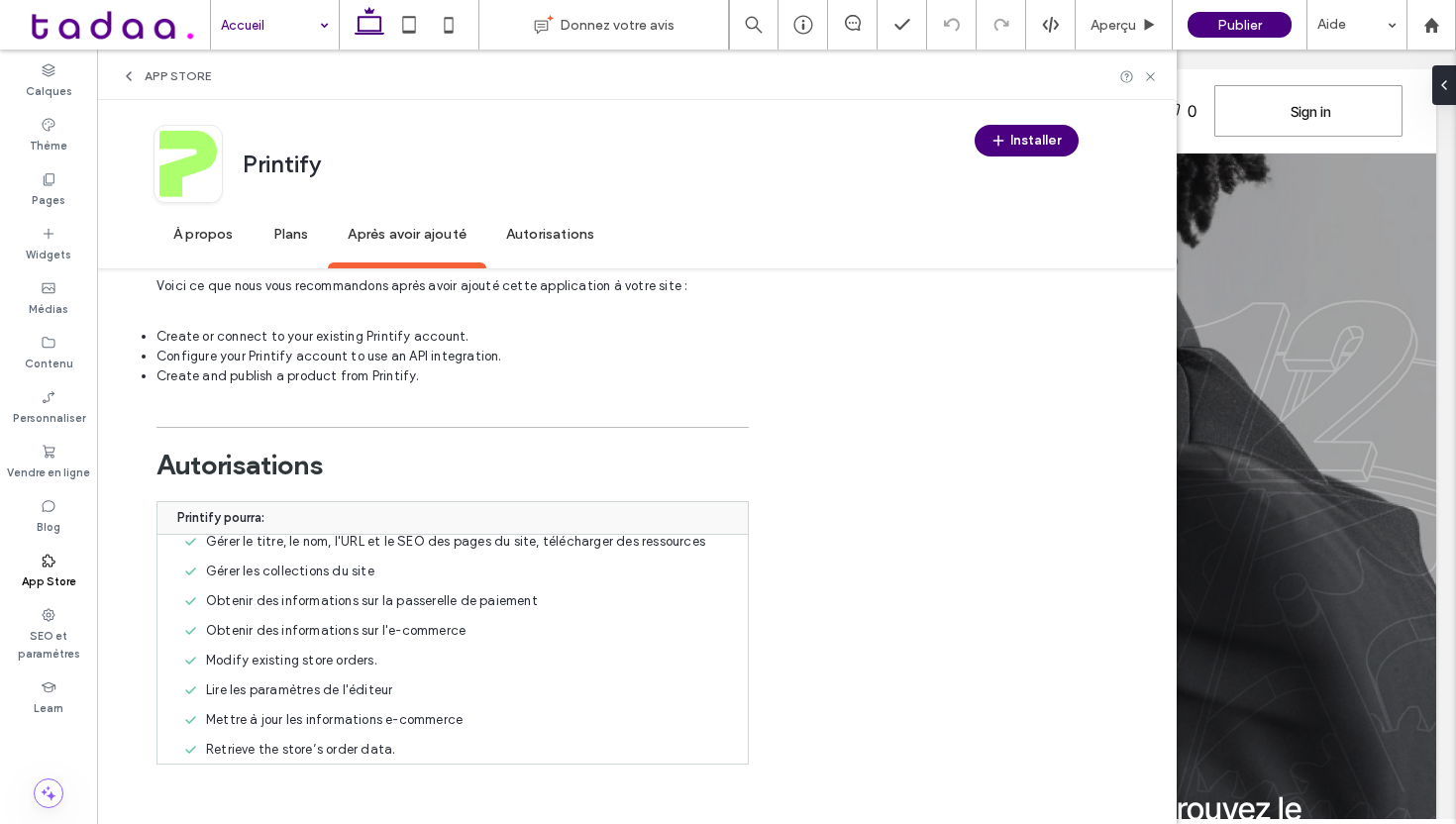 scroll, scrollTop: 77, scrollLeft: 0, axis: vertical 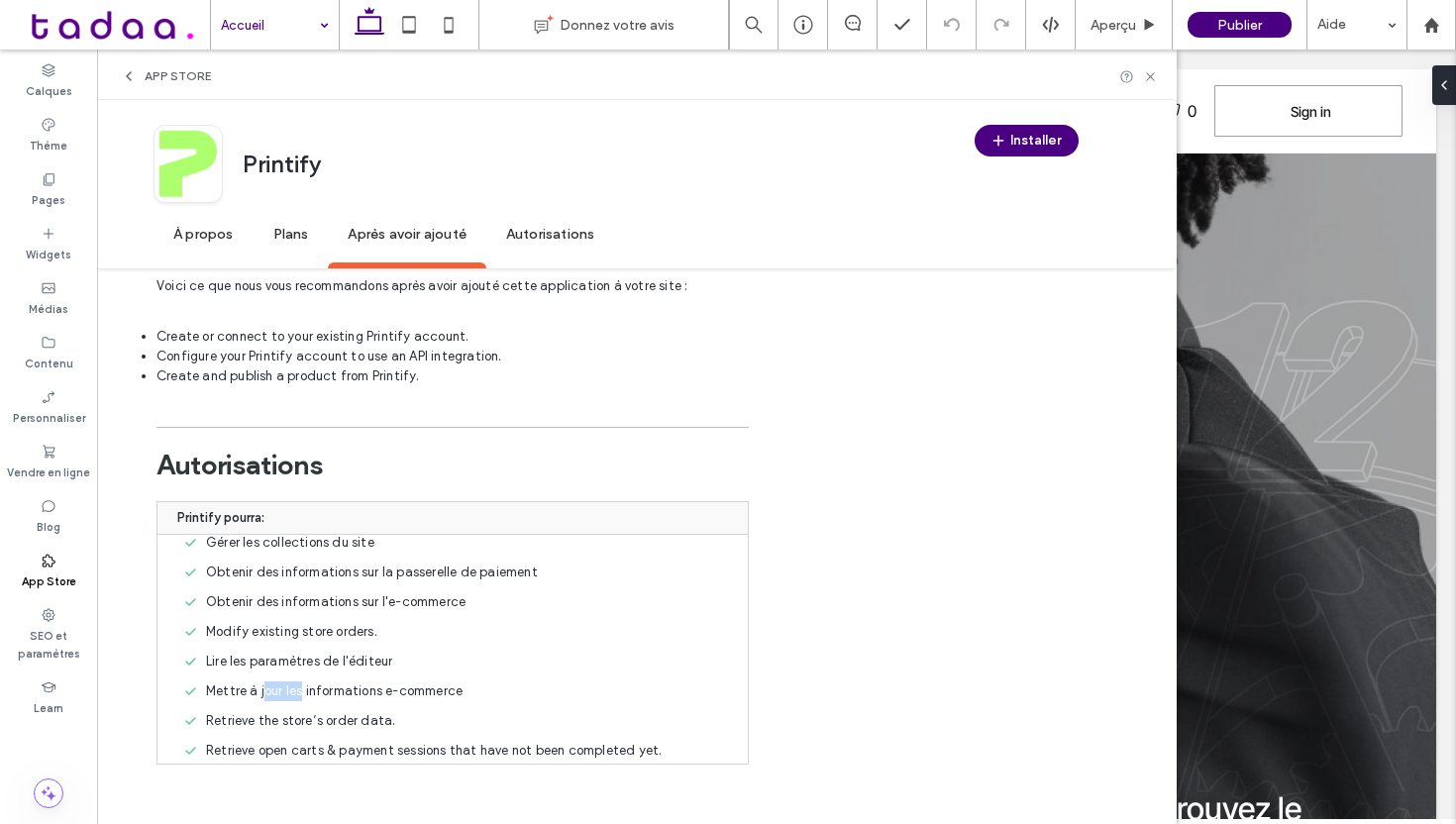 drag, startPoint x: 264, startPoint y: 690, endPoint x: 303, endPoint y: 690, distance: 39 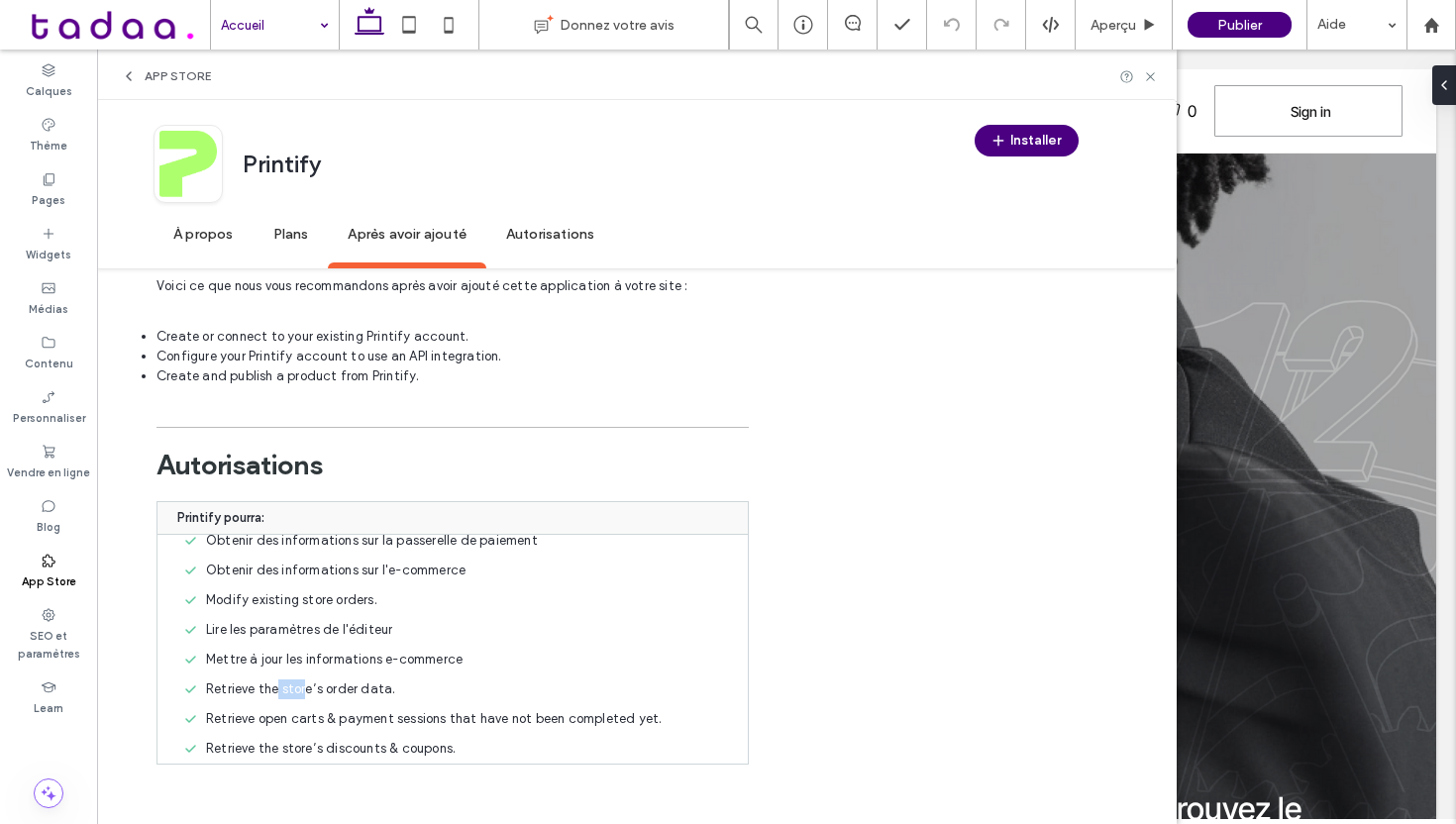 drag, startPoint x: 277, startPoint y: 690, endPoint x: 324, endPoint y: 690, distance: 47 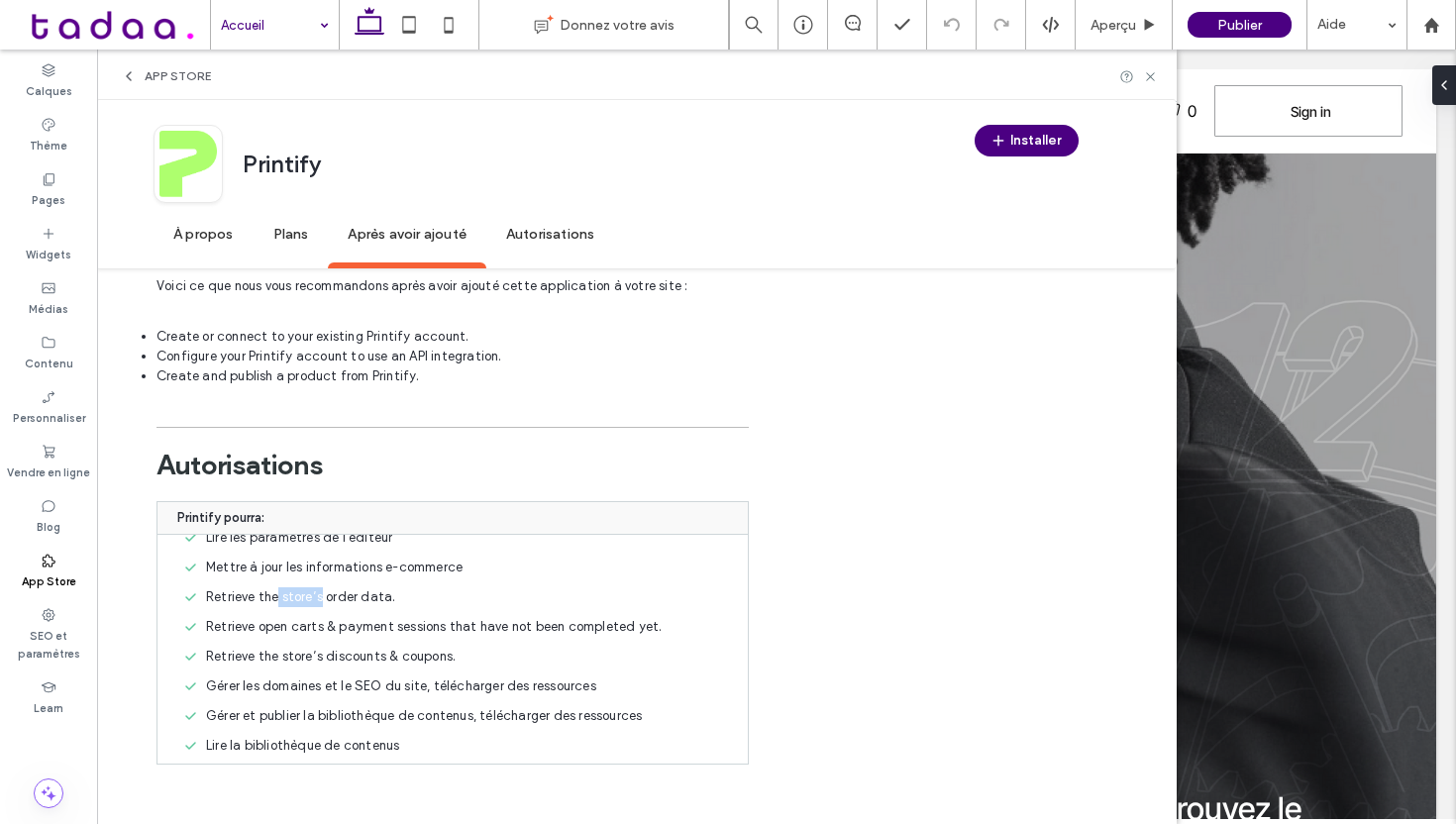 scroll, scrollTop: 203, scrollLeft: 0, axis: vertical 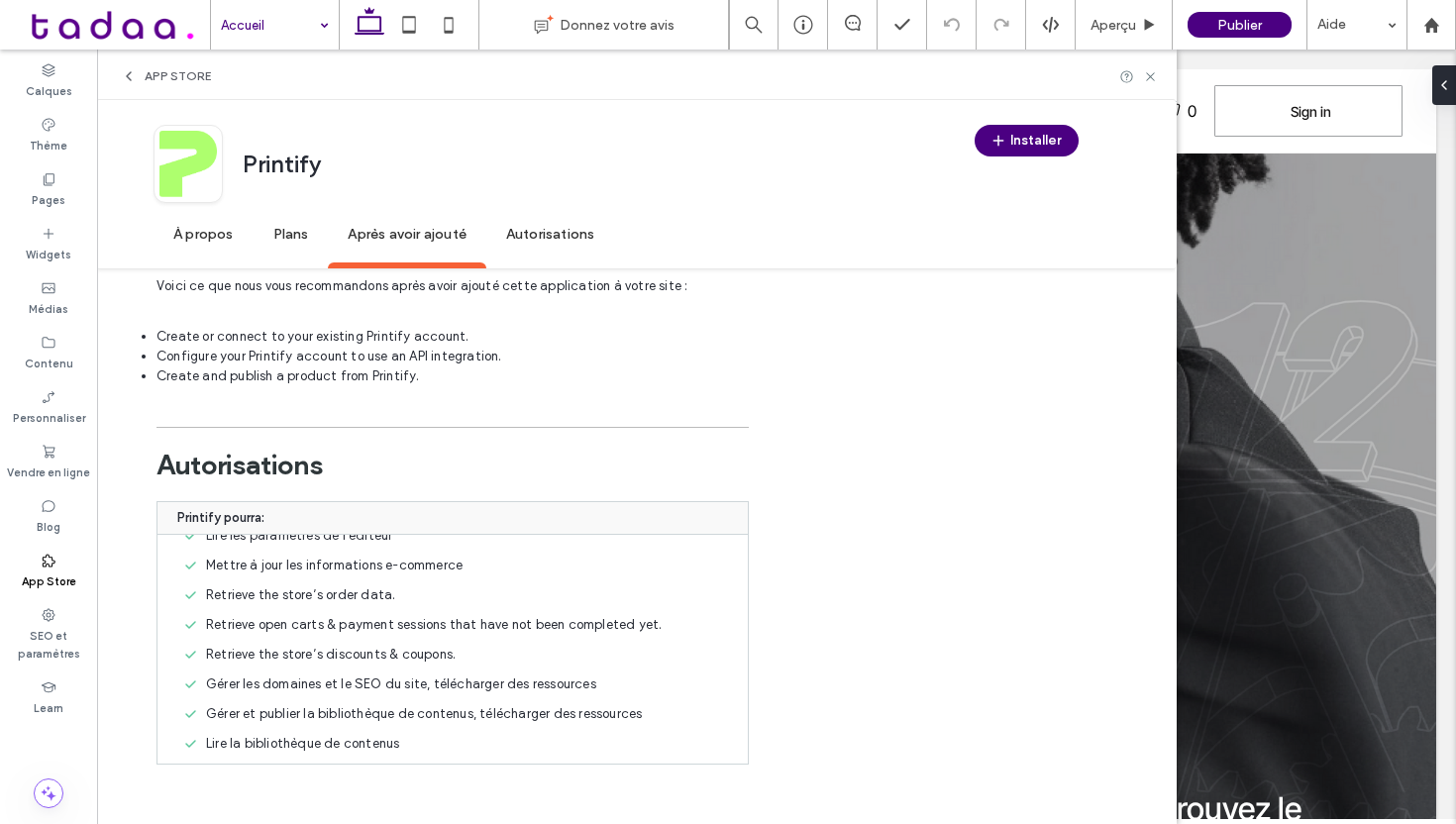 drag, startPoint x: 261, startPoint y: 636, endPoint x: 306, endPoint y: 637, distance: 45.01111 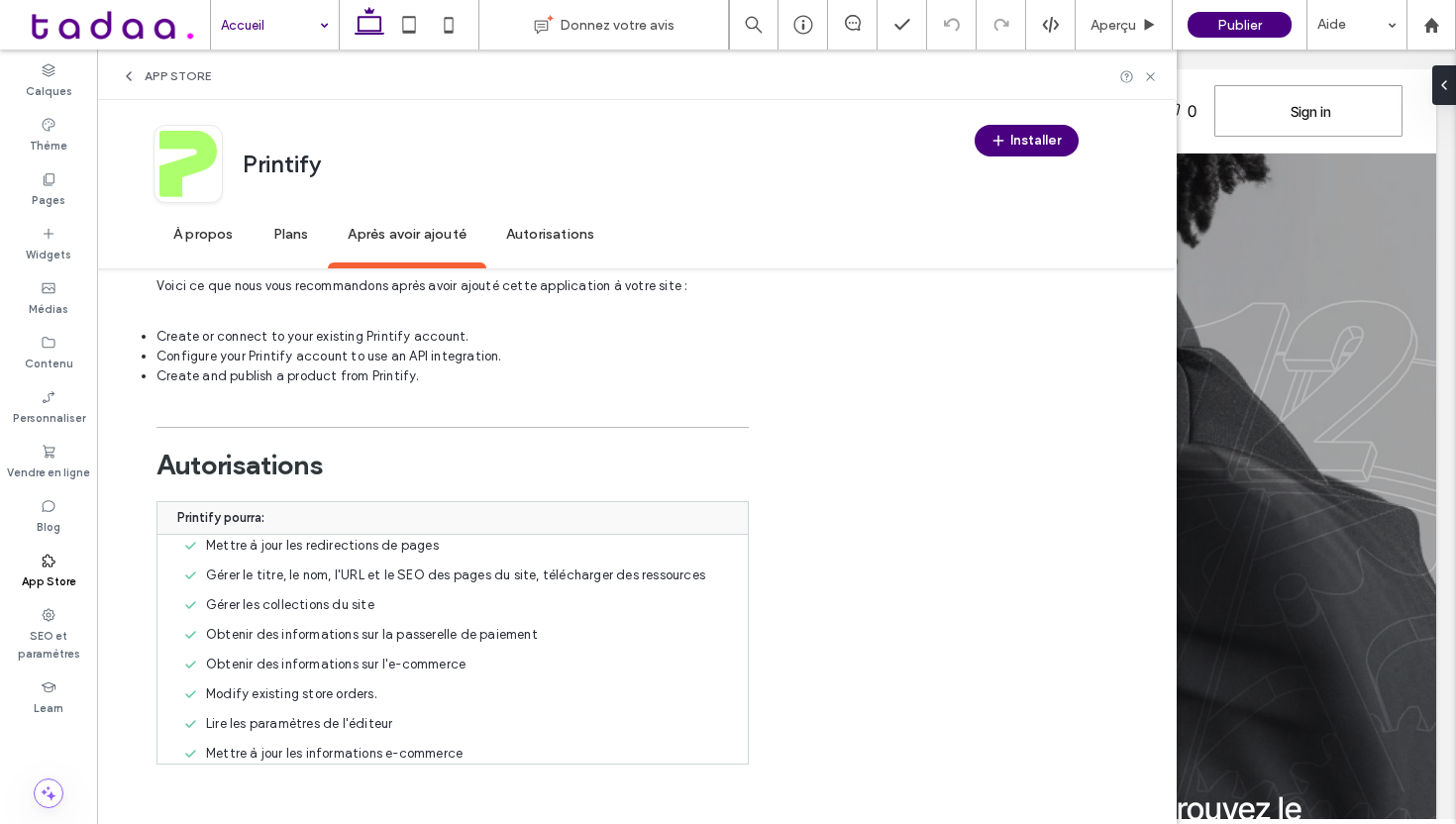 scroll, scrollTop: 0, scrollLeft: 0, axis: both 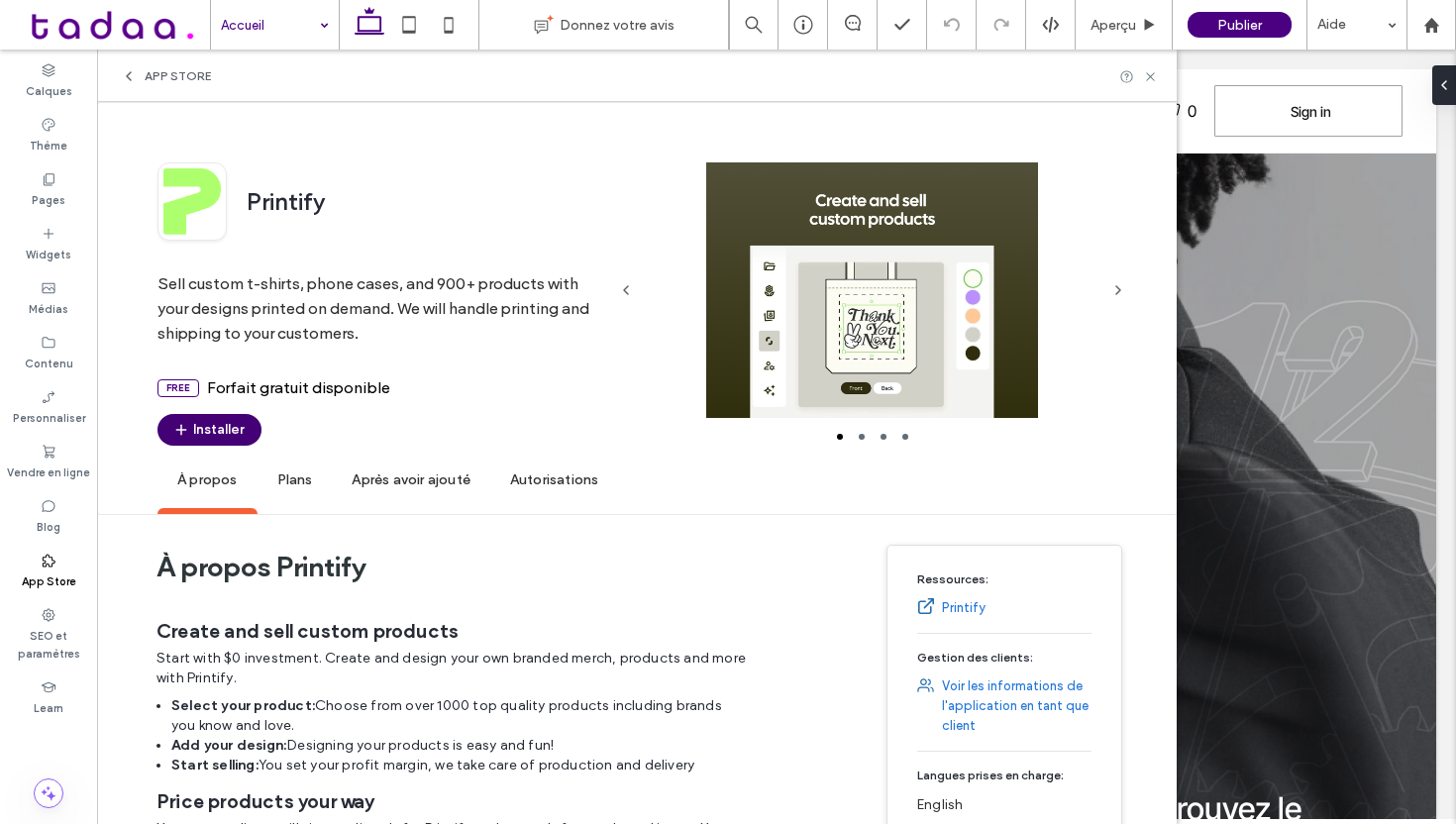 click on "Installer" at bounding box center [209, 430] 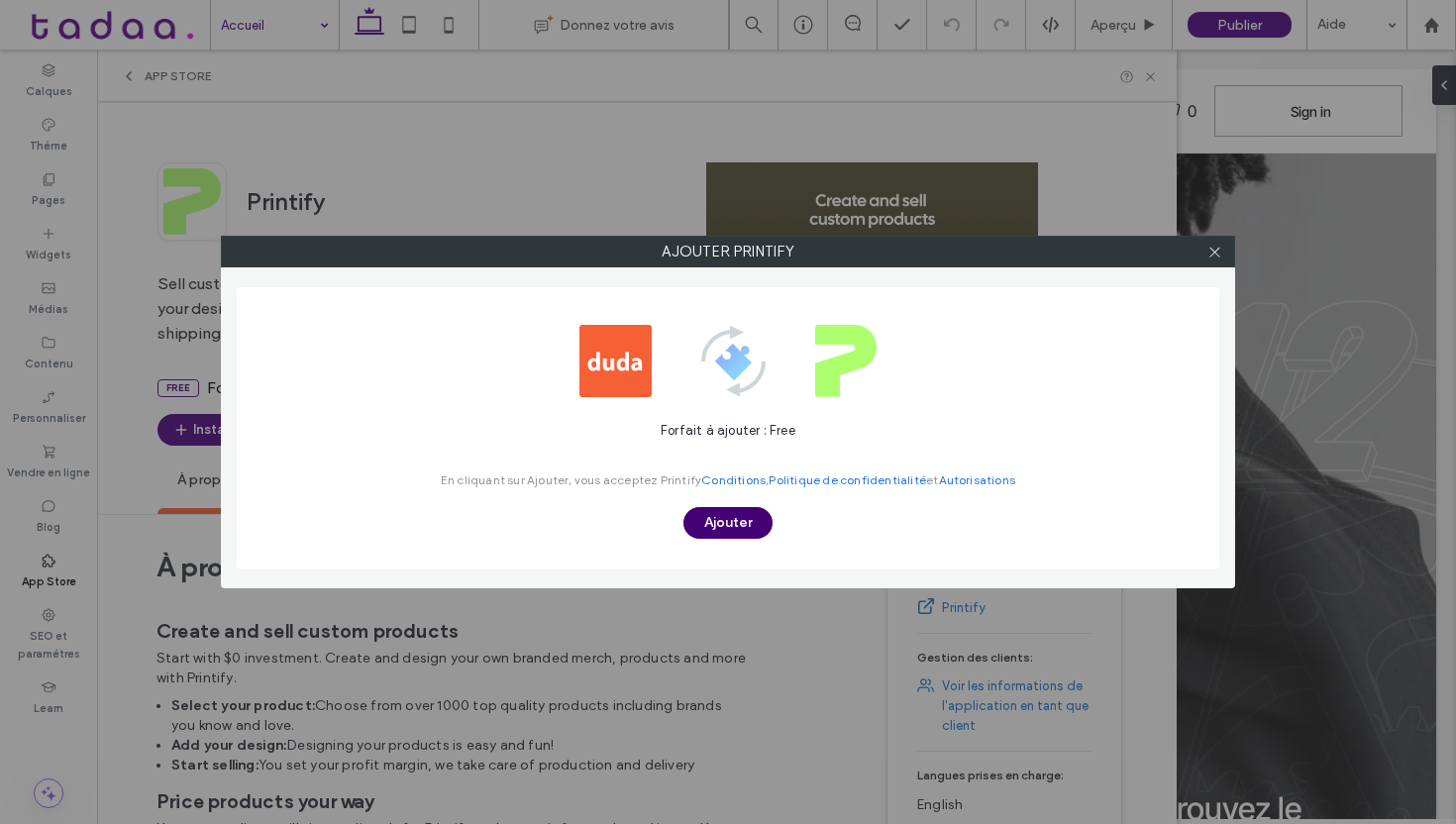 click on "Ajouter" at bounding box center (728, 523) 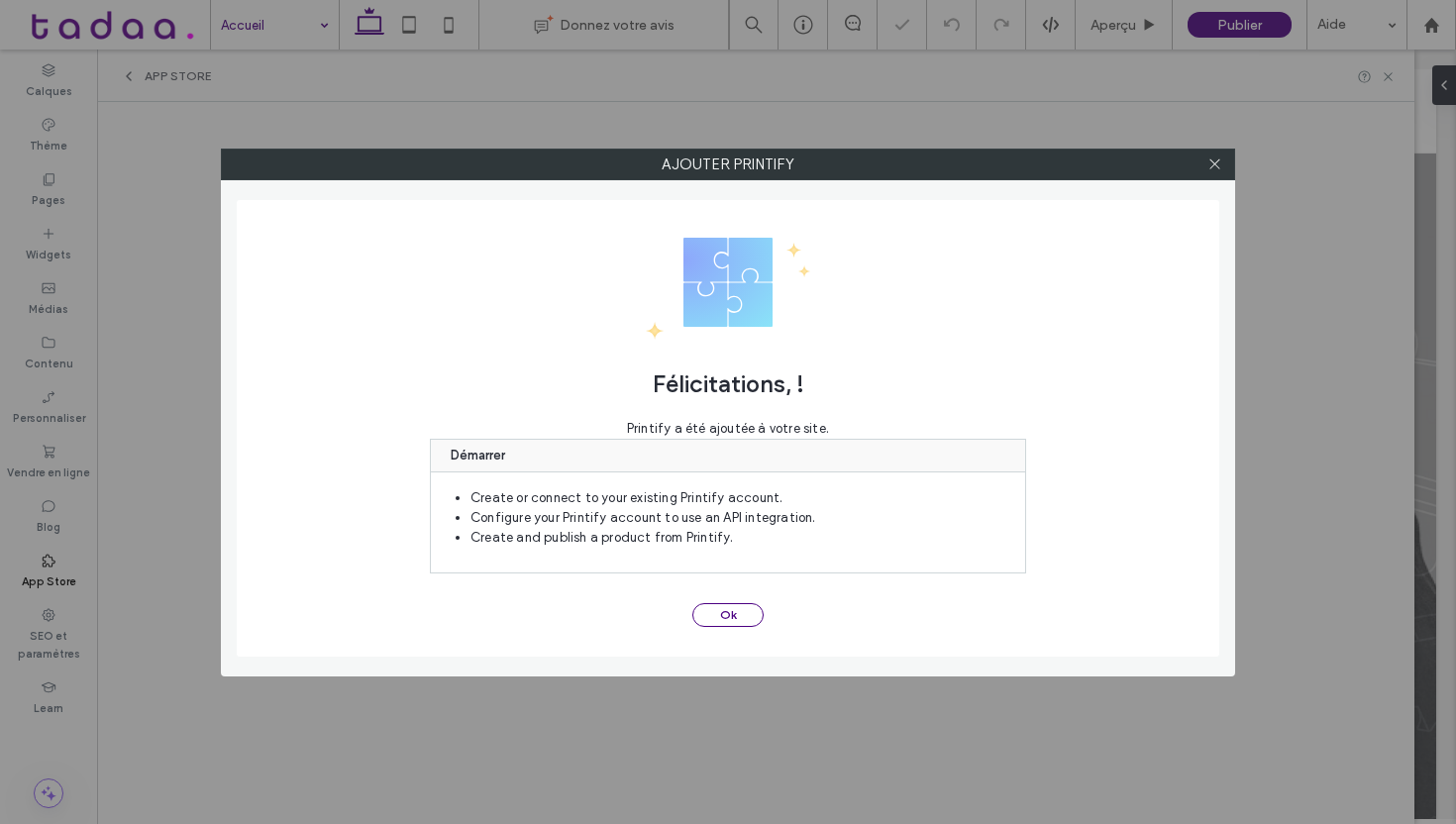 scroll, scrollTop: 0, scrollLeft: 0, axis: both 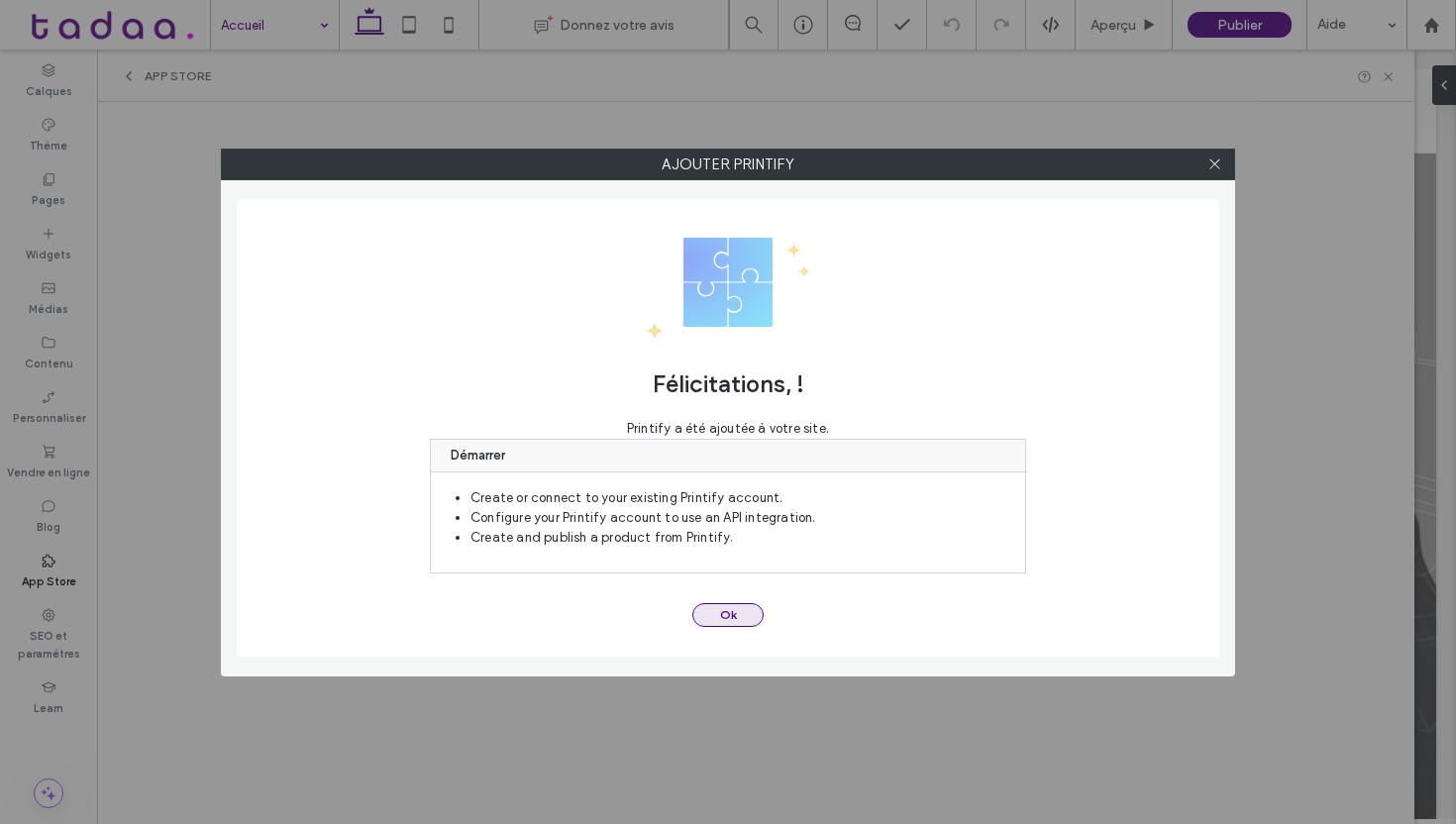 click on "Ok" at bounding box center [728, 615] 